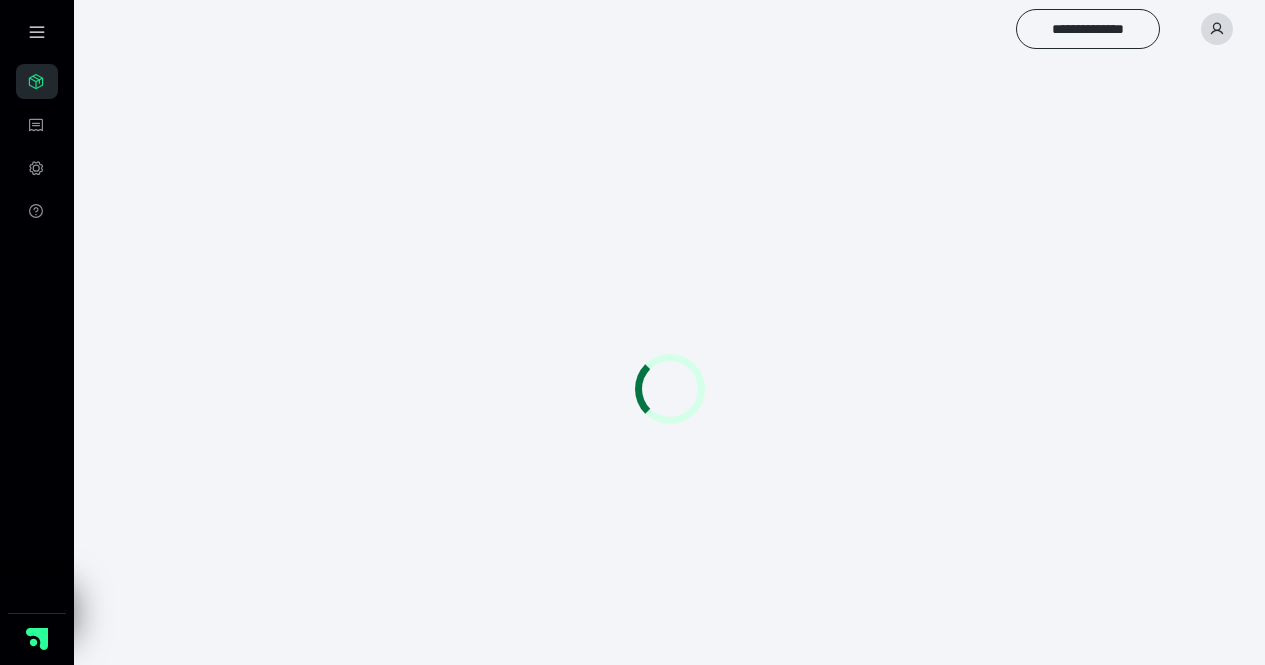 scroll, scrollTop: 0, scrollLeft: 0, axis: both 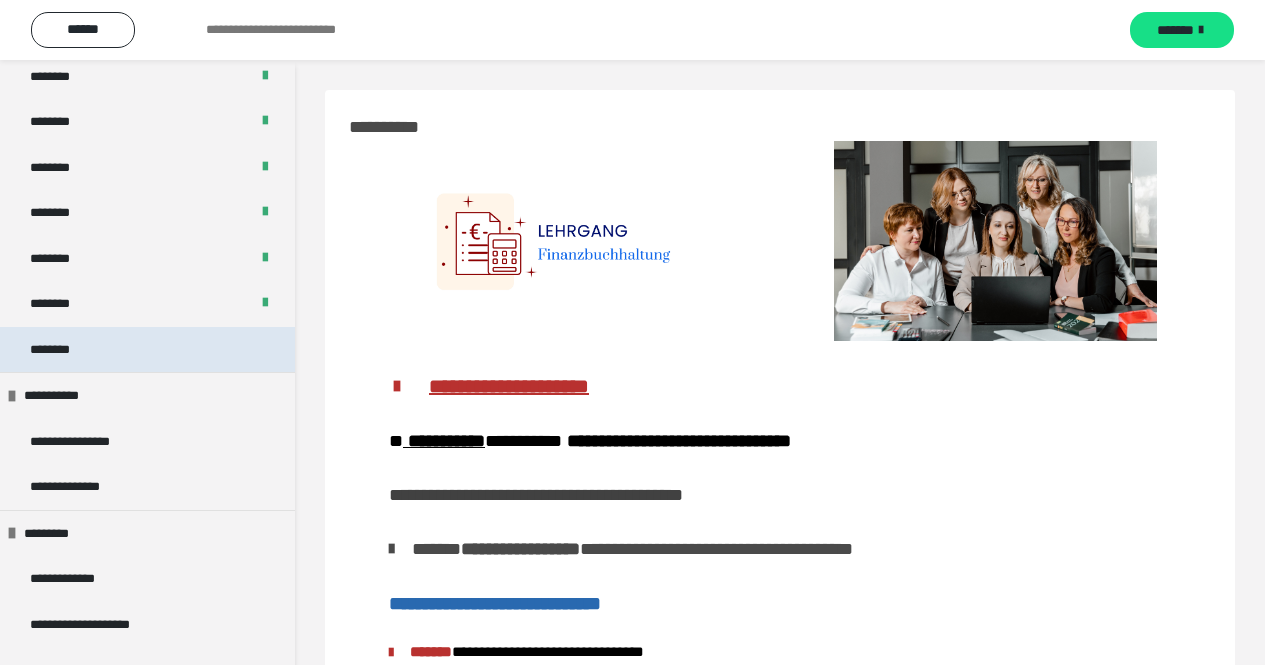 click on "********" at bounding box center [147, 350] 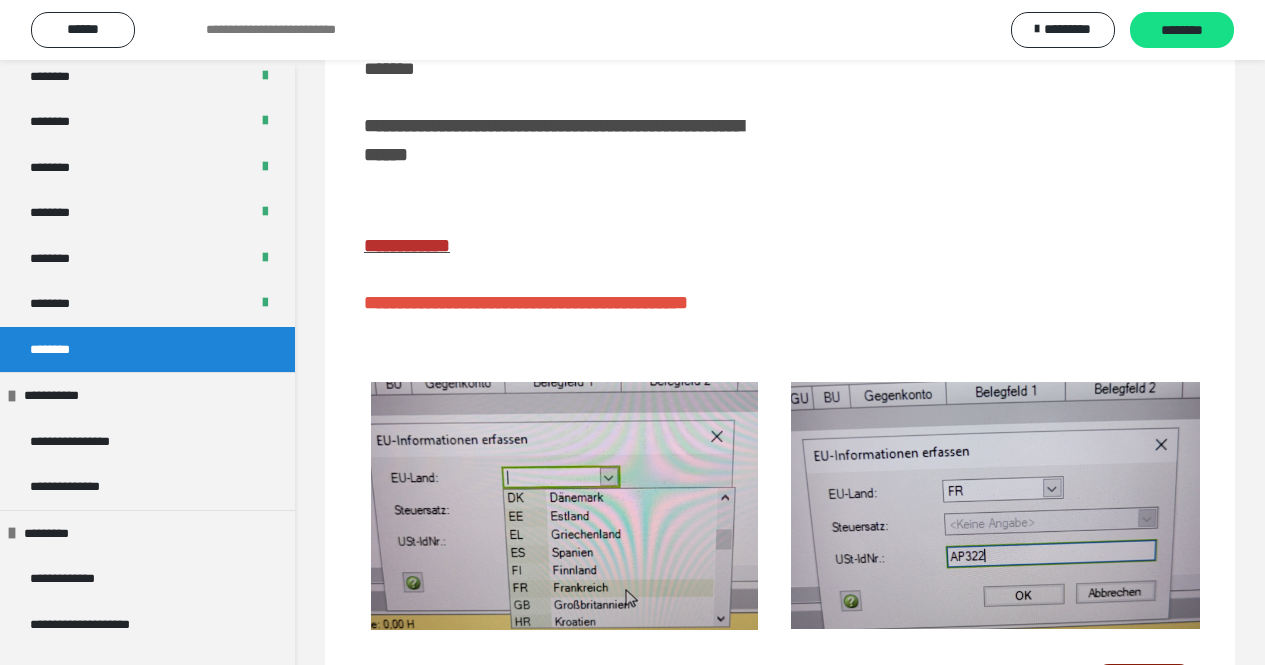 scroll, scrollTop: 331, scrollLeft: 0, axis: vertical 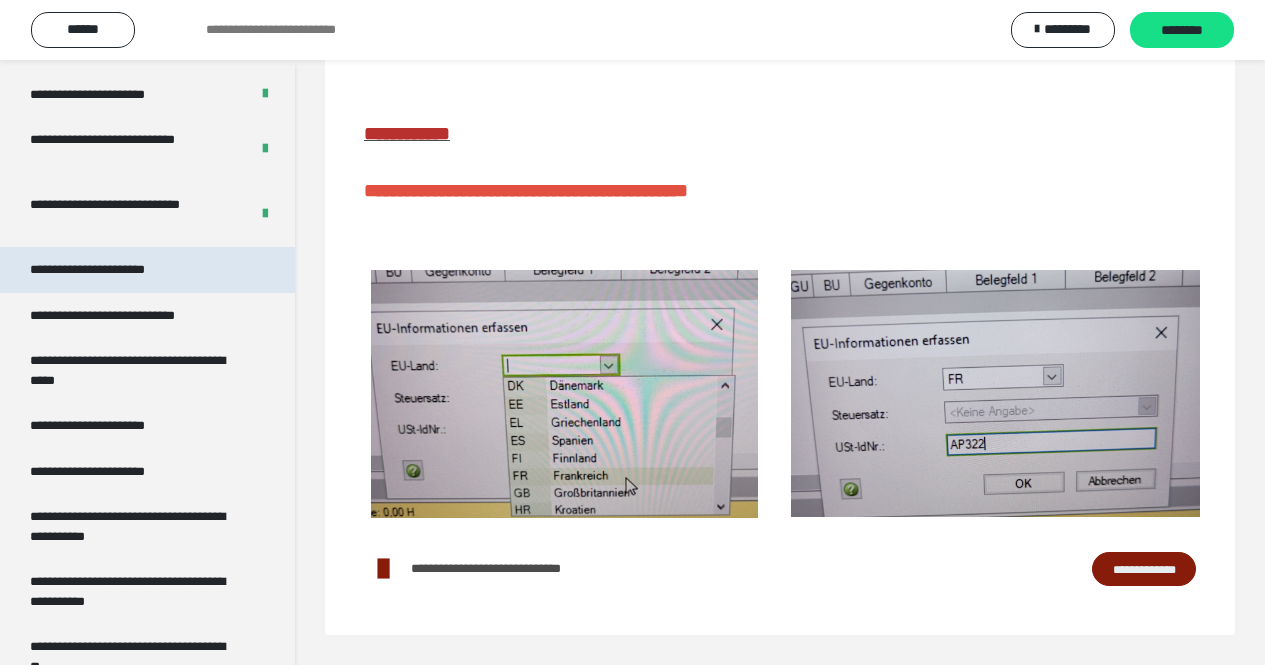 click on "**********" at bounding box center [109, 270] 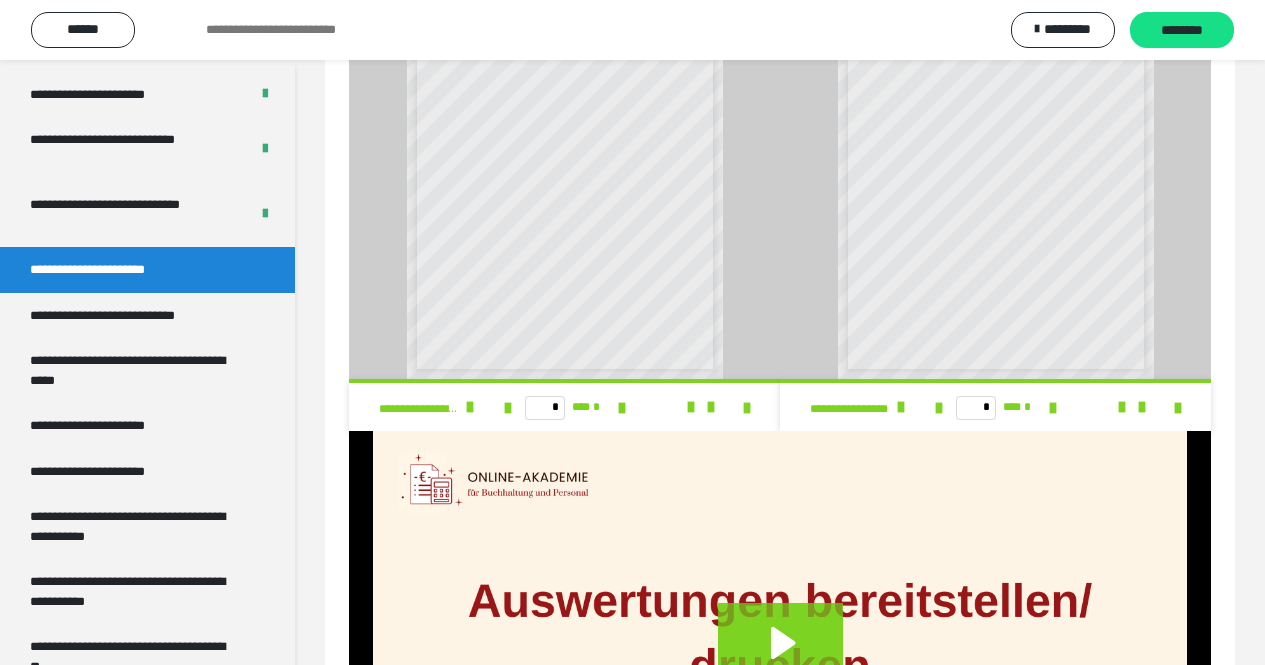 scroll, scrollTop: 1403, scrollLeft: 0, axis: vertical 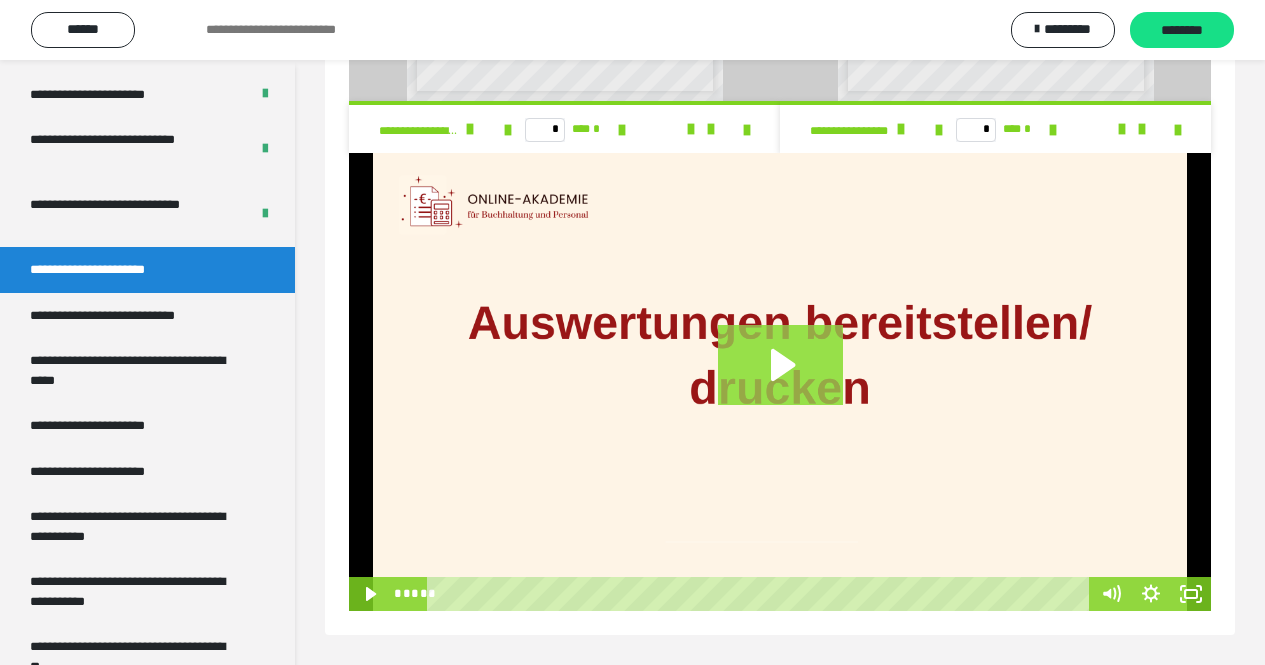 click 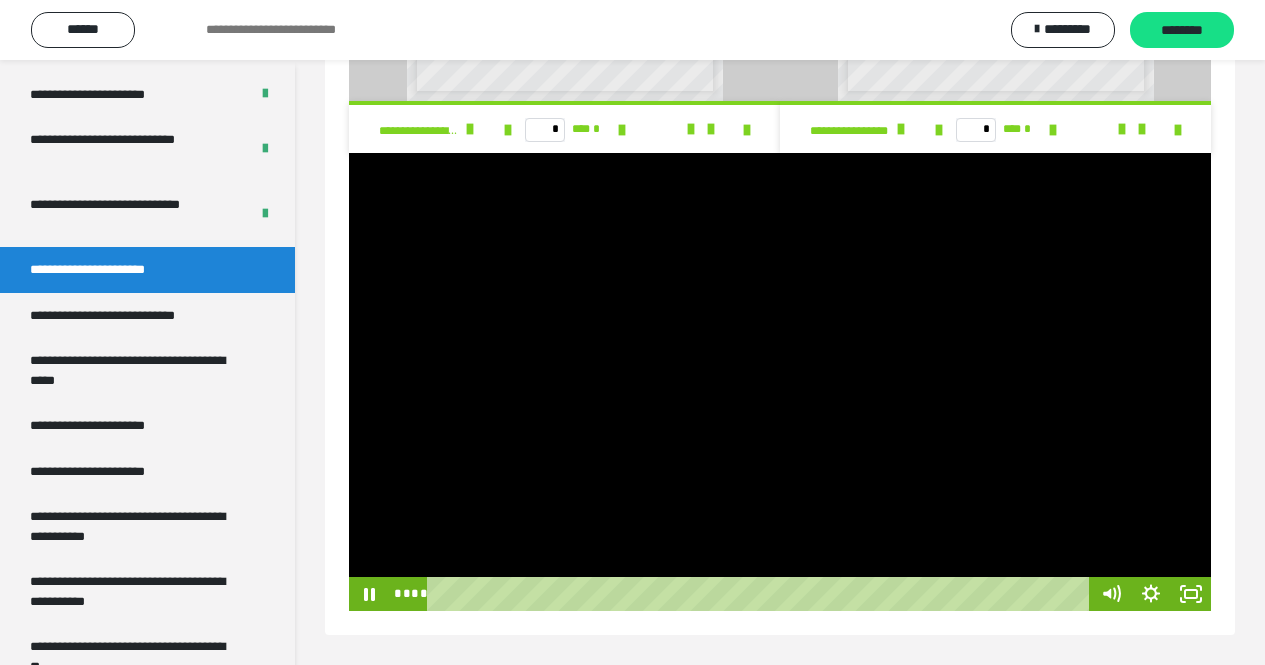 type 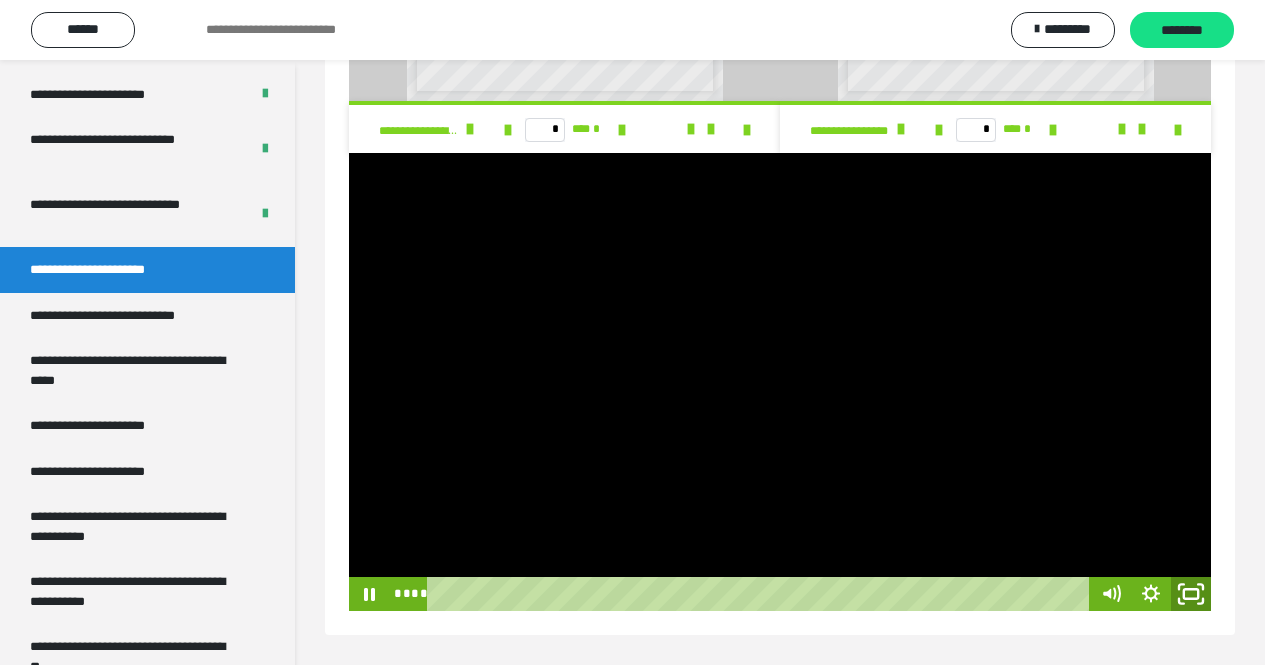 click 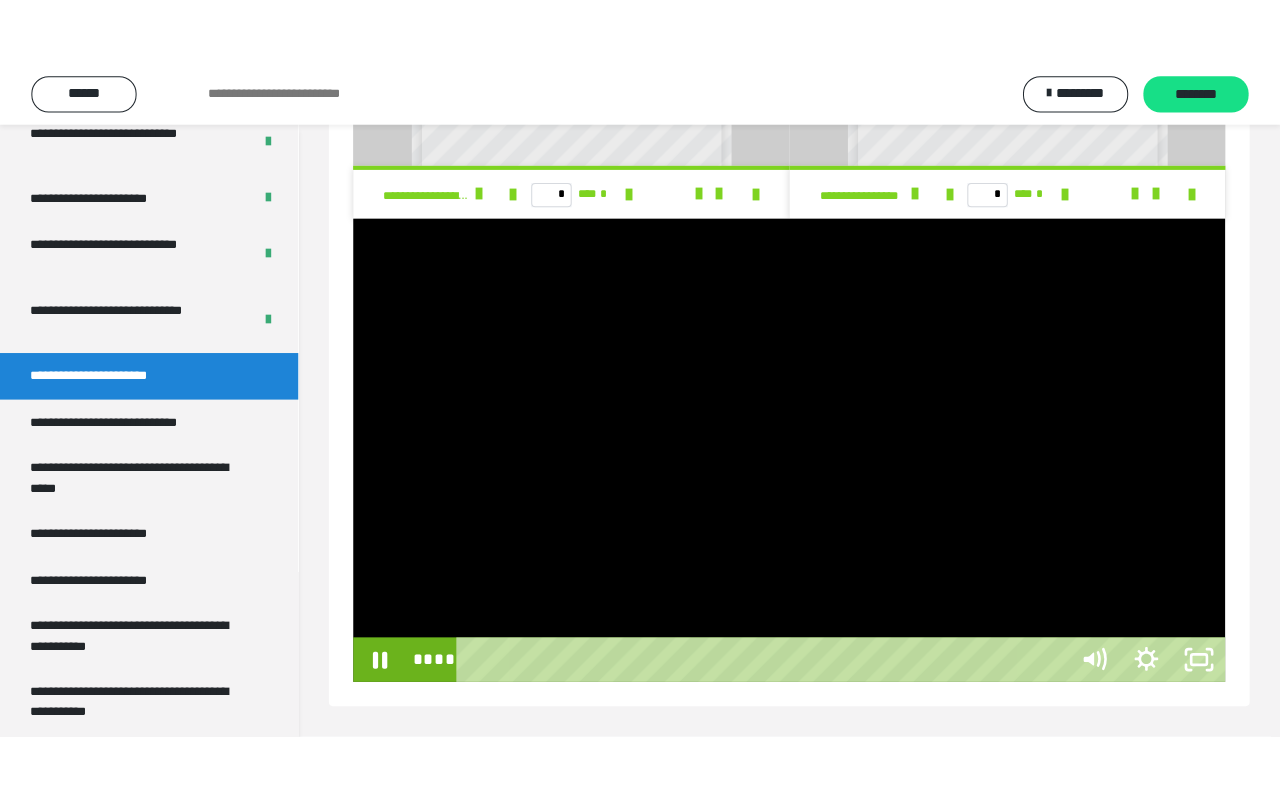 scroll, scrollTop: 1276, scrollLeft: 0, axis: vertical 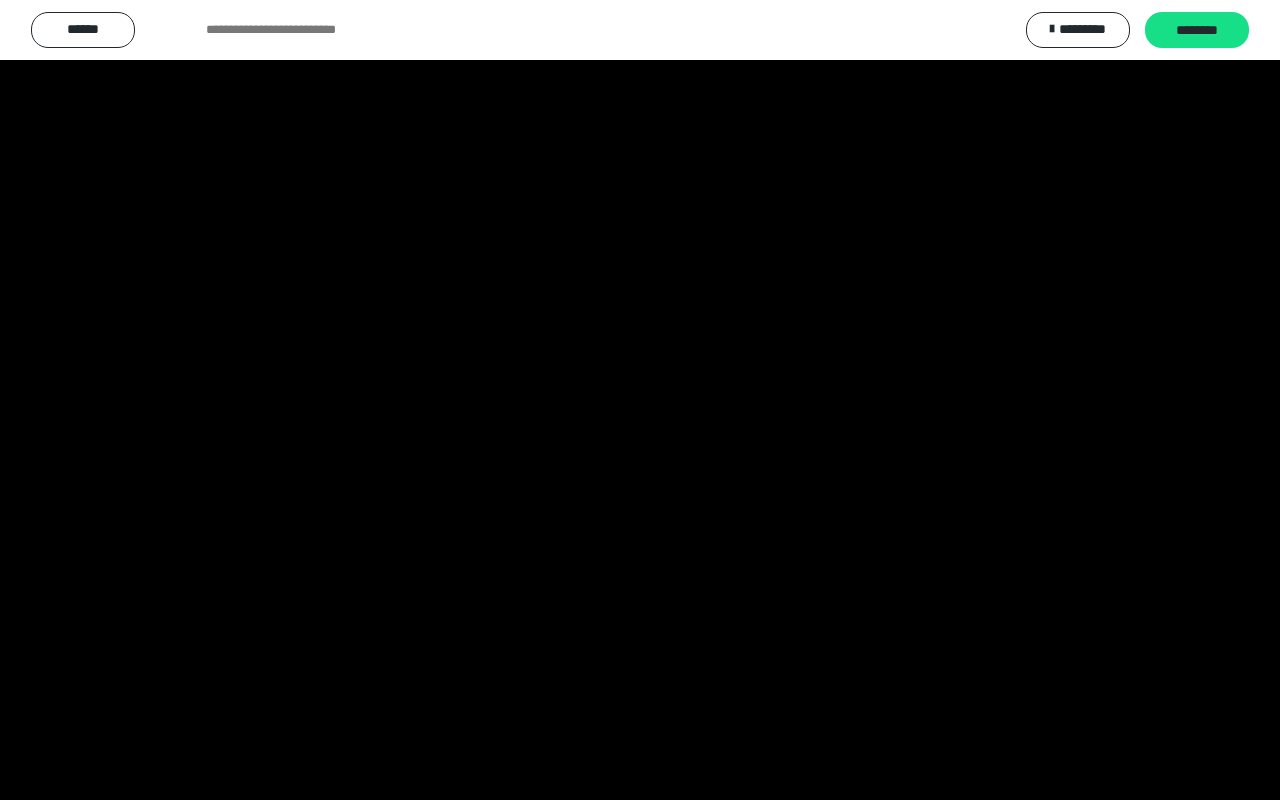 type 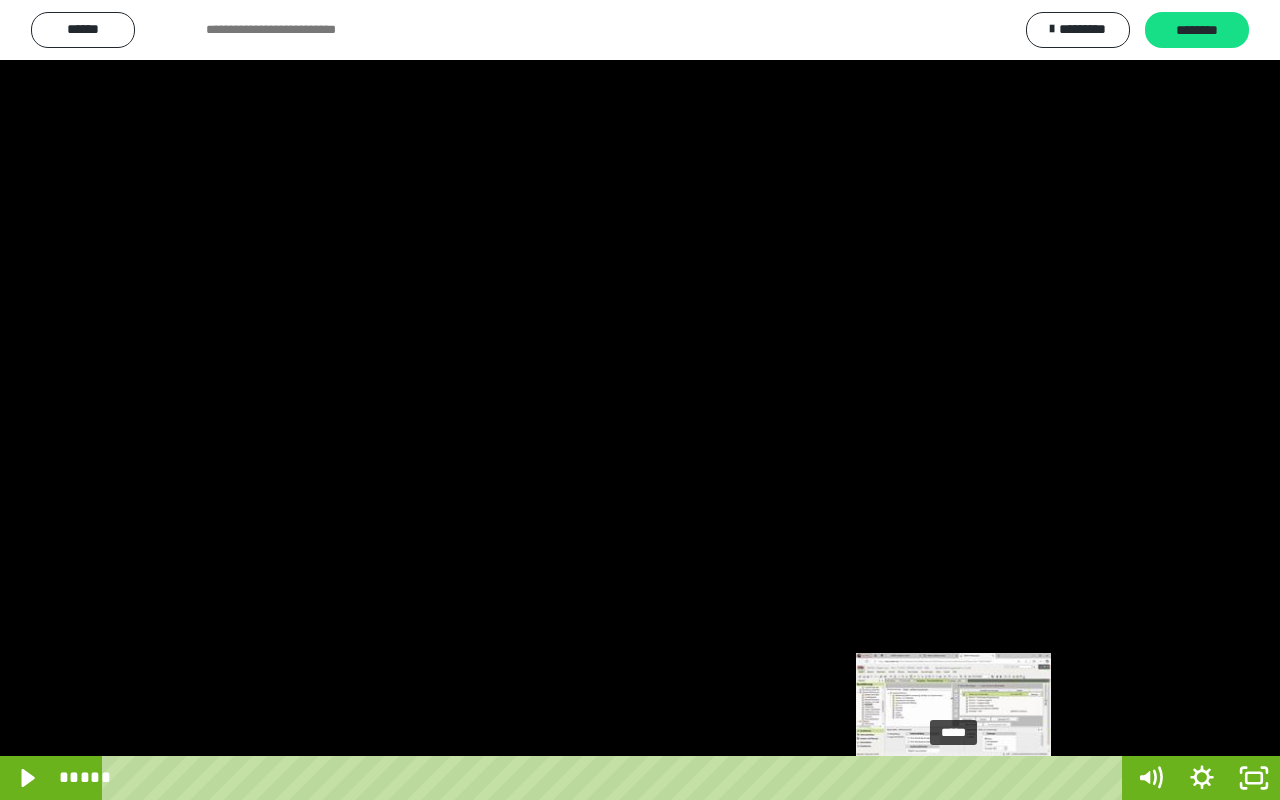 click on "*****" at bounding box center (616, 778) 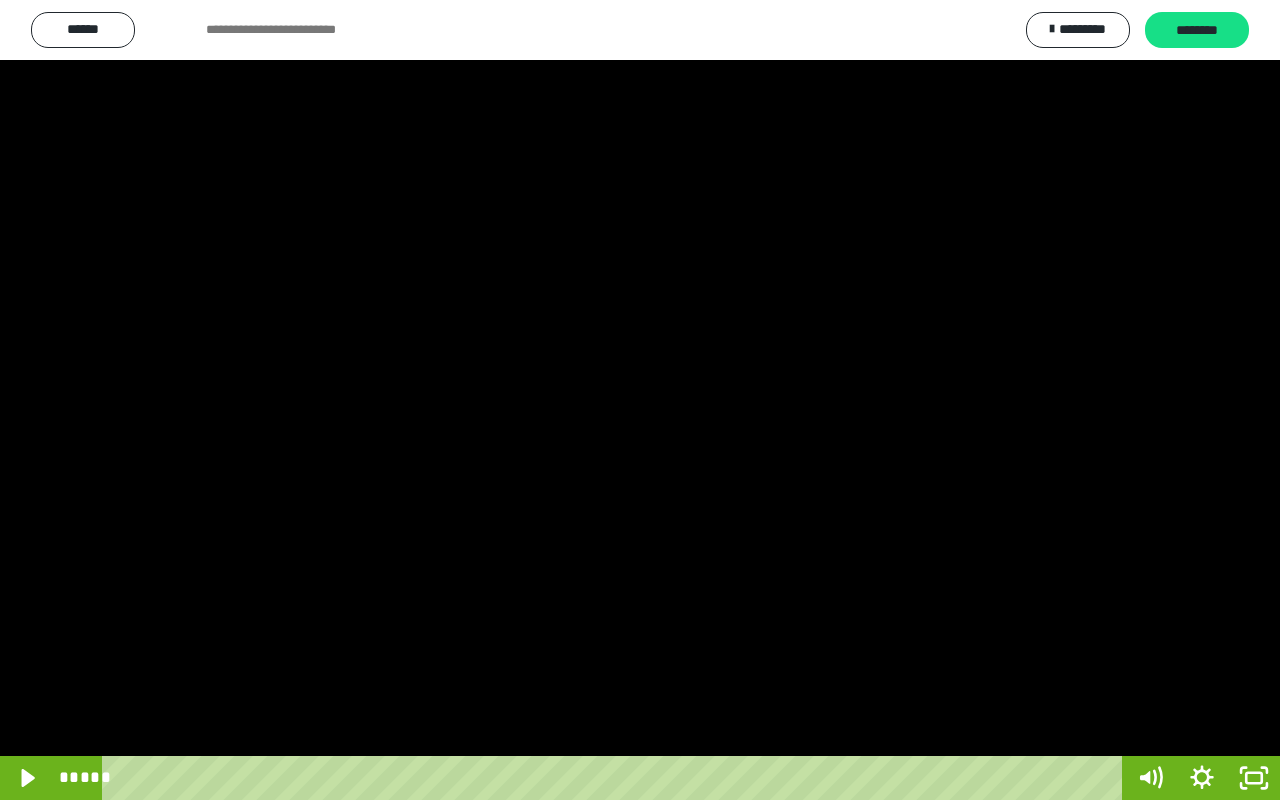 click at bounding box center (640, 400) 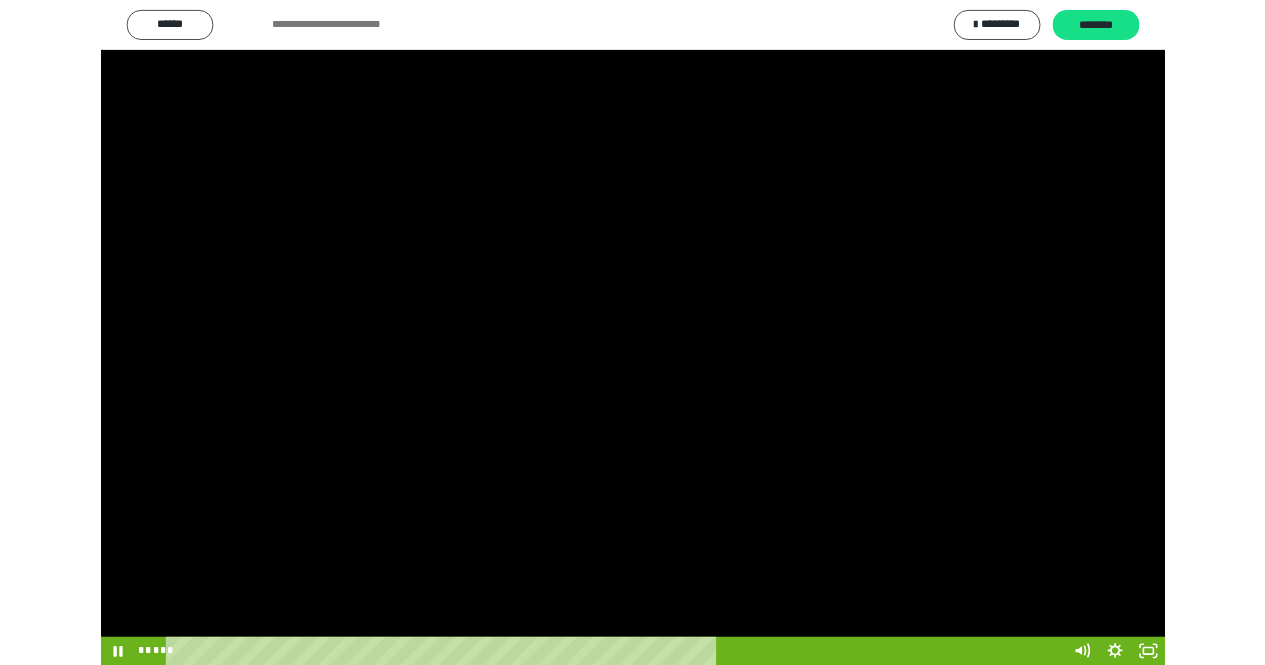 scroll, scrollTop: 3865, scrollLeft: 0, axis: vertical 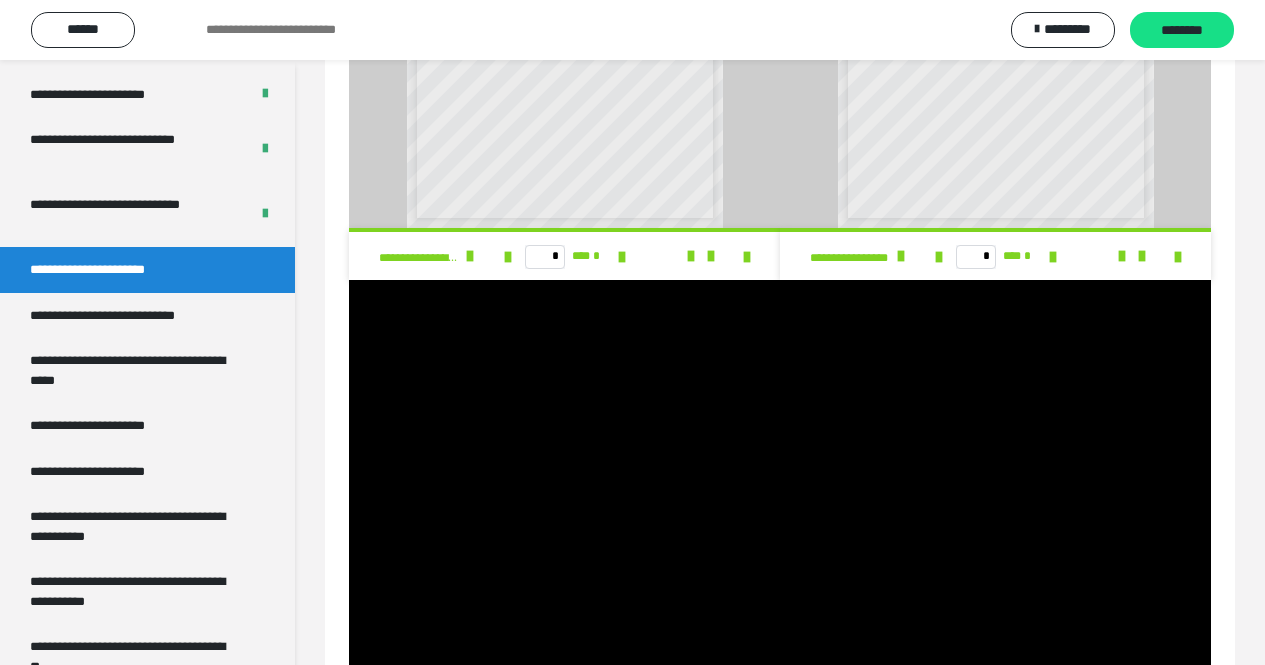 click at bounding box center [780, 509] 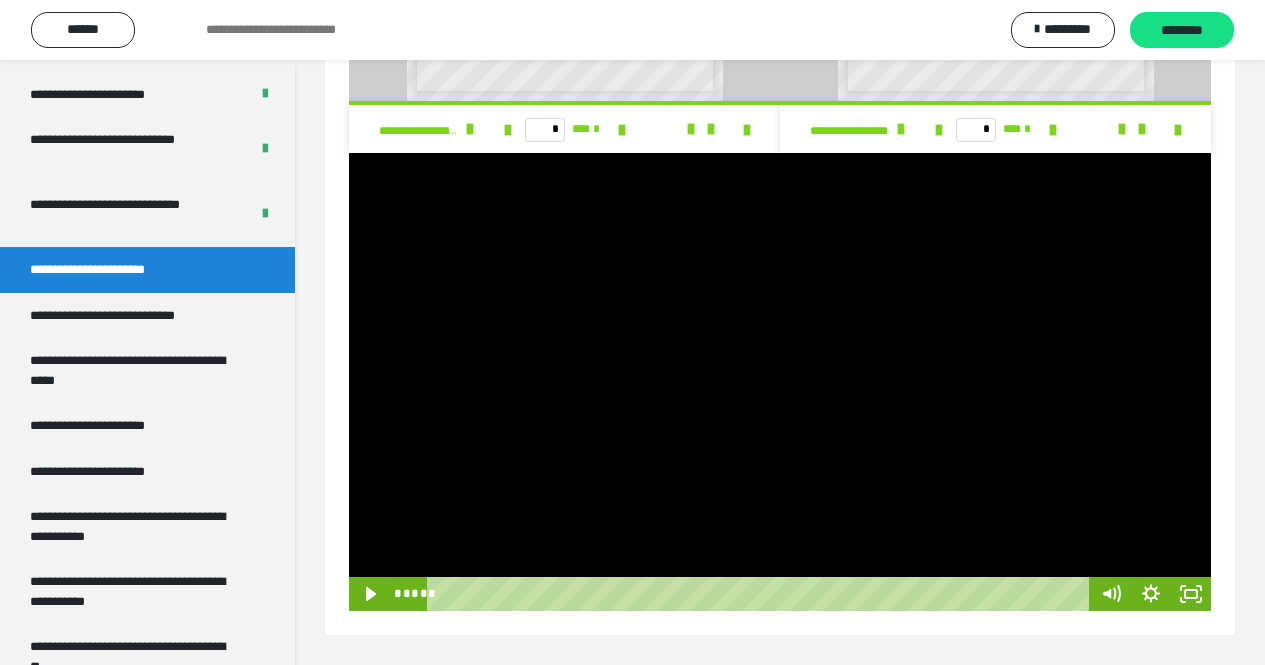 click at bounding box center [780, 382] 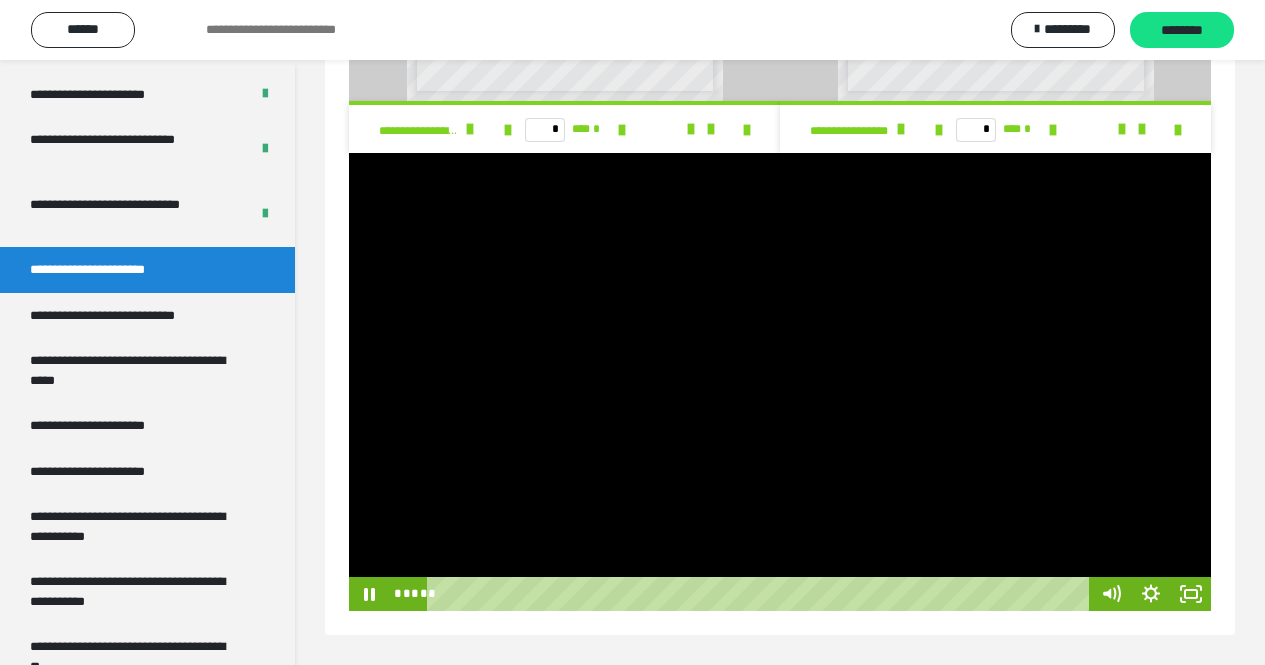 click at bounding box center [780, 382] 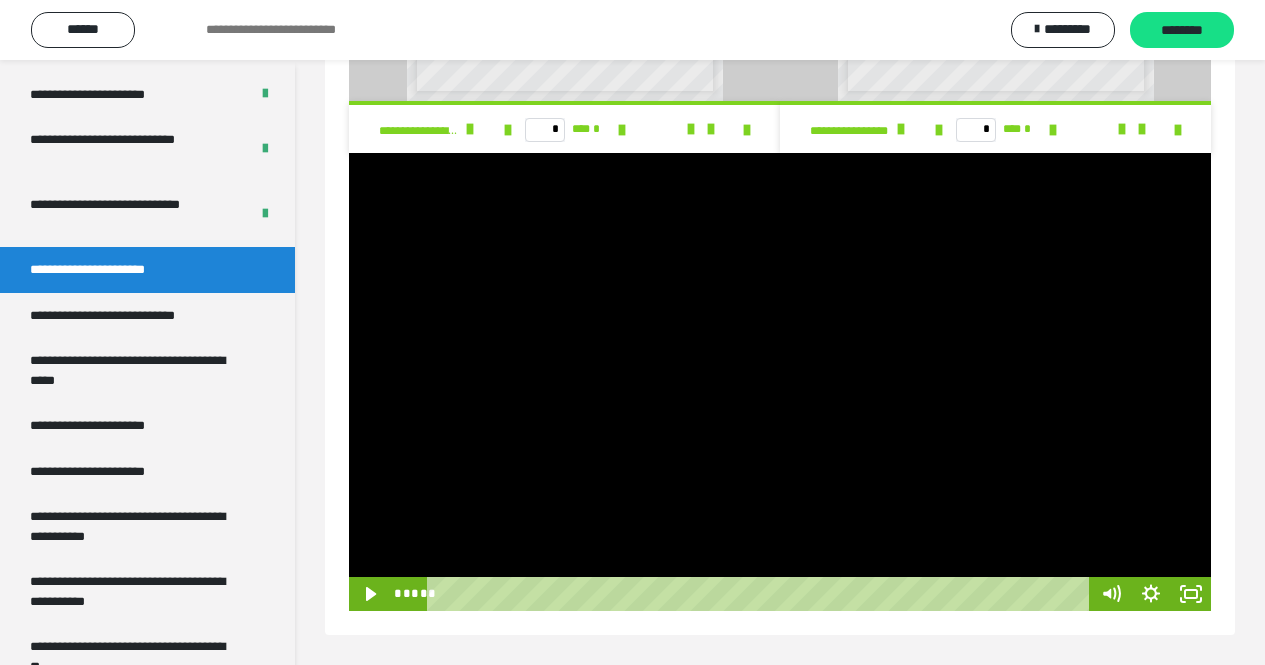 click at bounding box center (780, 382) 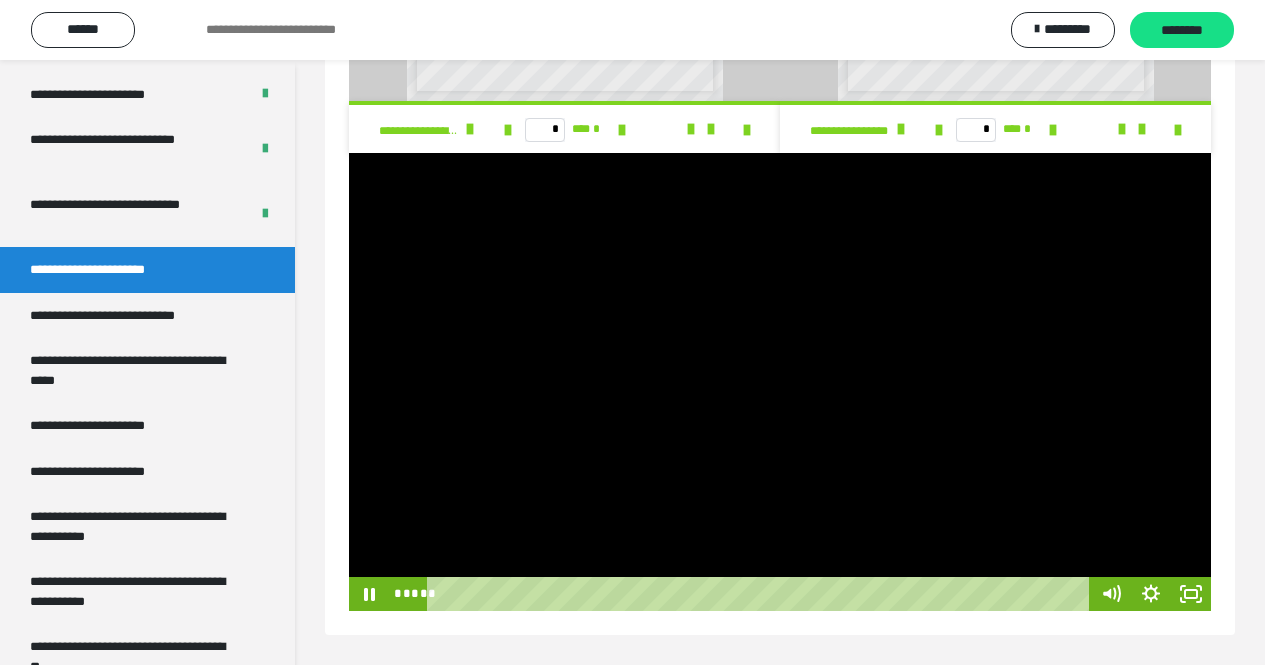 click at bounding box center [780, 382] 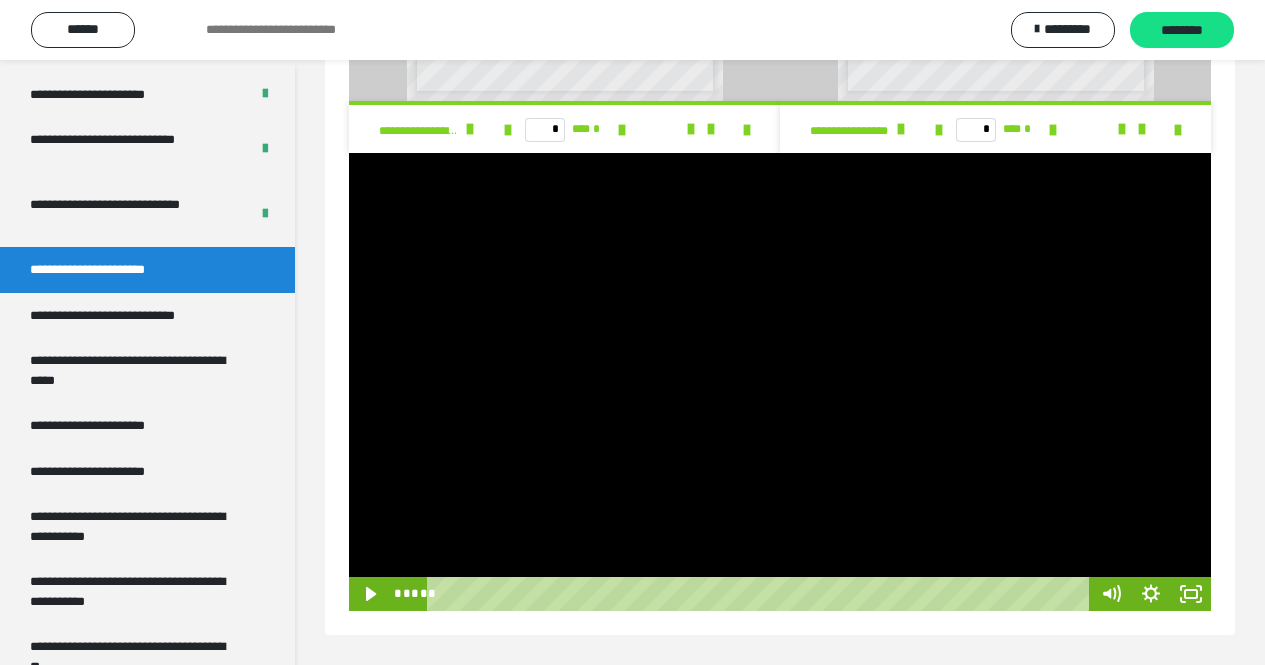 click at bounding box center (780, 382) 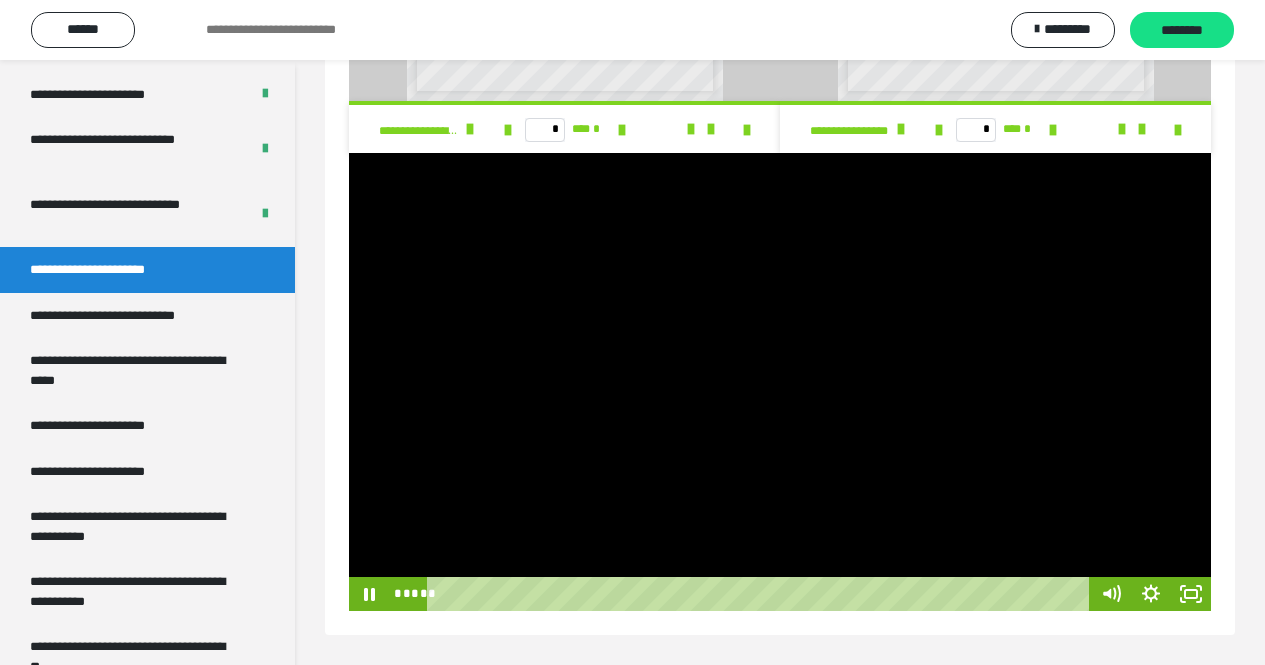 click at bounding box center (780, 382) 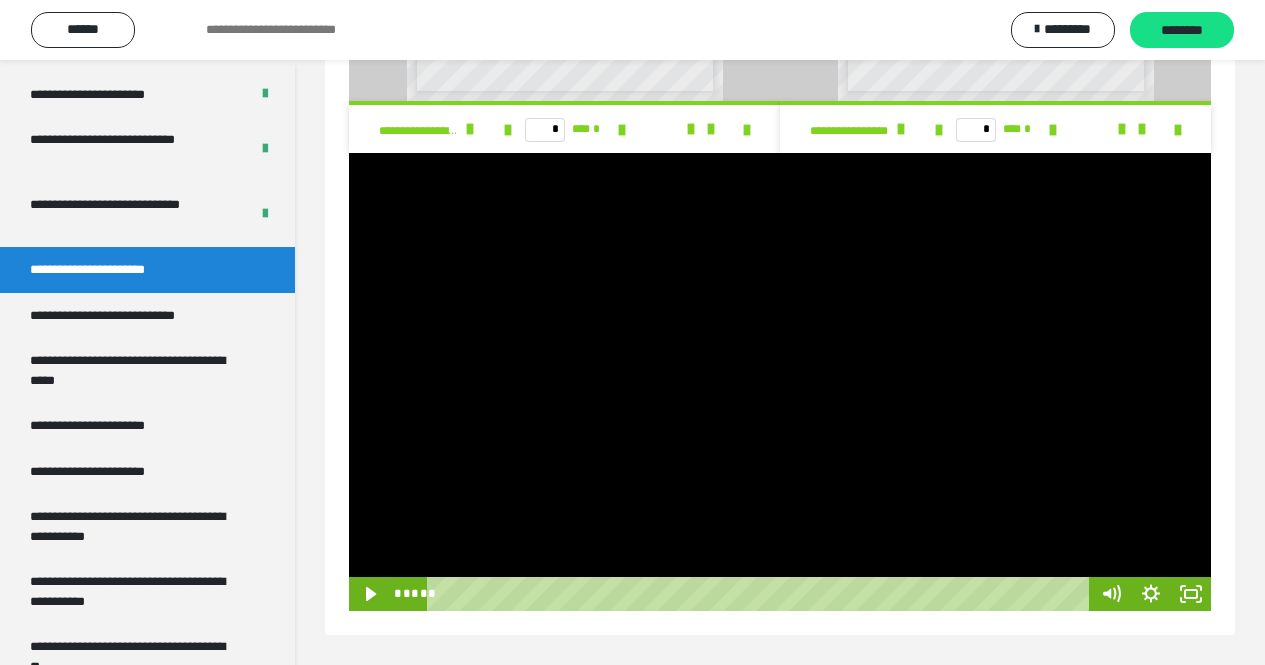 click at bounding box center (780, 382) 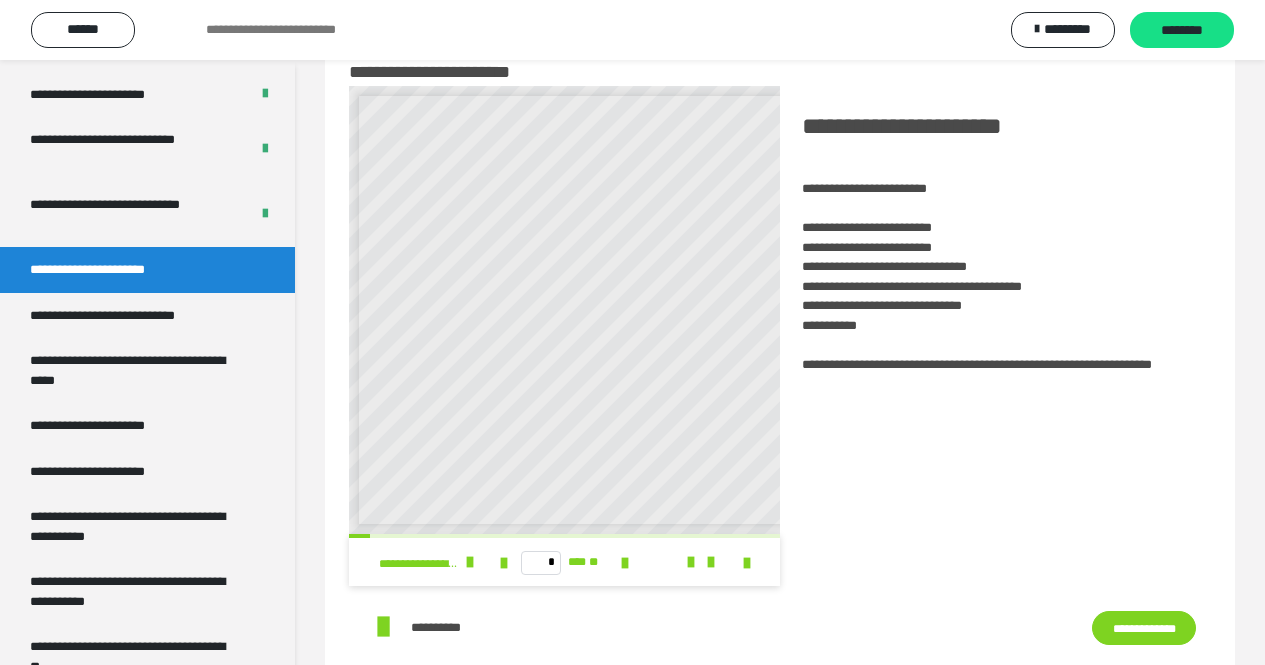 scroll, scrollTop: 56, scrollLeft: 0, axis: vertical 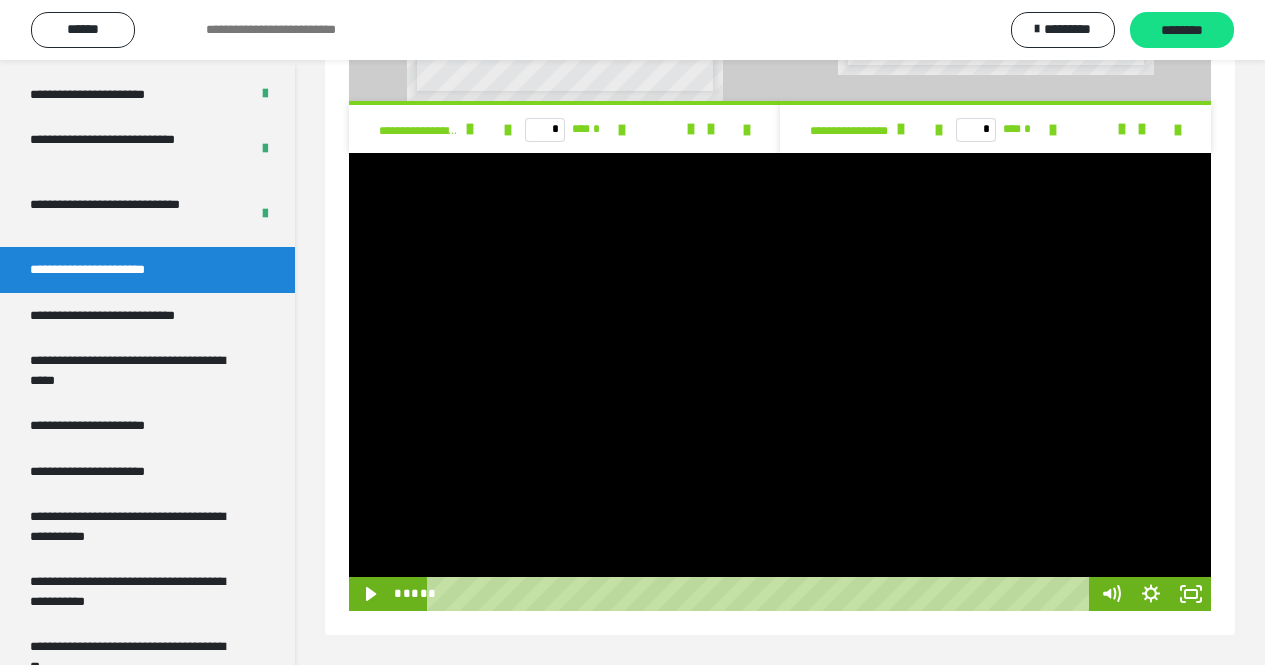 click at bounding box center [780, 382] 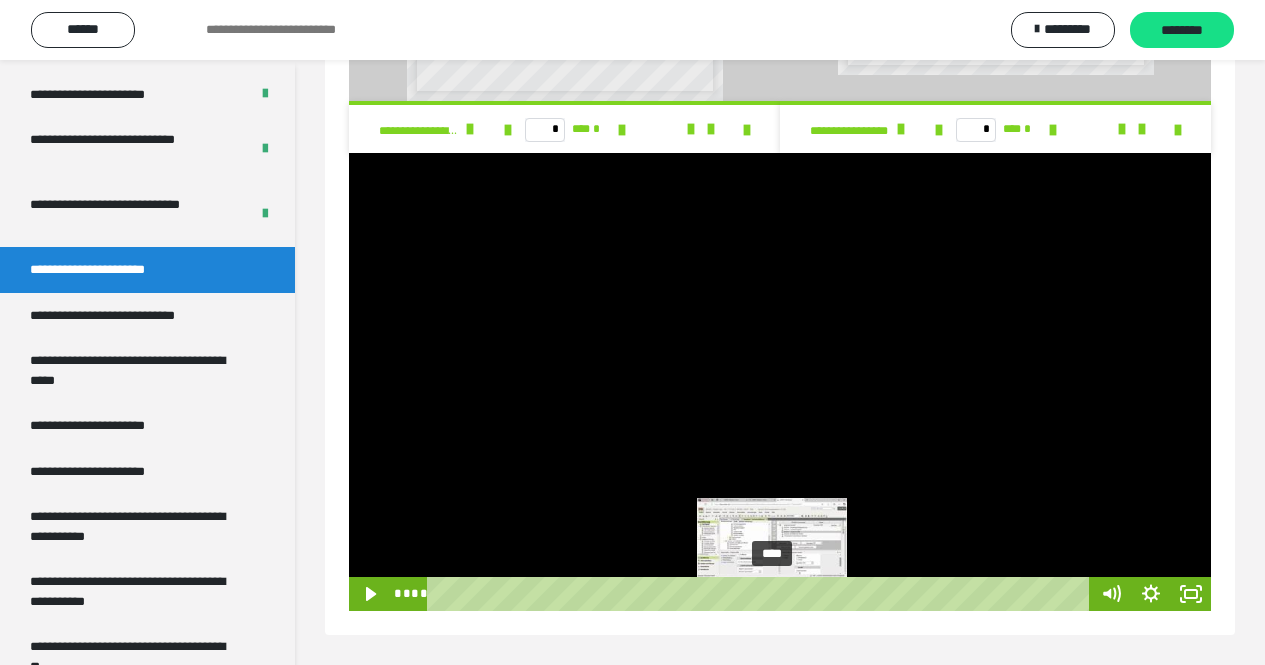 click on "****" at bounding box center [761, 594] 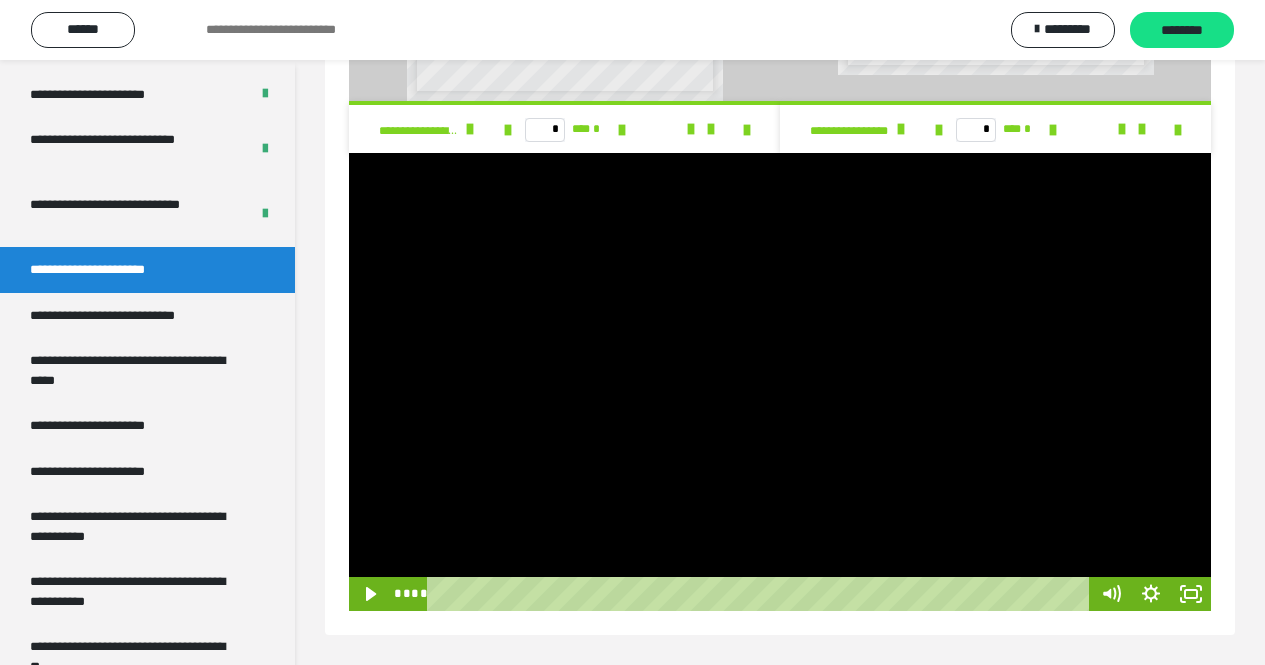 click at bounding box center [780, 382] 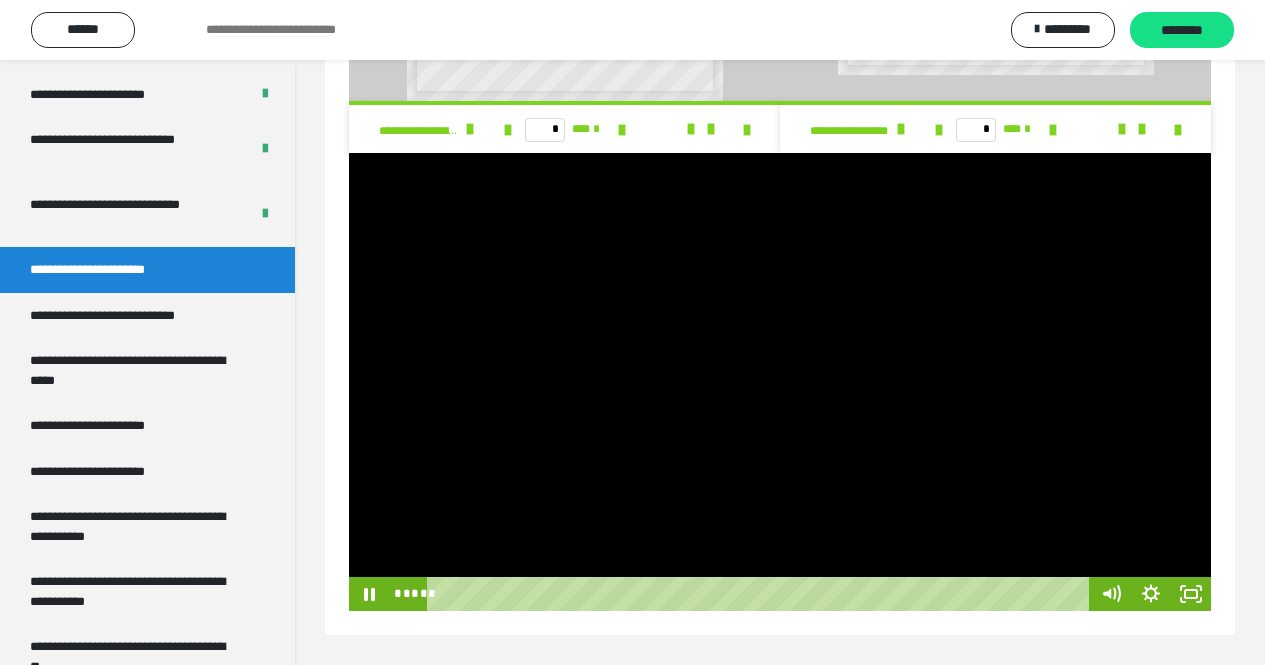 click at bounding box center [780, 382] 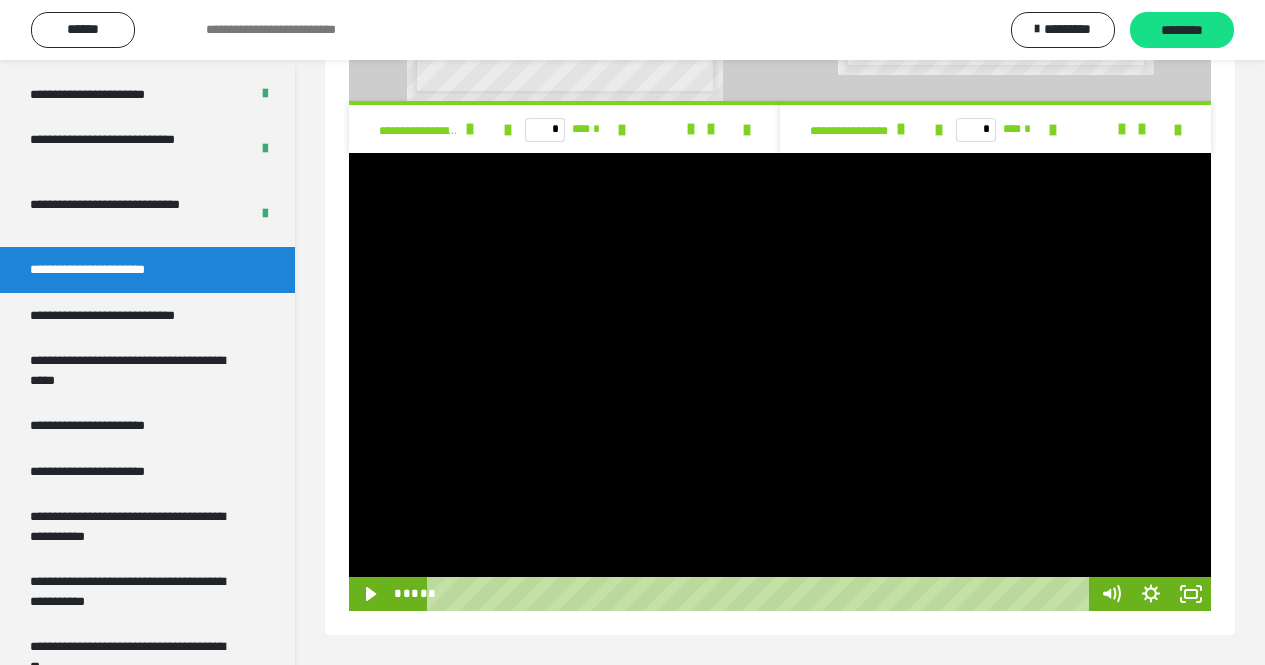 click at bounding box center (780, 382) 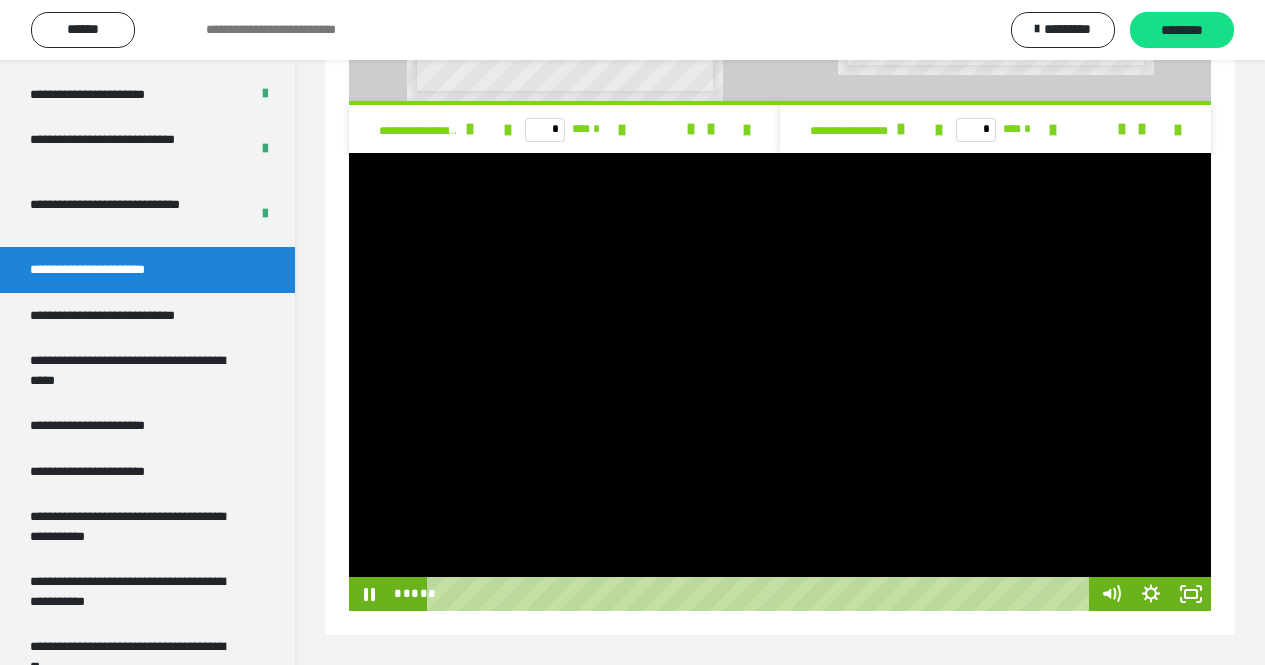 click at bounding box center [780, 382] 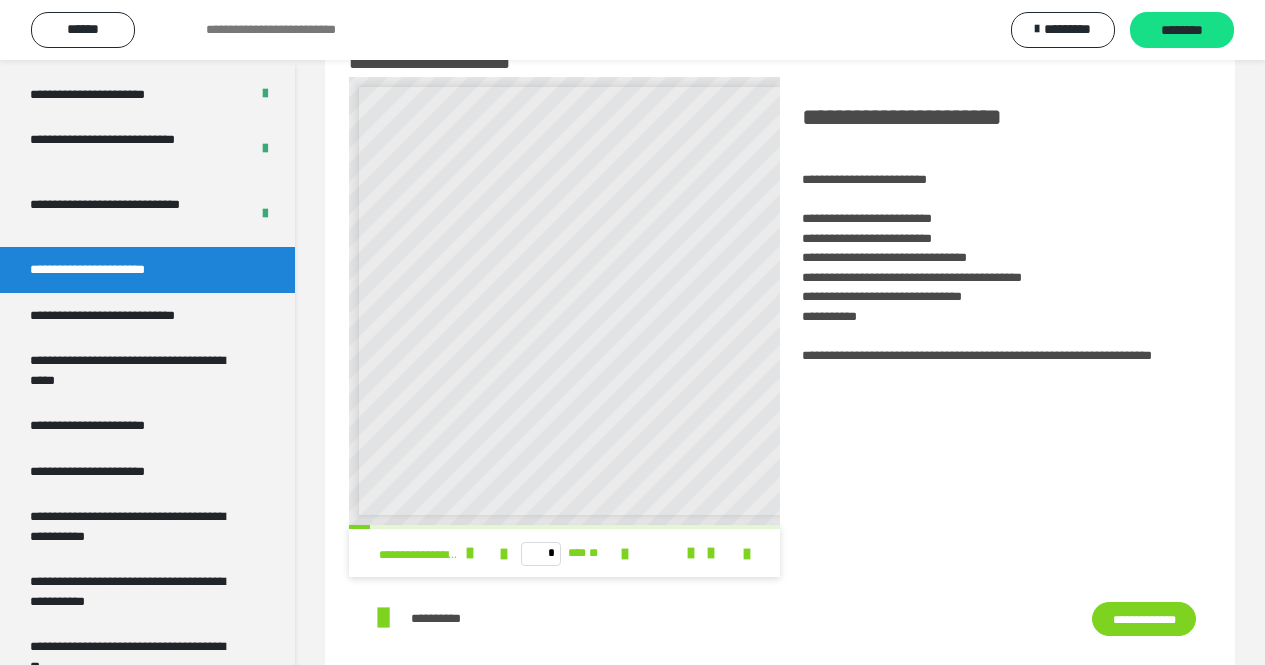 scroll, scrollTop: 0, scrollLeft: 0, axis: both 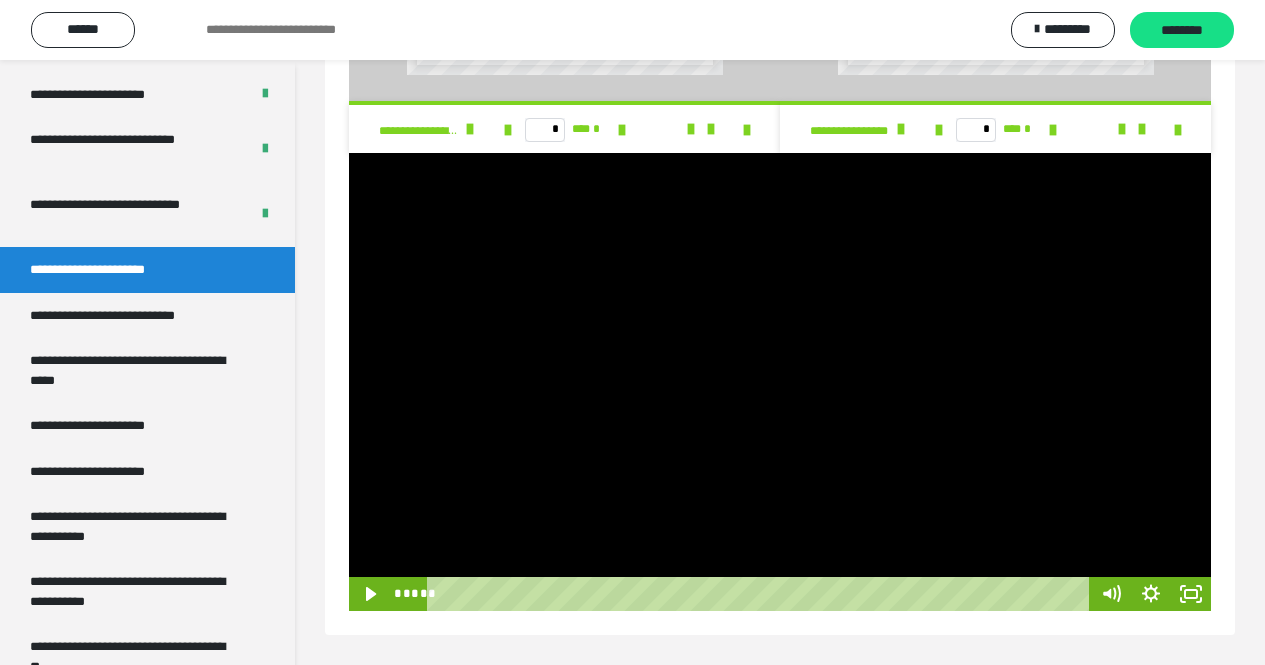 click at bounding box center (780, 382) 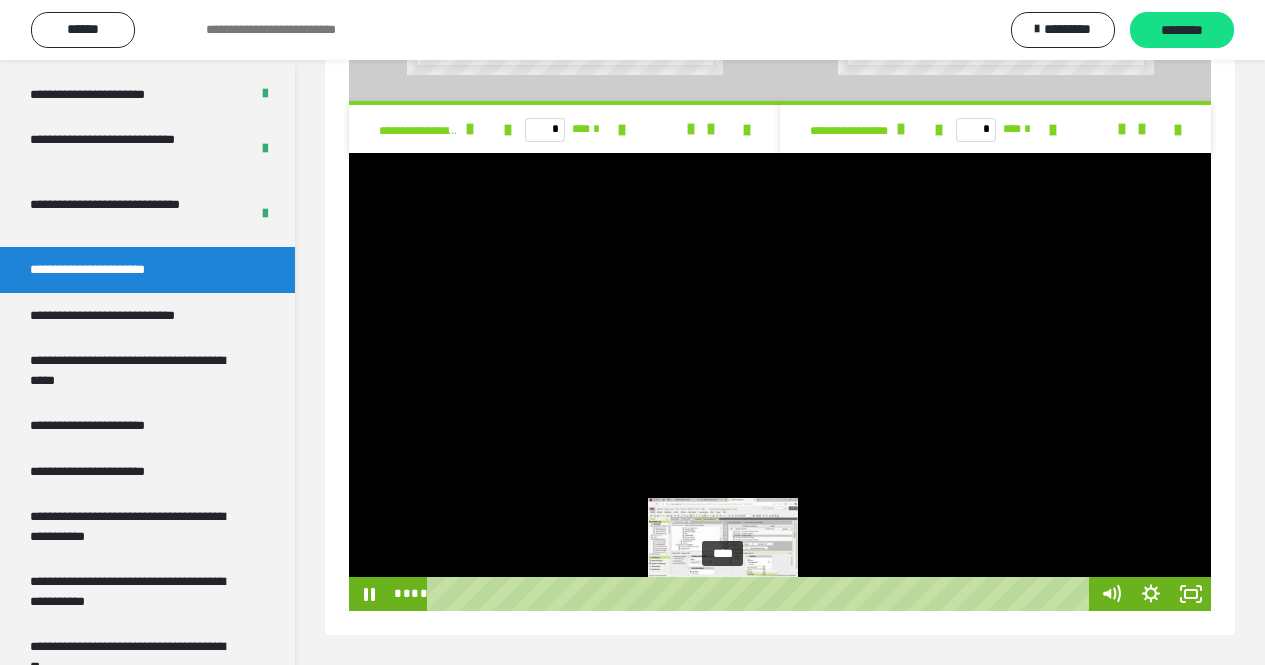 click on "****" at bounding box center (761, 594) 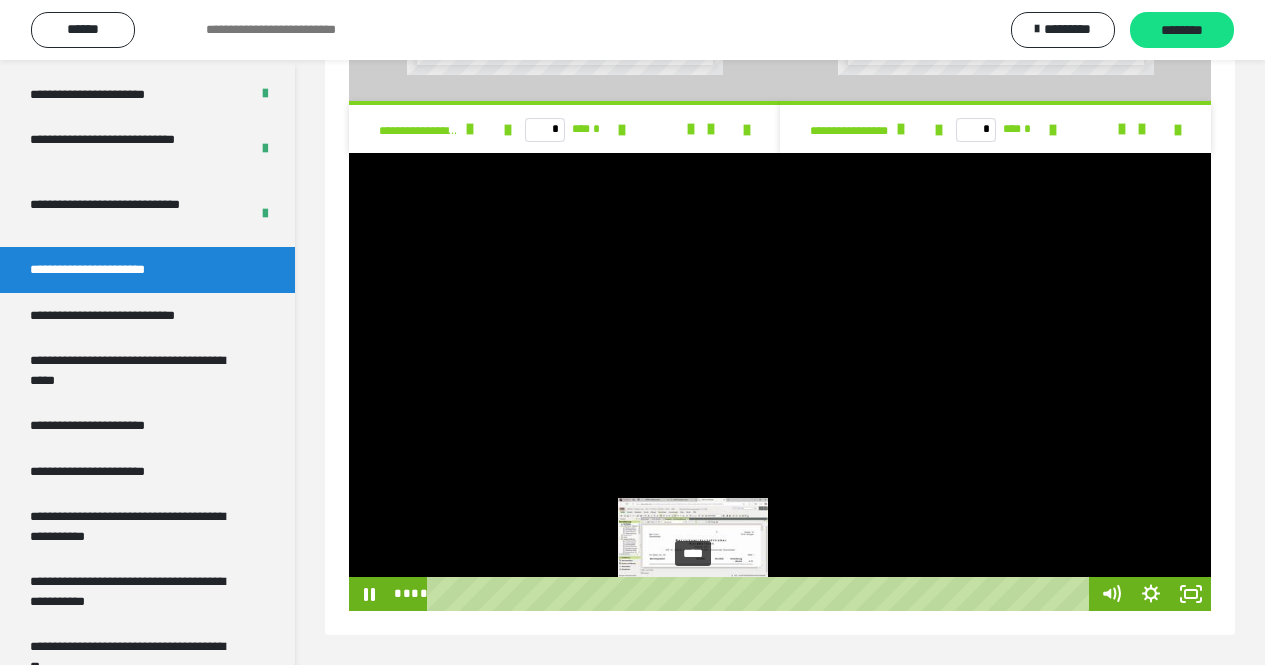 click on "****" at bounding box center (761, 594) 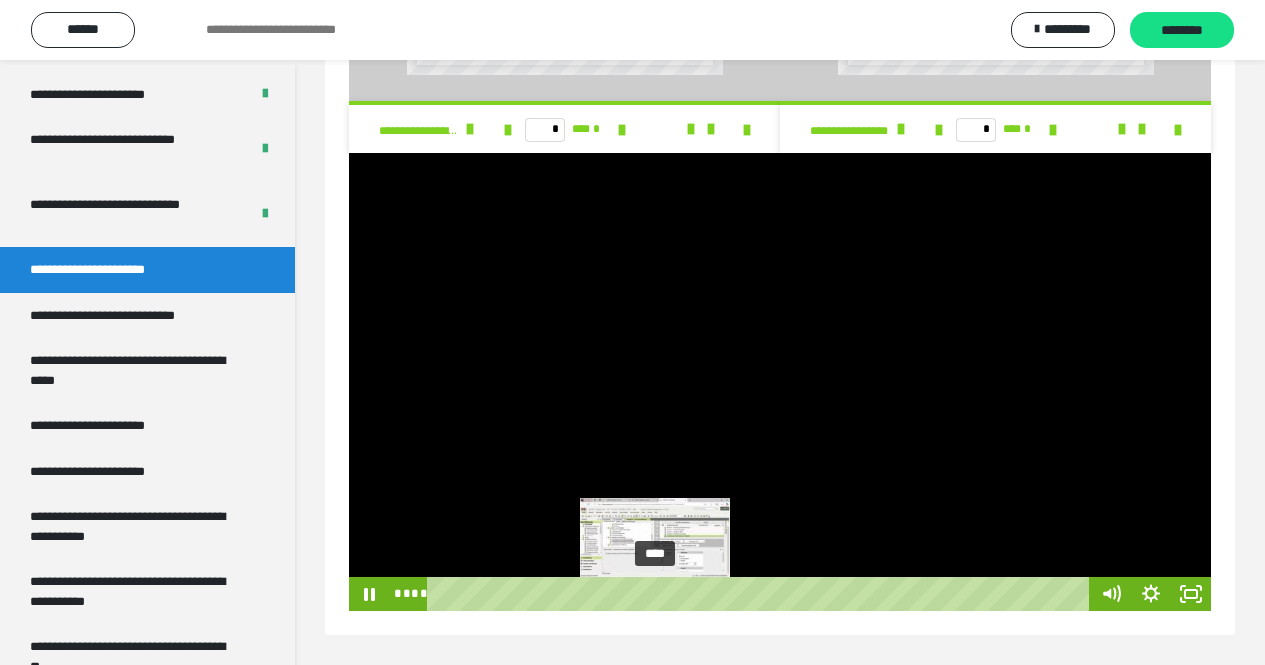 click on "****" at bounding box center (761, 594) 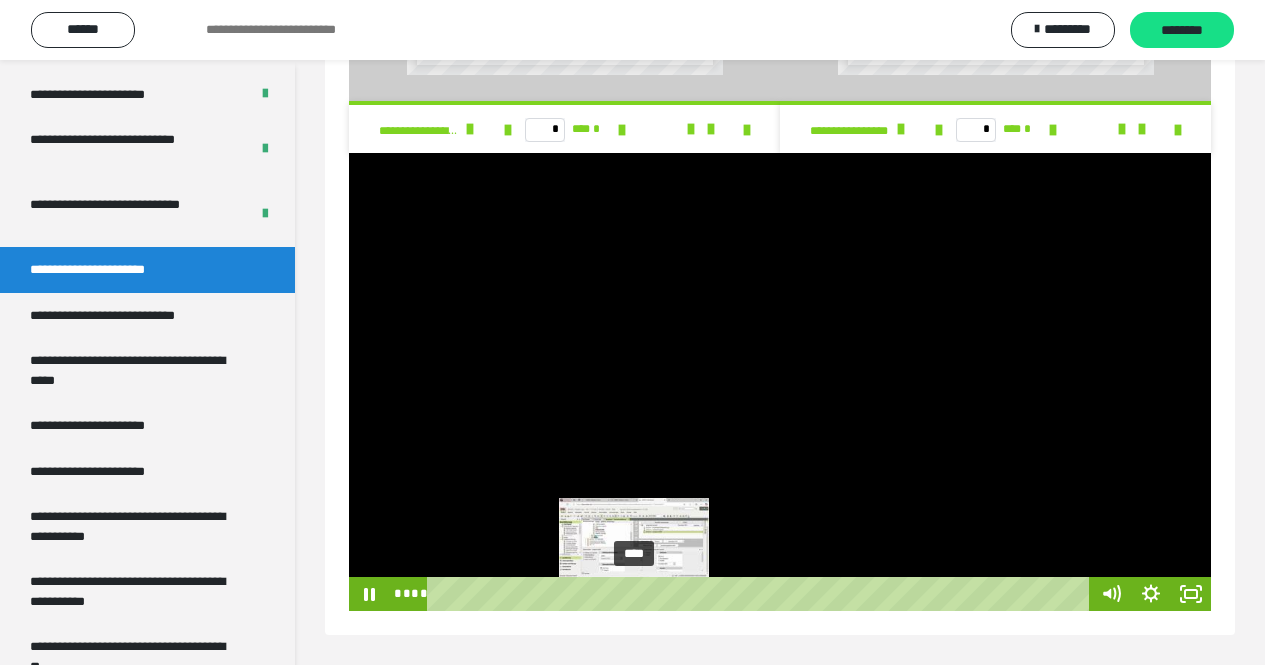 click on "****" at bounding box center (761, 594) 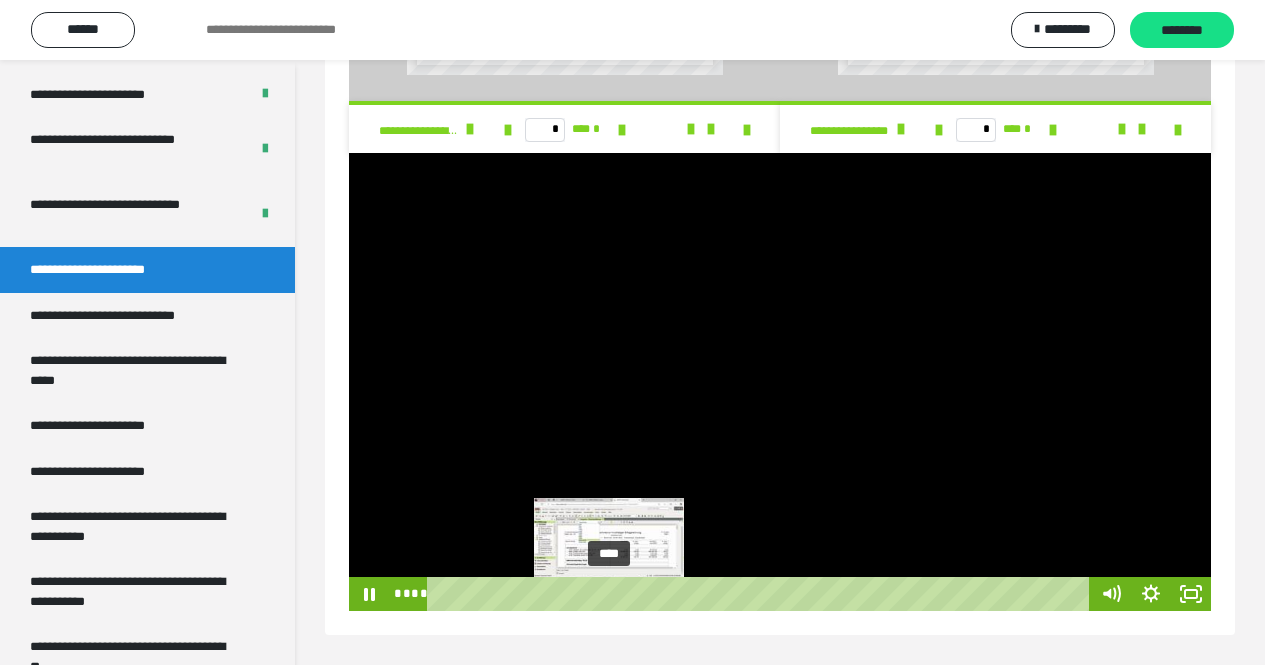 click on "****" at bounding box center [761, 594] 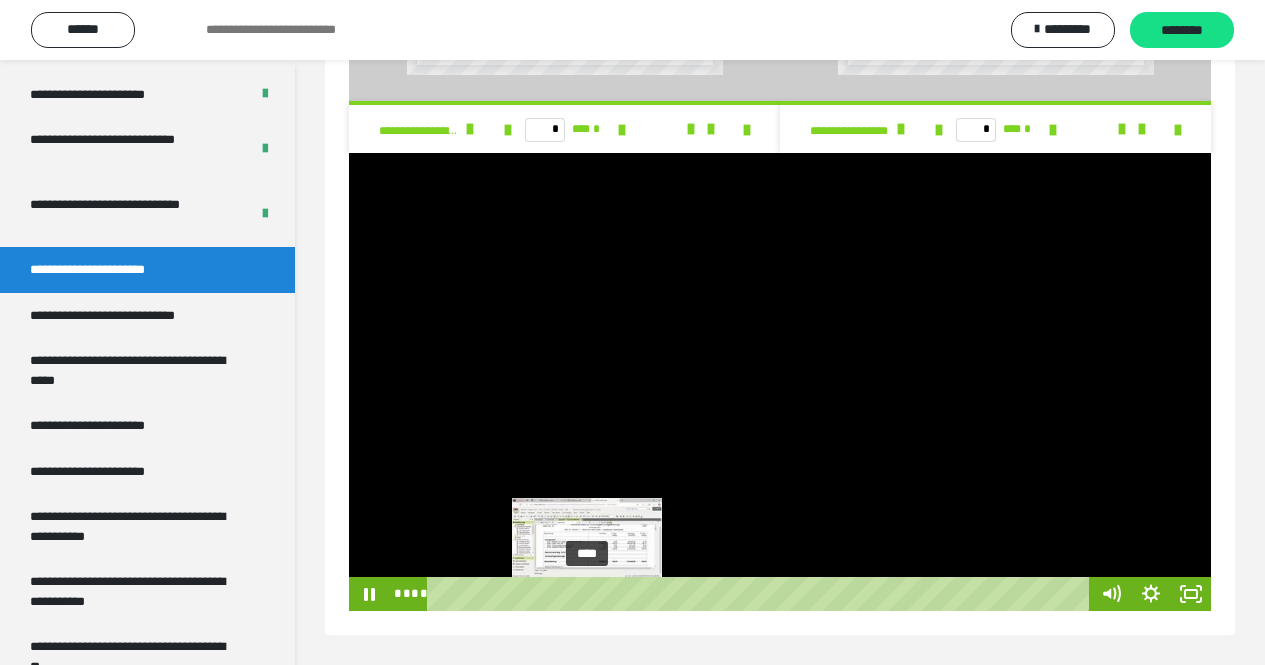 click on "****" at bounding box center (761, 594) 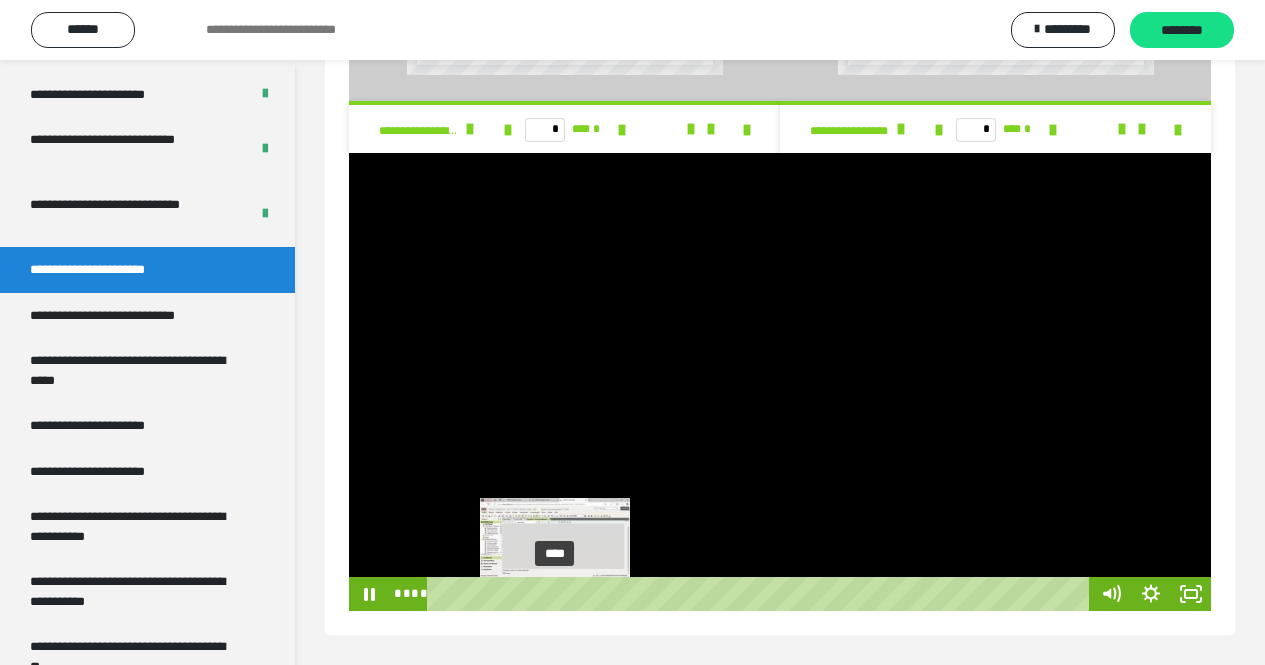click on "****" at bounding box center (761, 594) 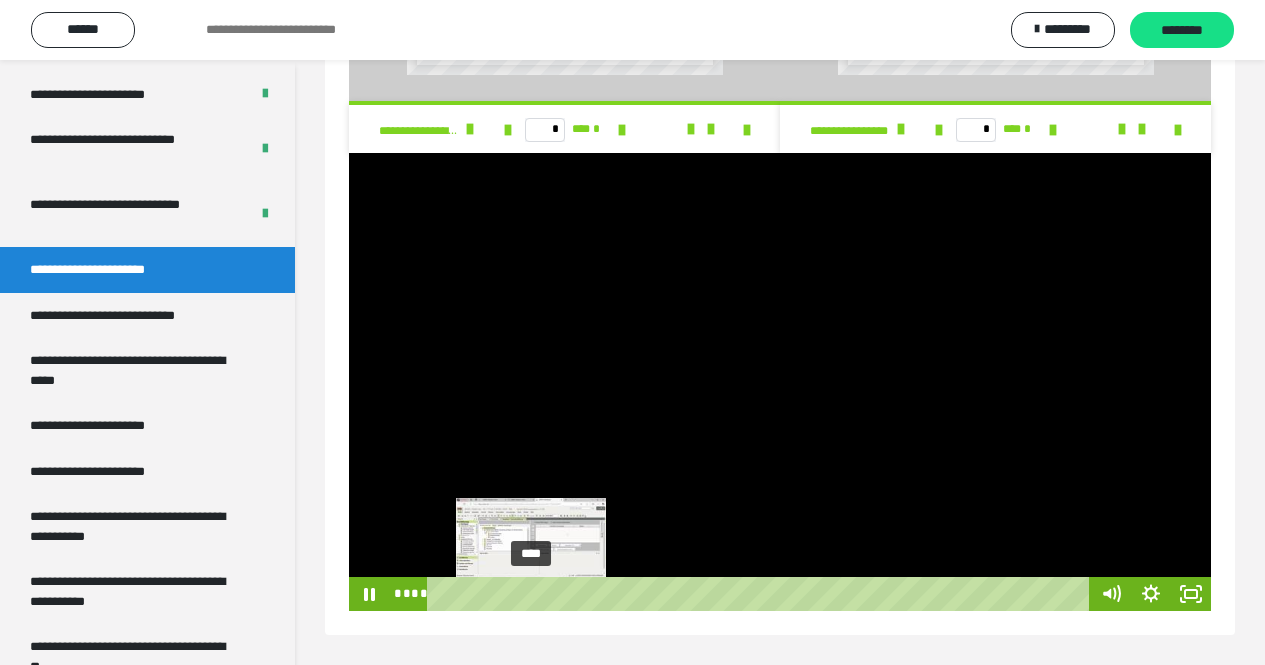 click on "****" at bounding box center [761, 594] 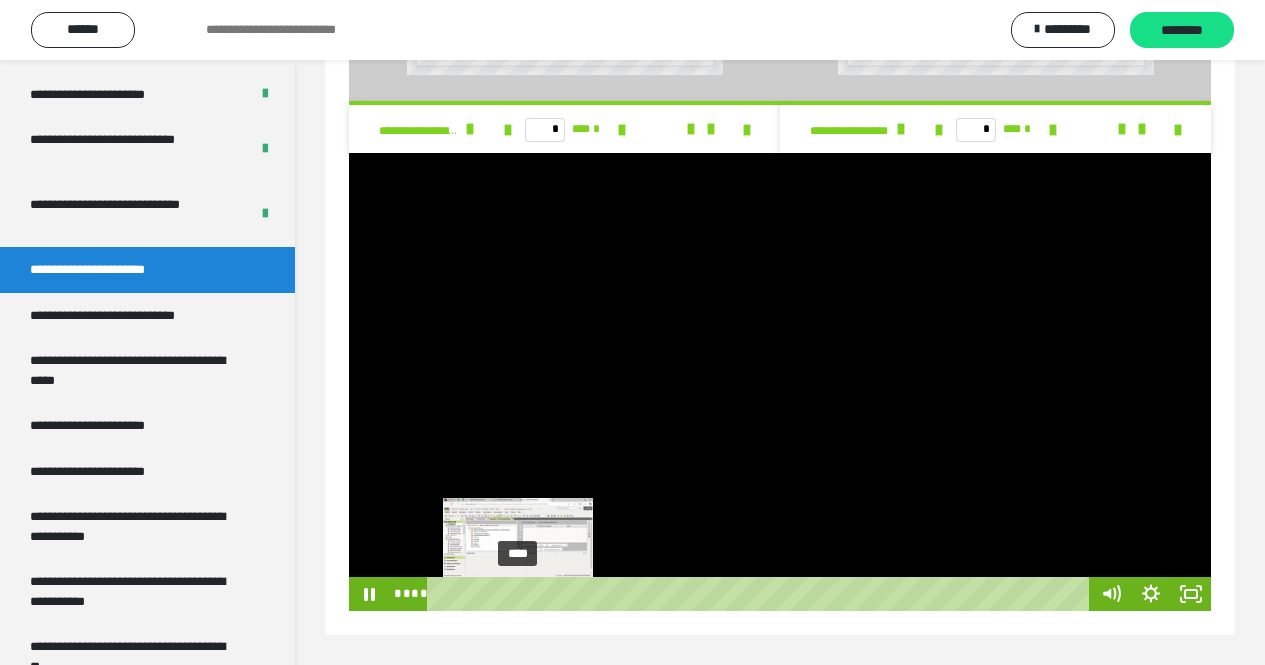 click on "****" at bounding box center [761, 594] 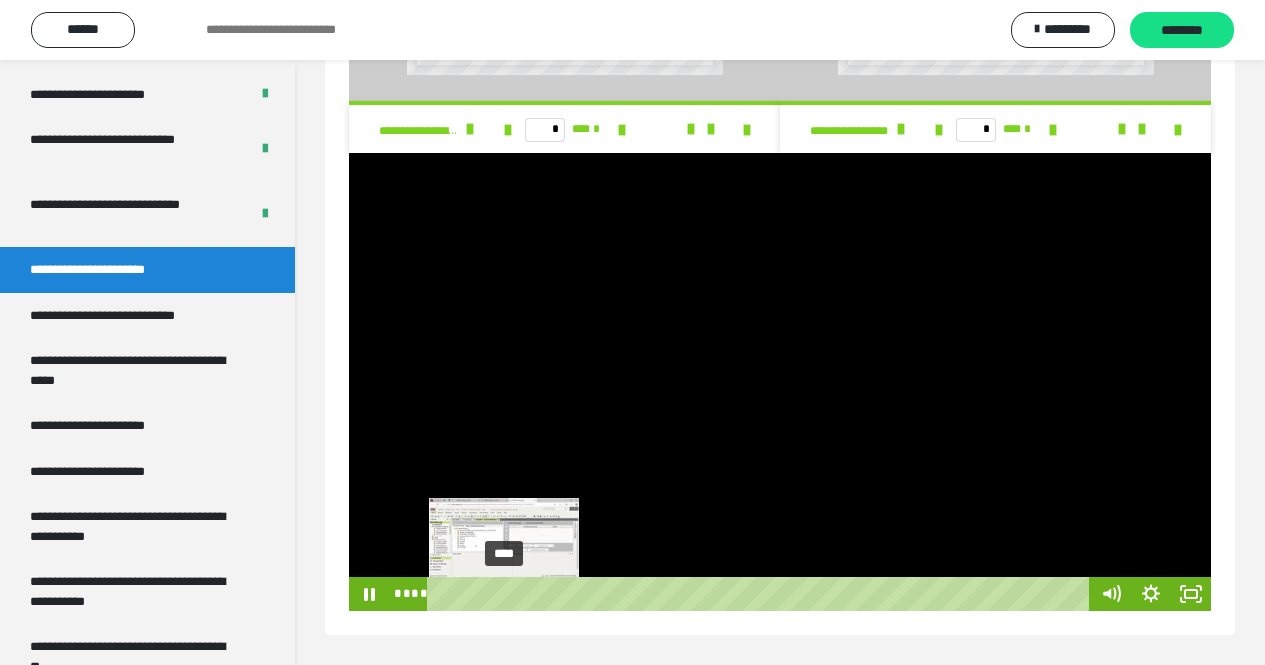 click on "****" at bounding box center (761, 594) 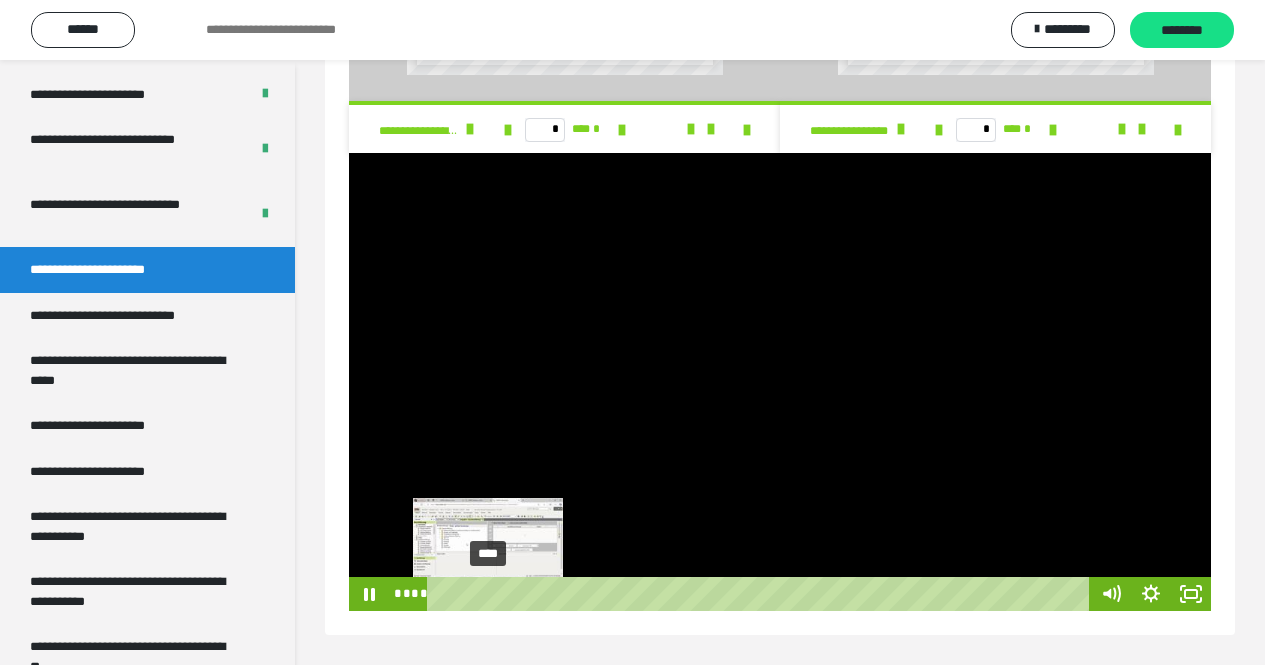 click on "****" at bounding box center [761, 594] 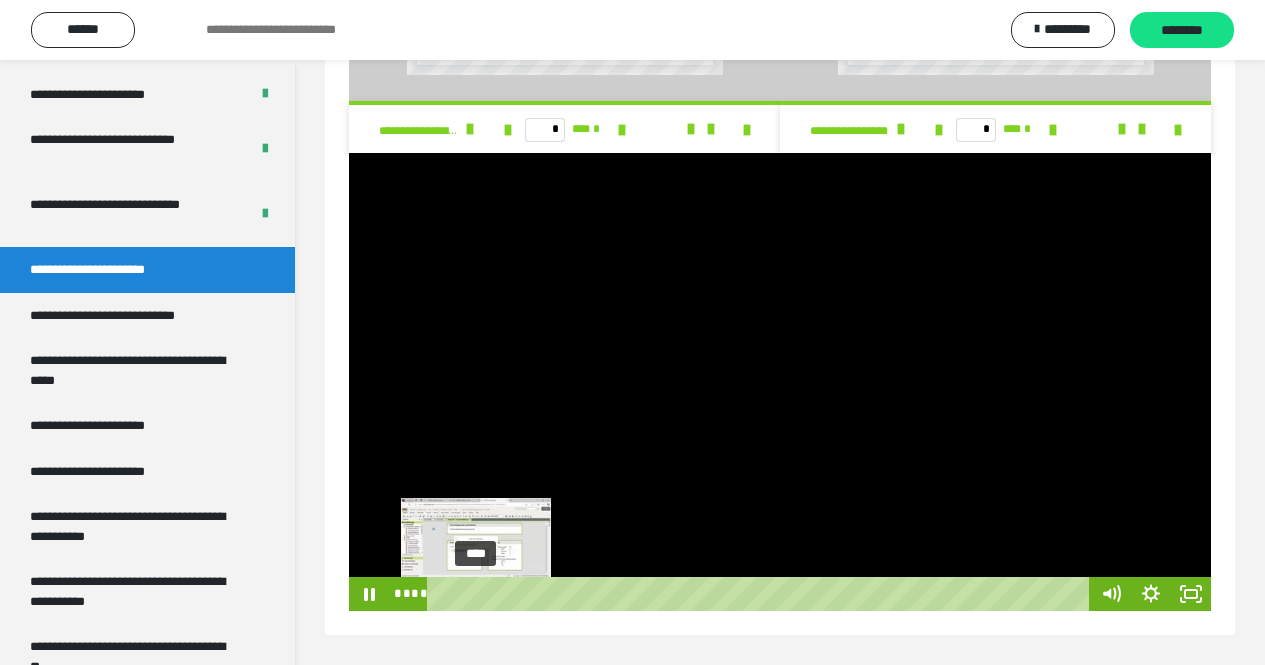 click on "****" at bounding box center [761, 594] 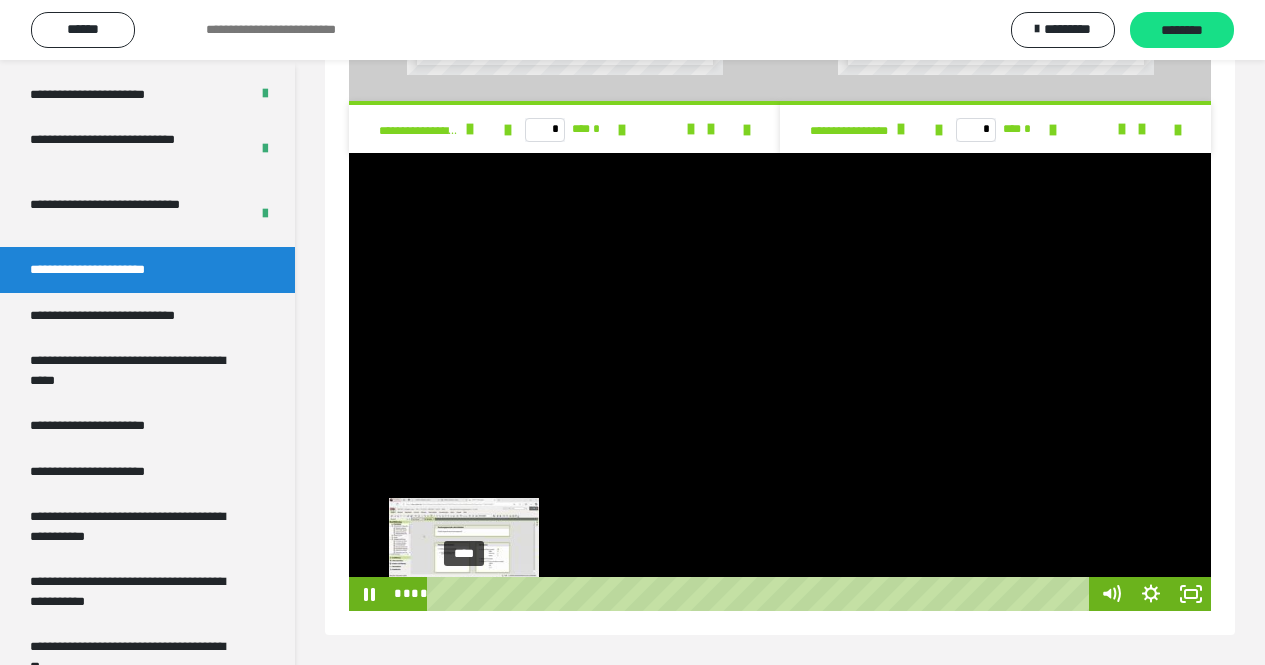 click on "****" at bounding box center [761, 594] 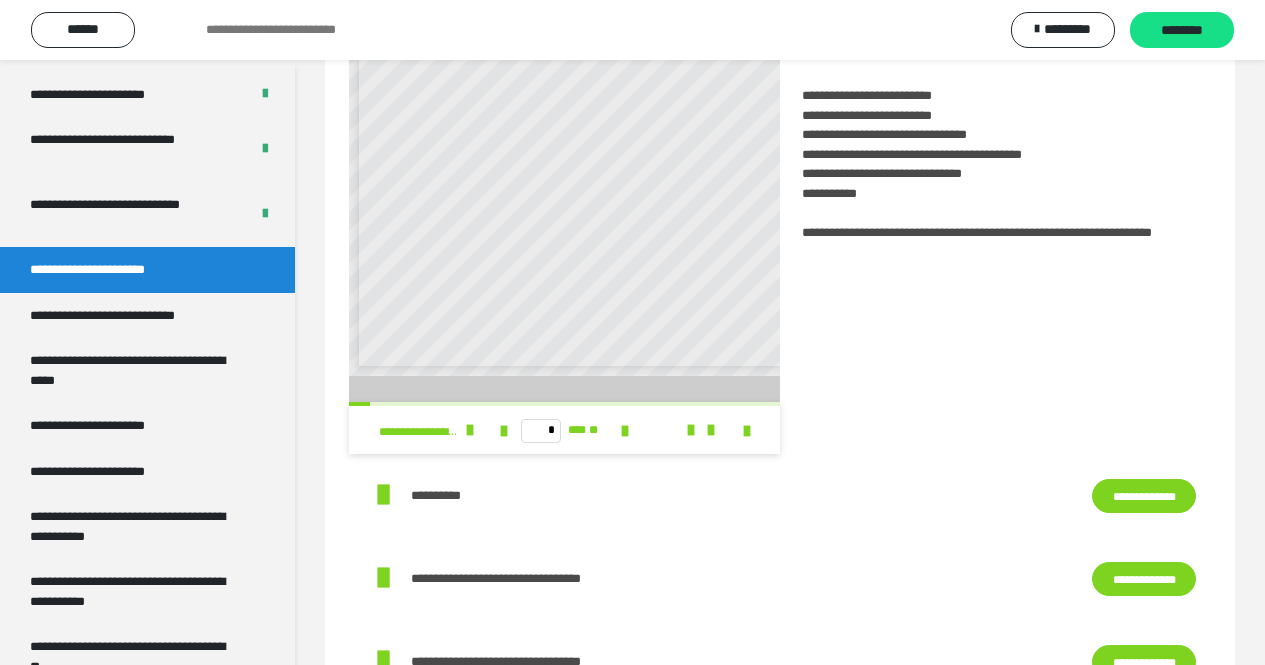 scroll, scrollTop: 0, scrollLeft: 0, axis: both 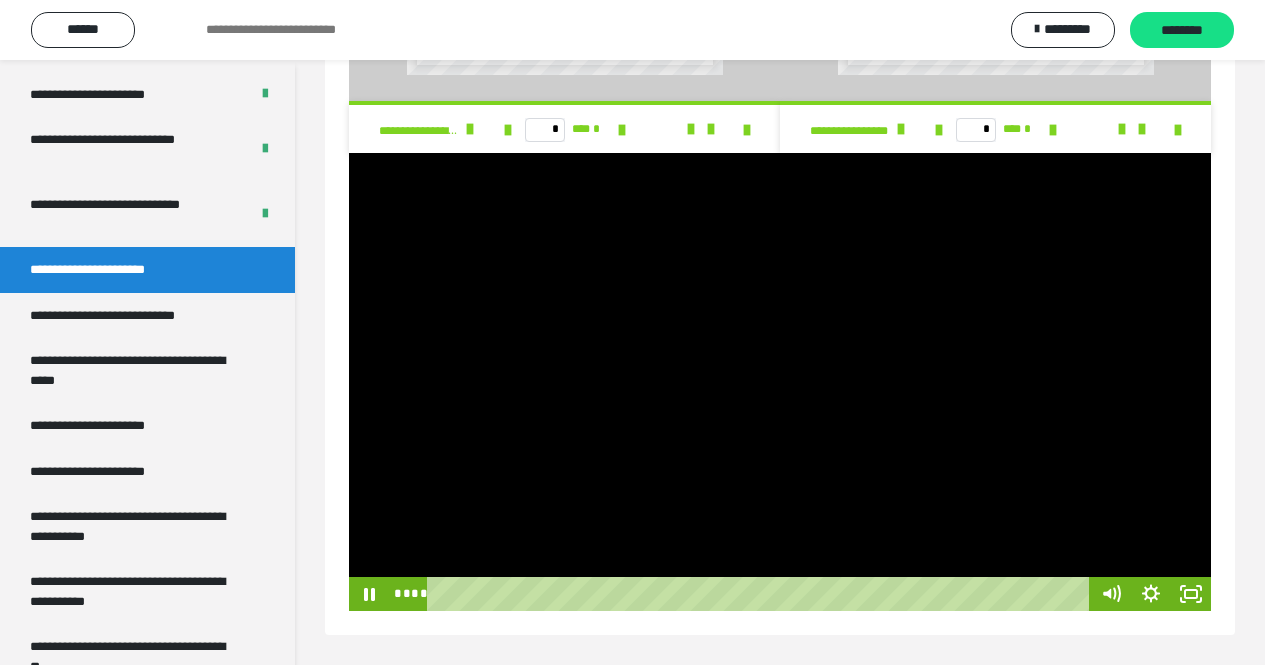 click at bounding box center (780, 382) 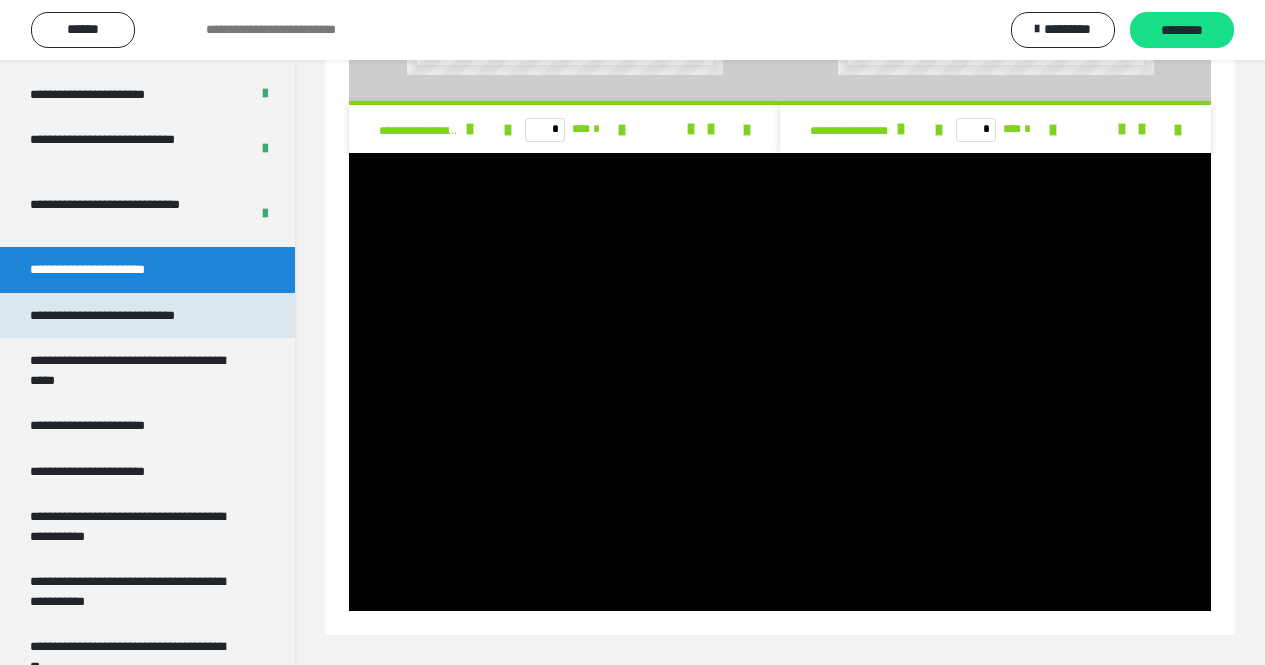 click on "**********" at bounding box center (129, 316) 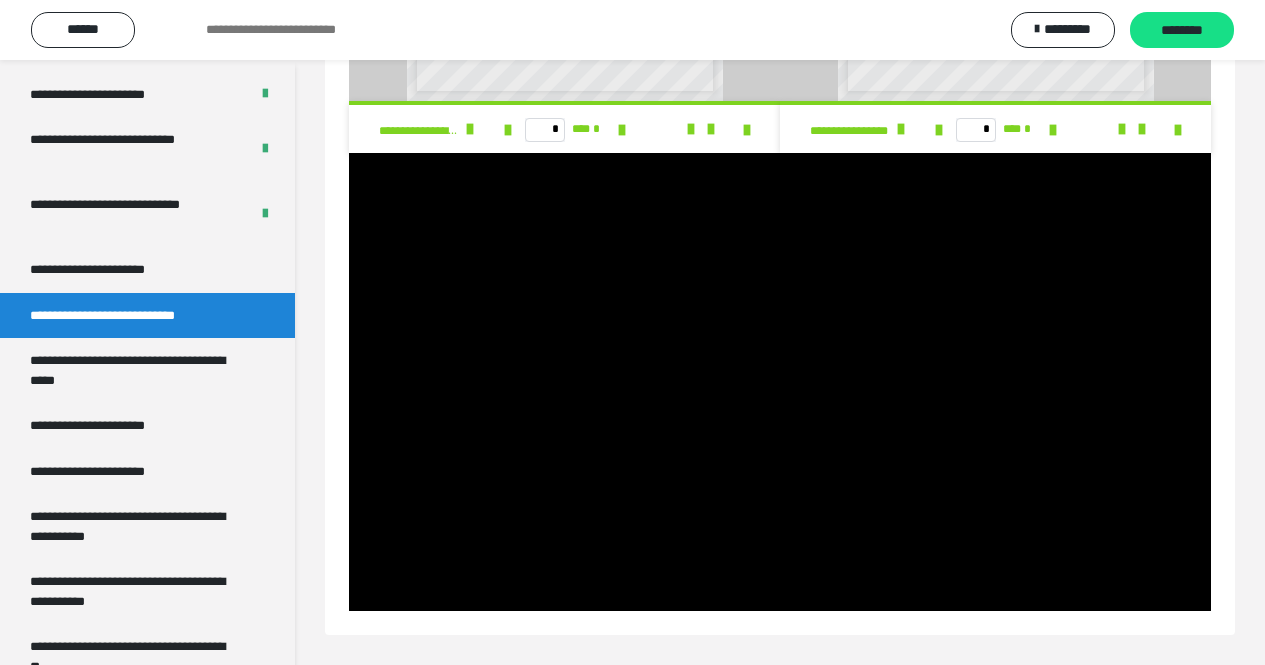 scroll, scrollTop: 7, scrollLeft: 0, axis: vertical 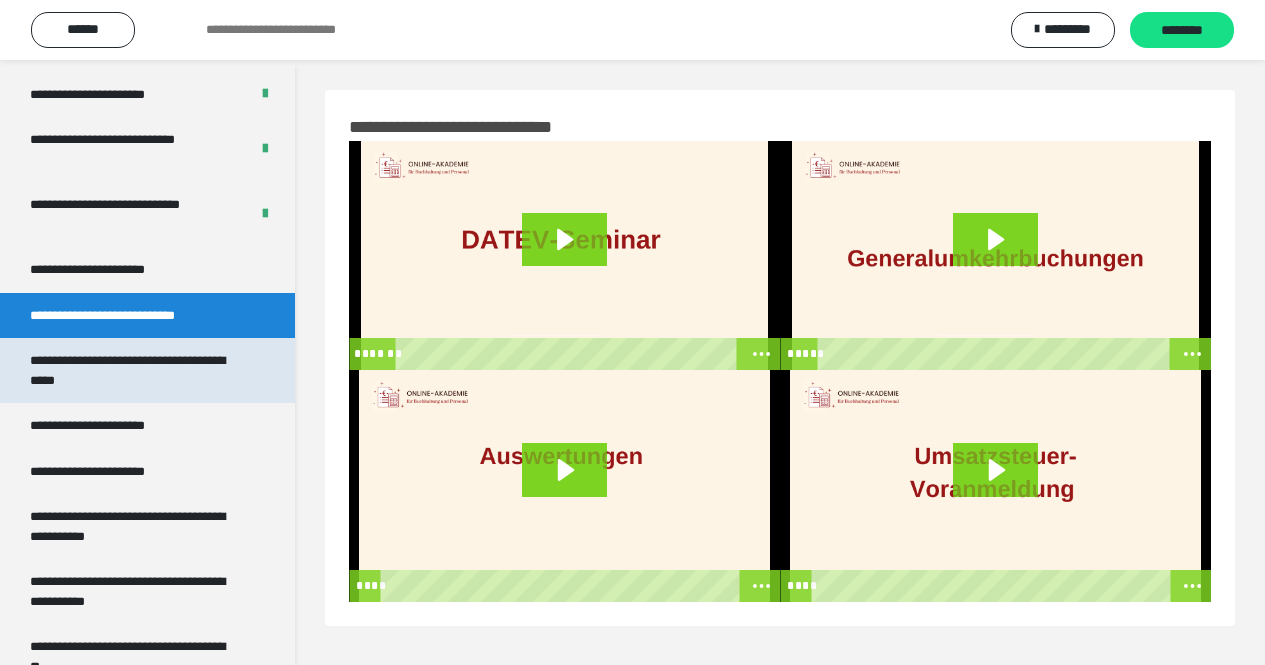 click on "**********" at bounding box center [132, 370] 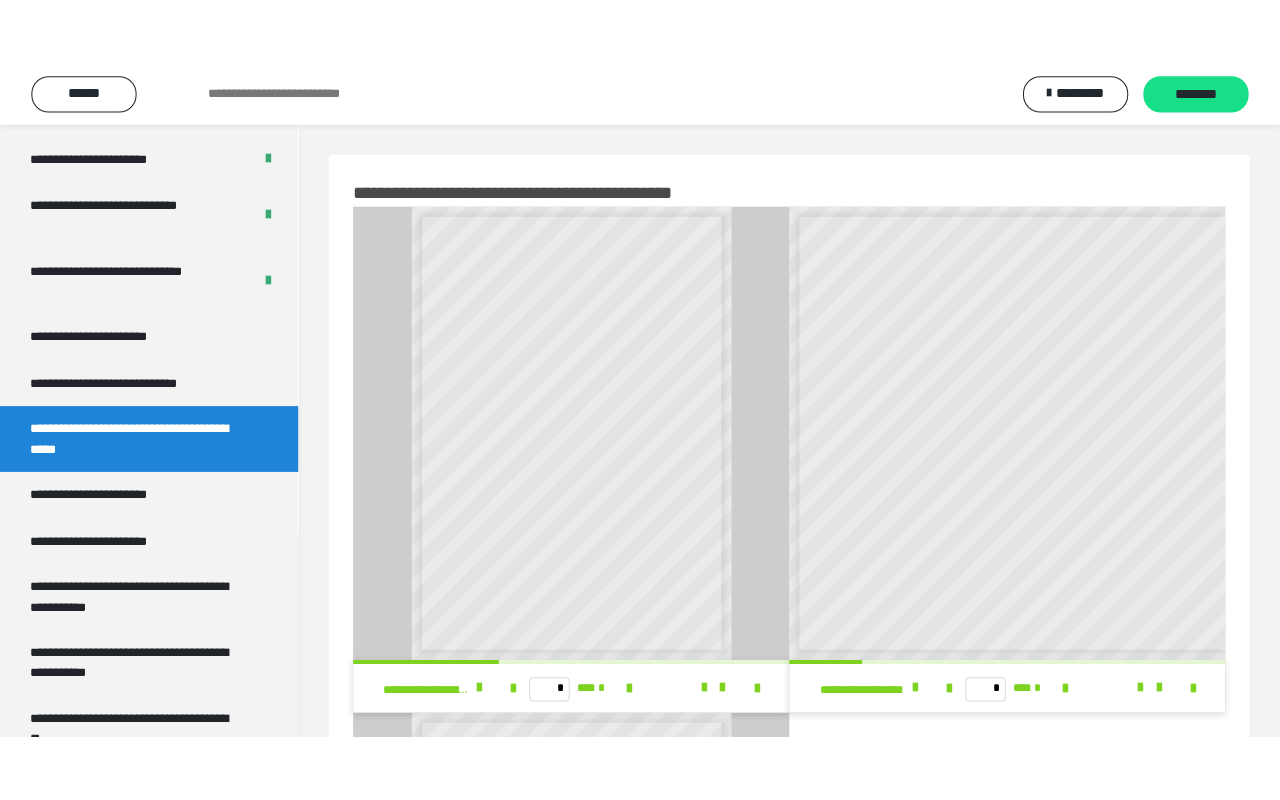 scroll, scrollTop: 1, scrollLeft: 0, axis: vertical 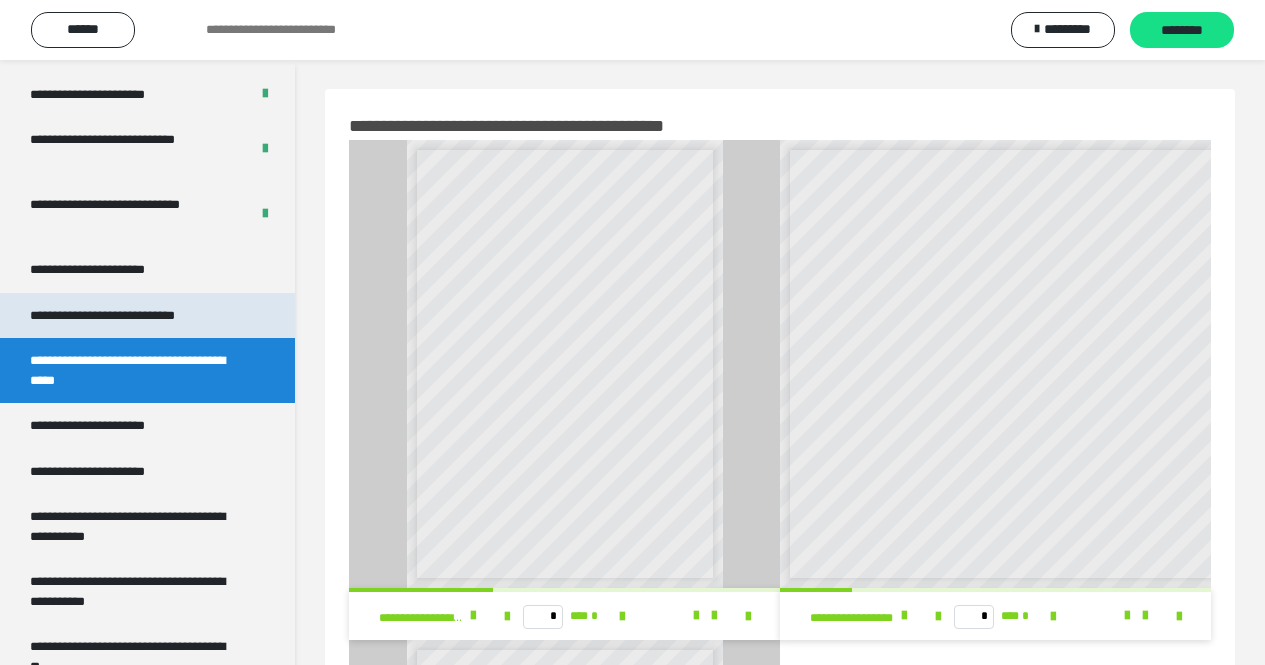 click on "**********" at bounding box center [129, 316] 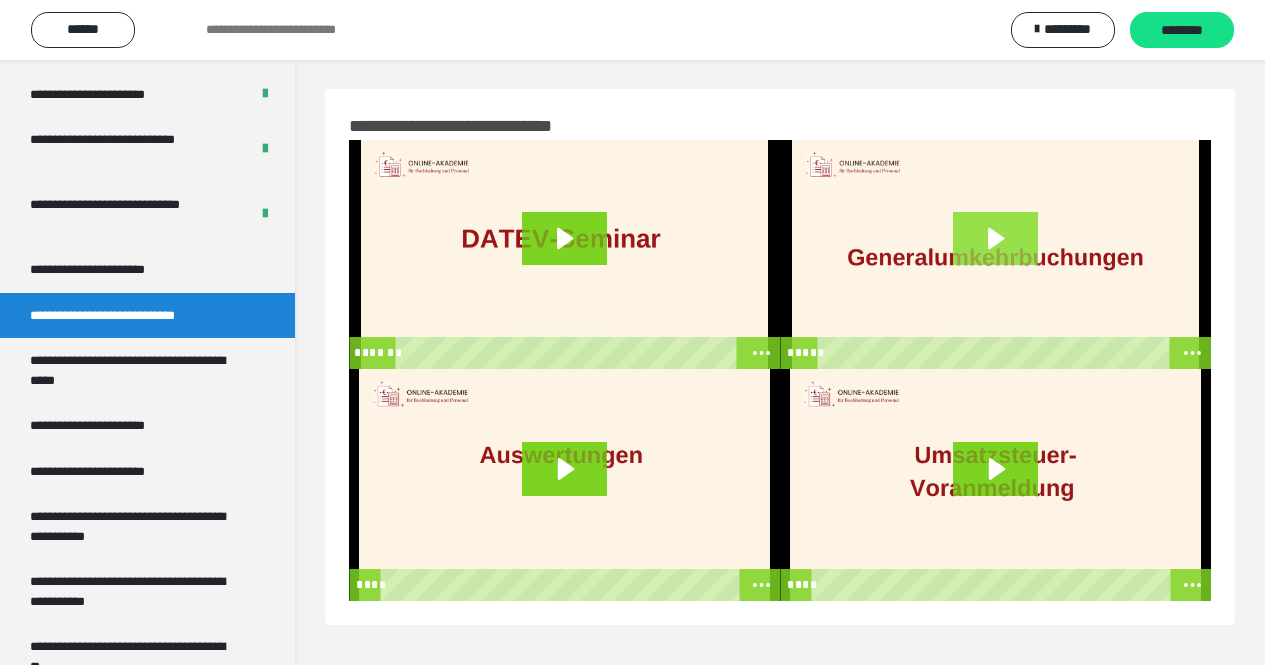 click 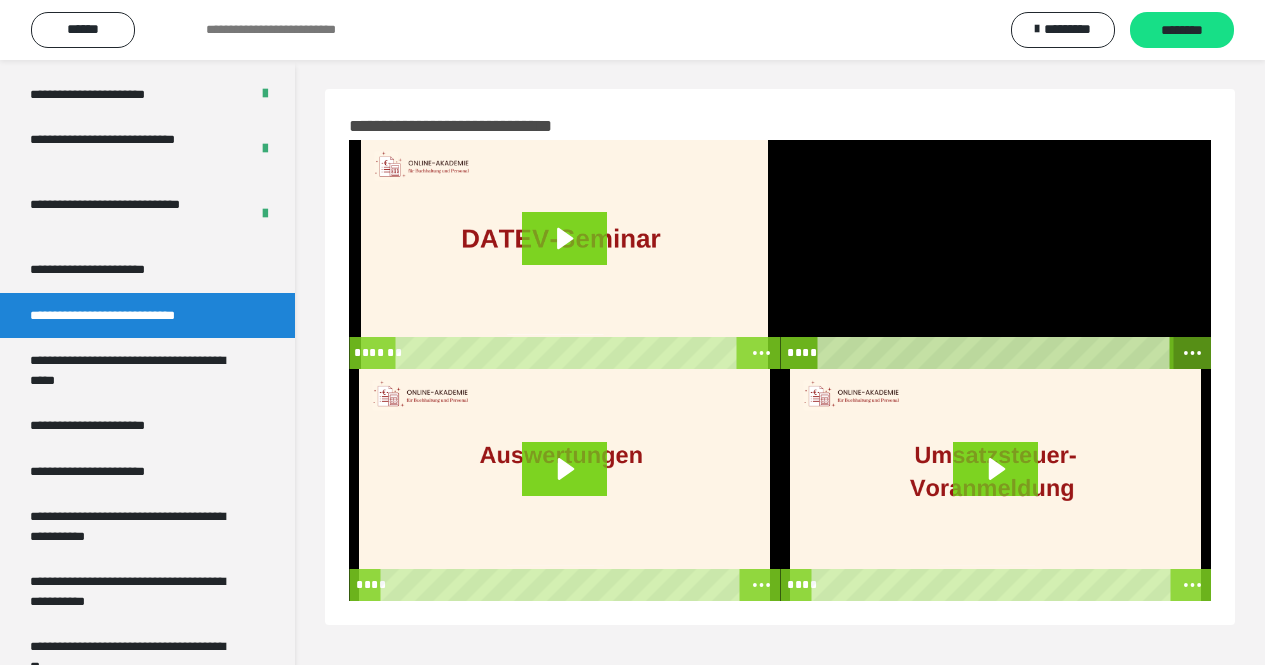 click 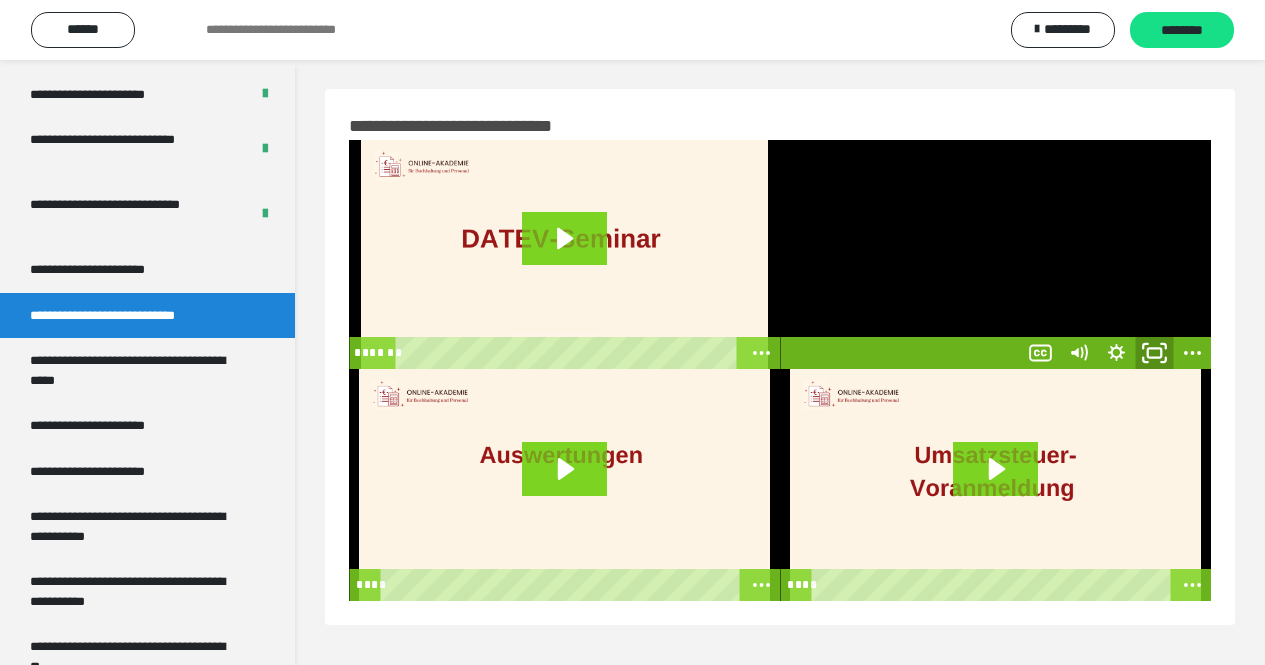 click 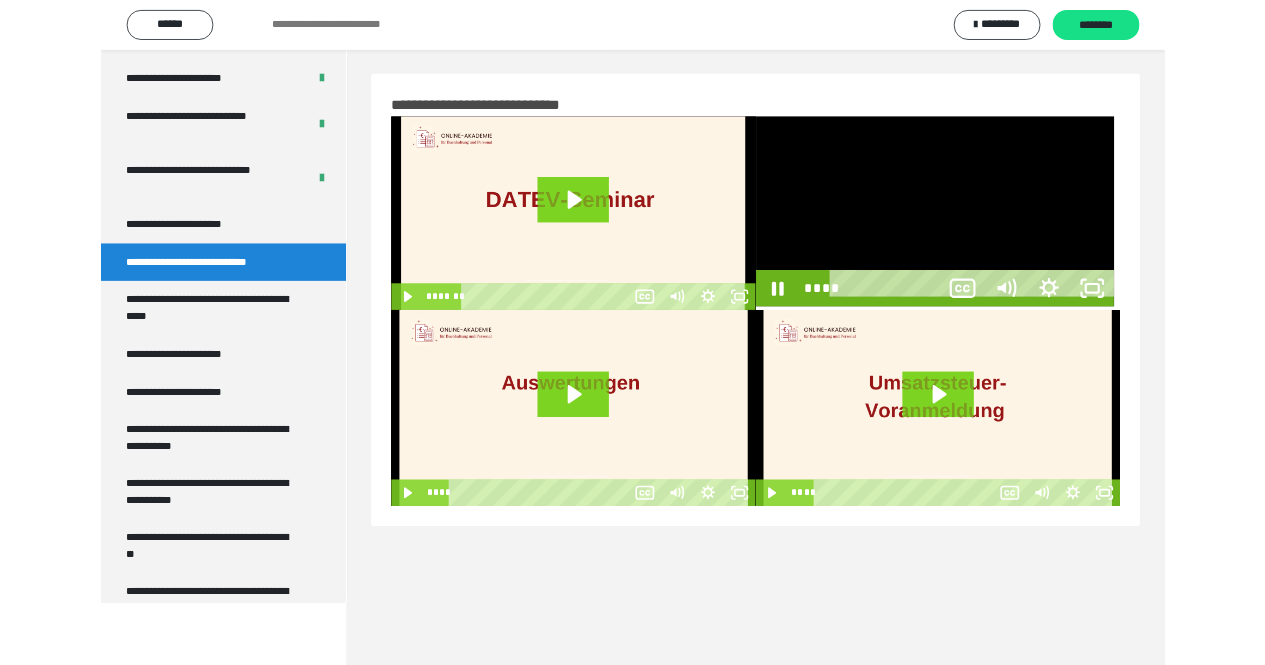 scroll, scrollTop: 3824, scrollLeft: 0, axis: vertical 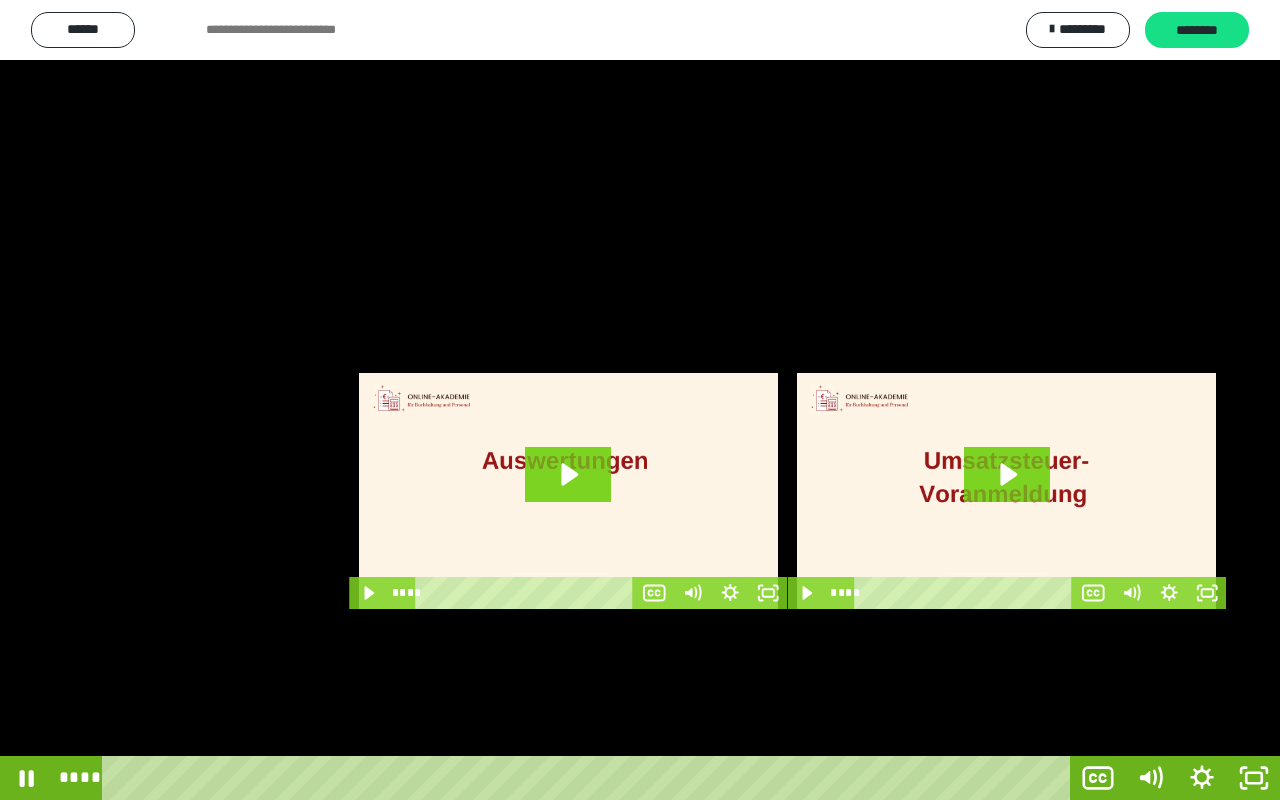 click at bounding box center [640, 400] 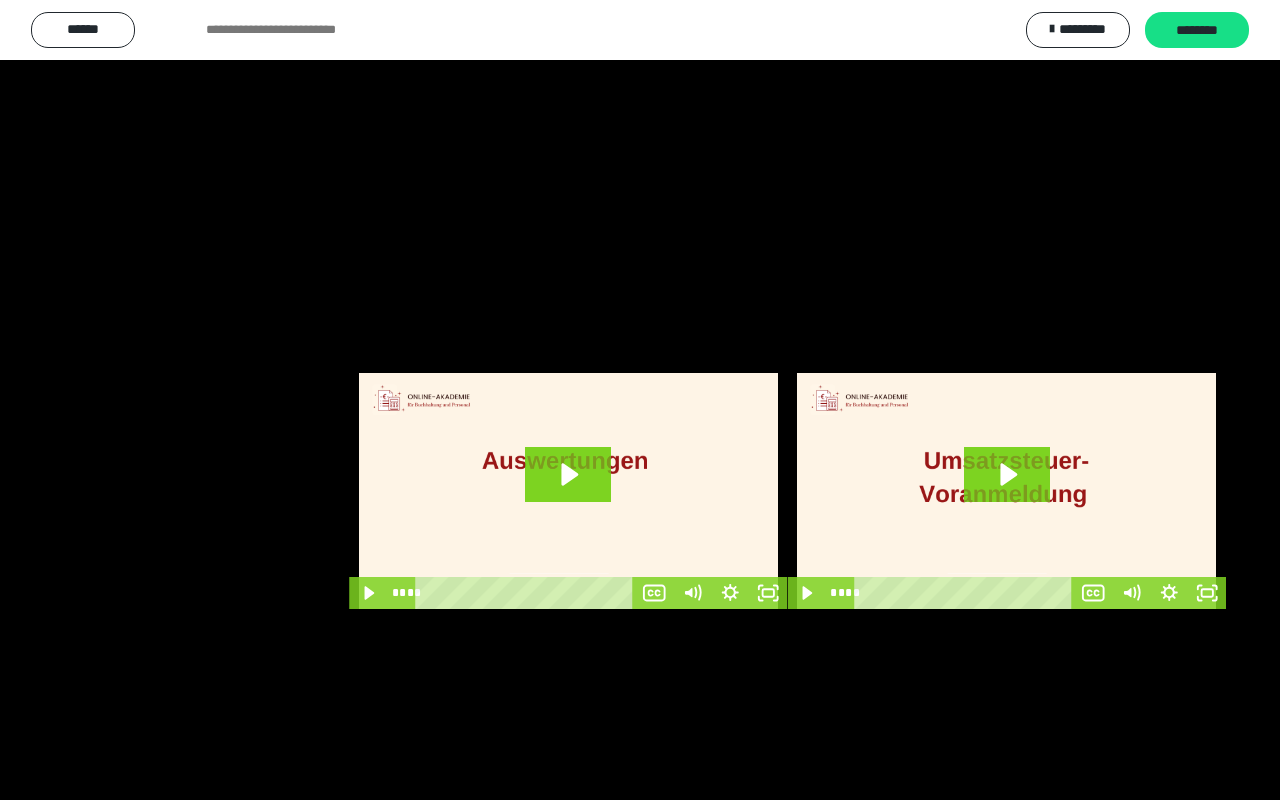 click at bounding box center [640, 400] 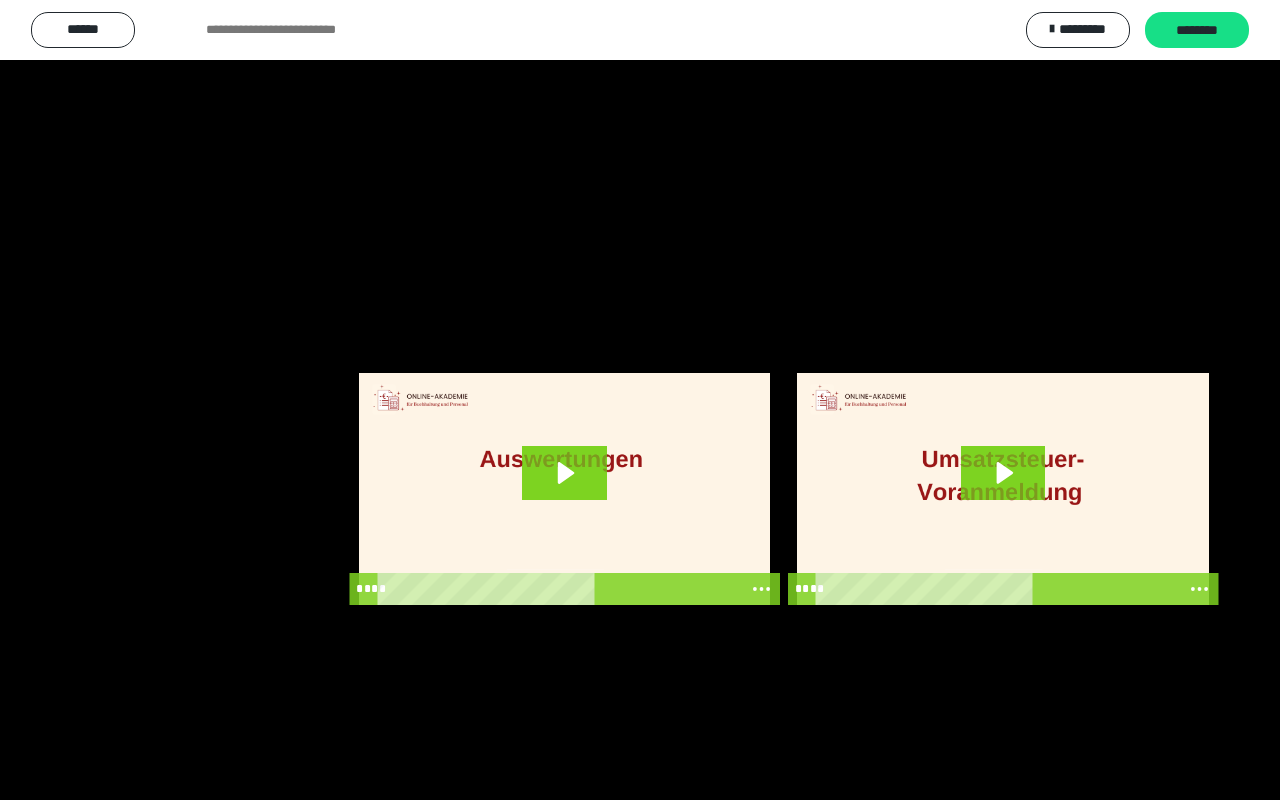 scroll, scrollTop: 3865, scrollLeft: 0, axis: vertical 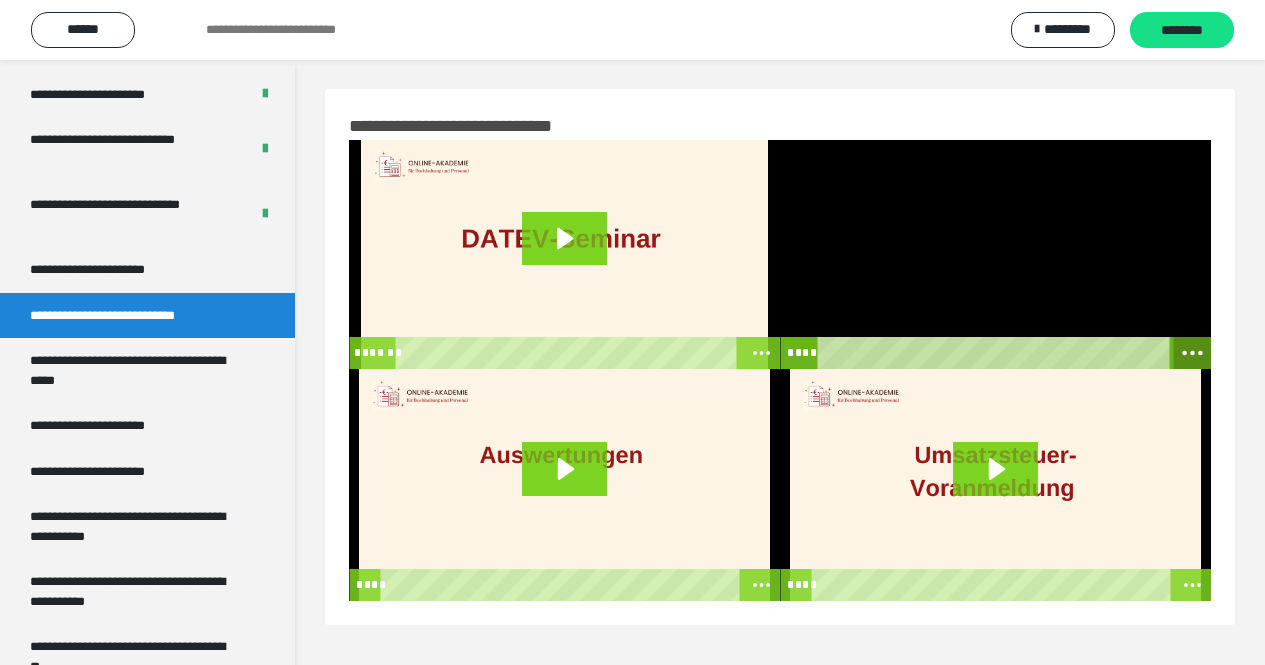 click 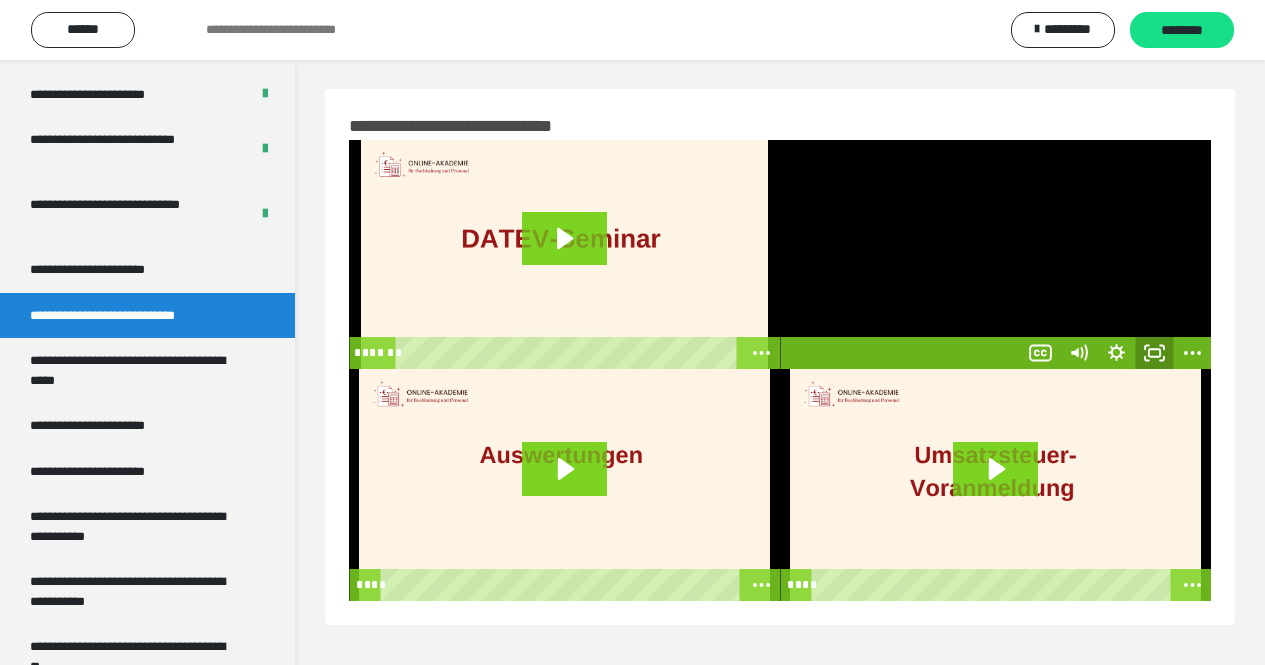 click 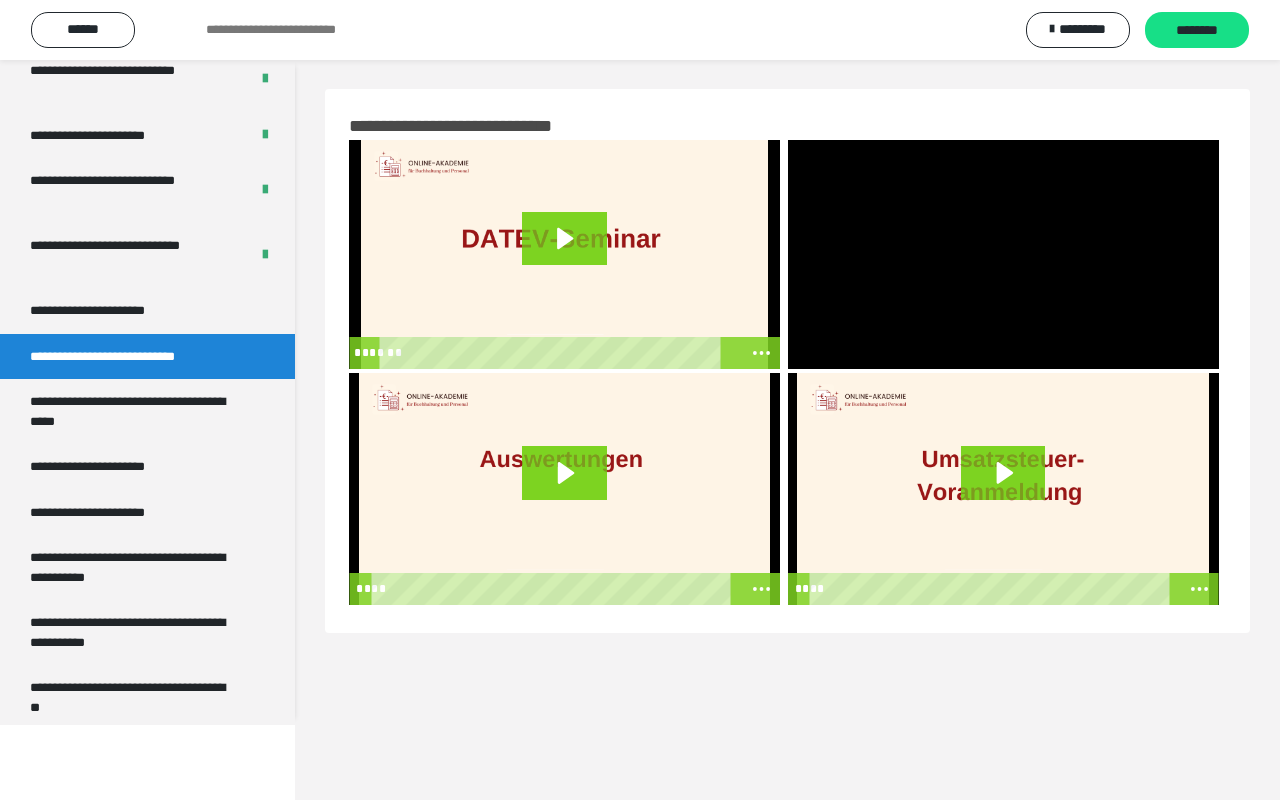 scroll, scrollTop: 3865, scrollLeft: 0, axis: vertical 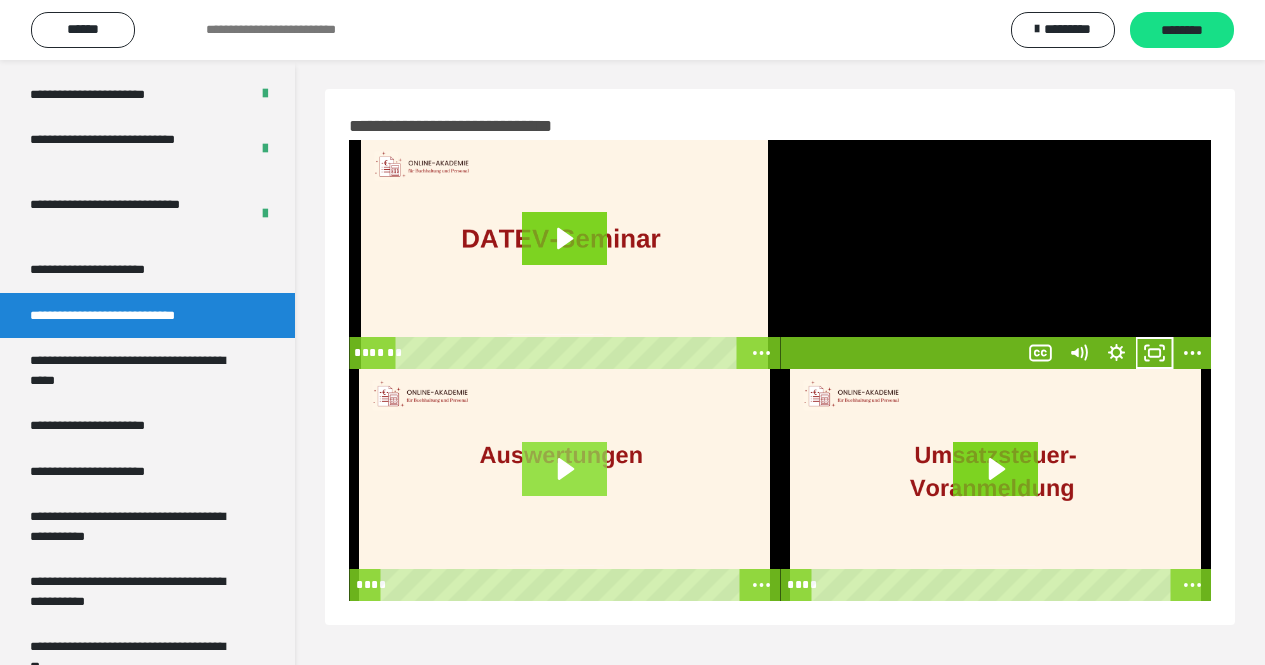 click 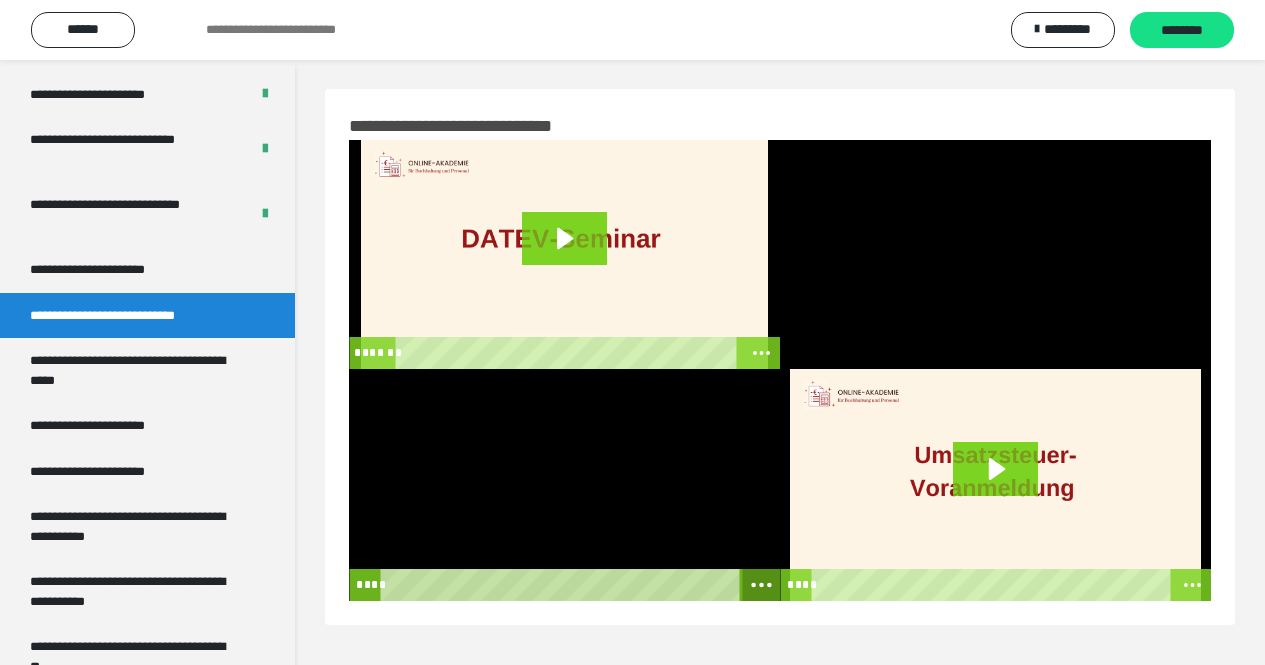 click 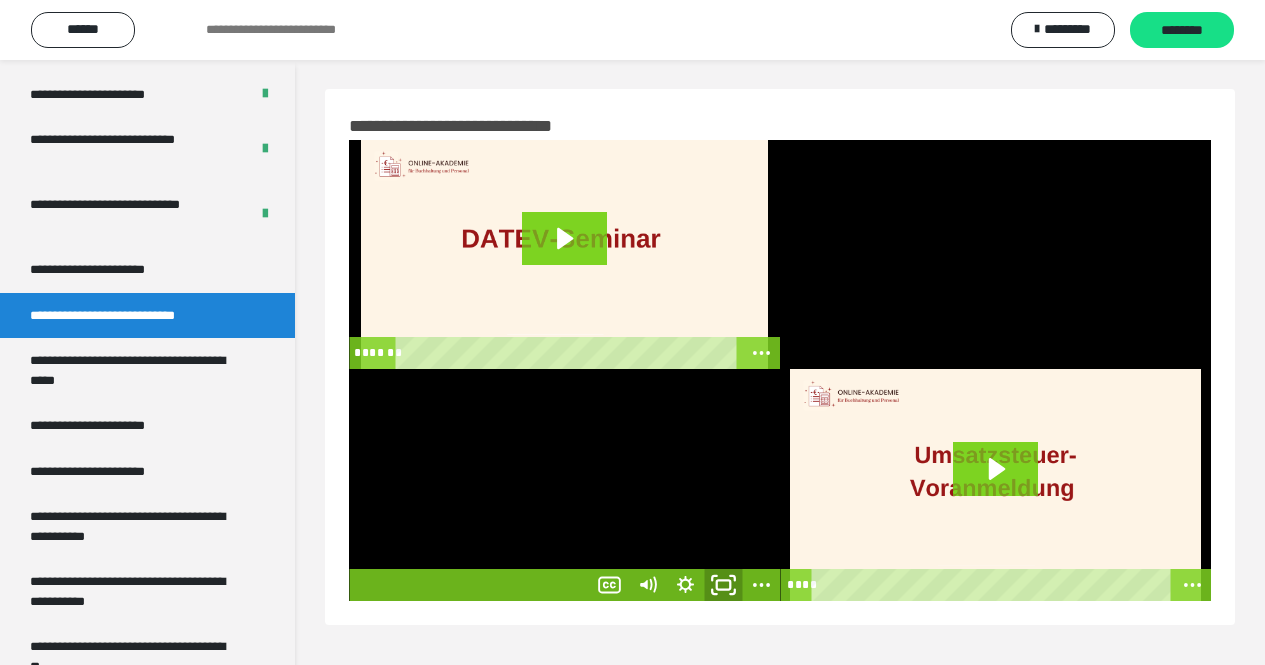 click 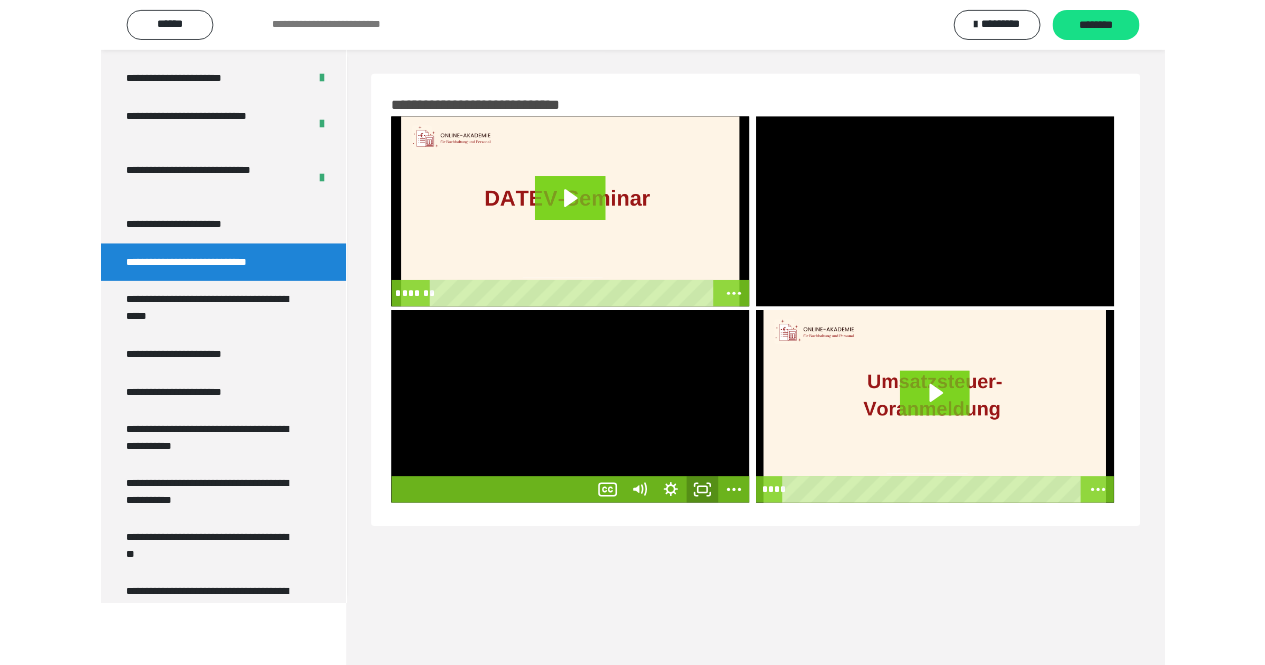 scroll, scrollTop: 3824, scrollLeft: 0, axis: vertical 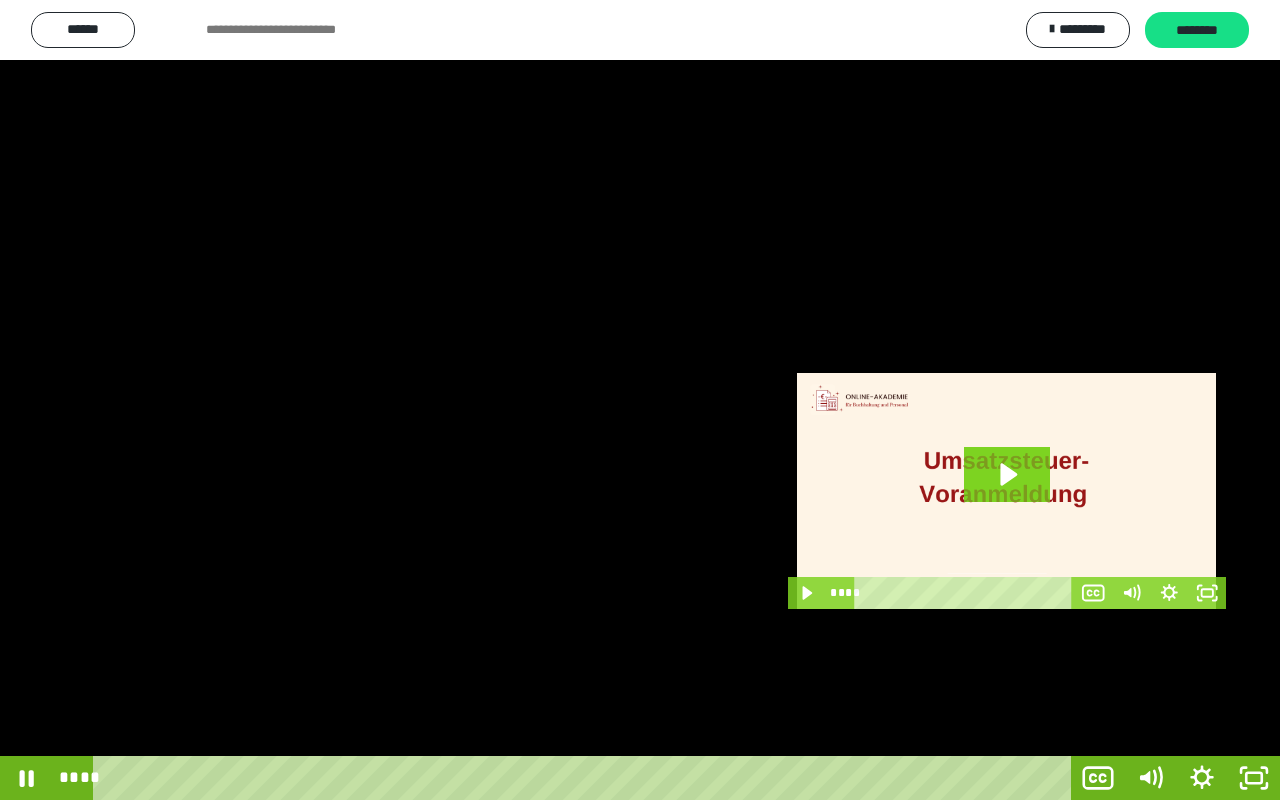 click at bounding box center [640, 400] 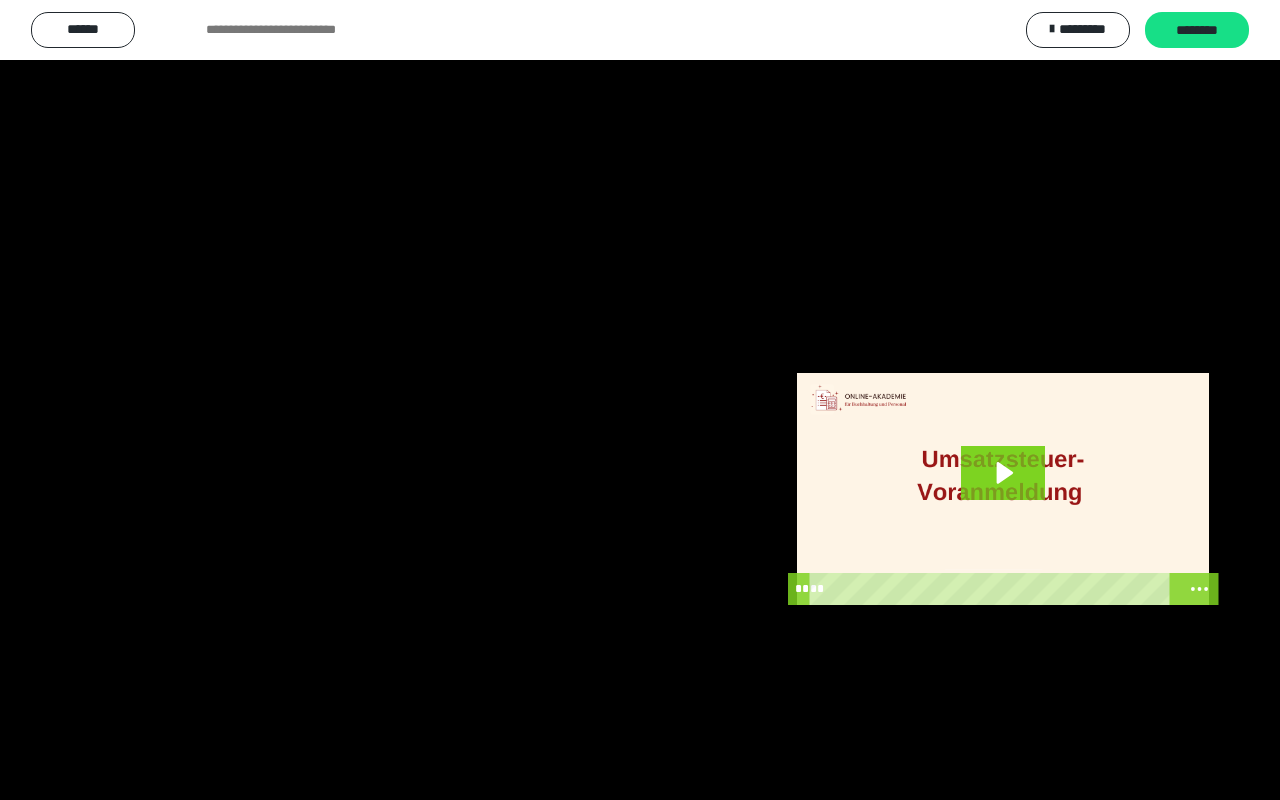 scroll, scrollTop: 3865, scrollLeft: 0, axis: vertical 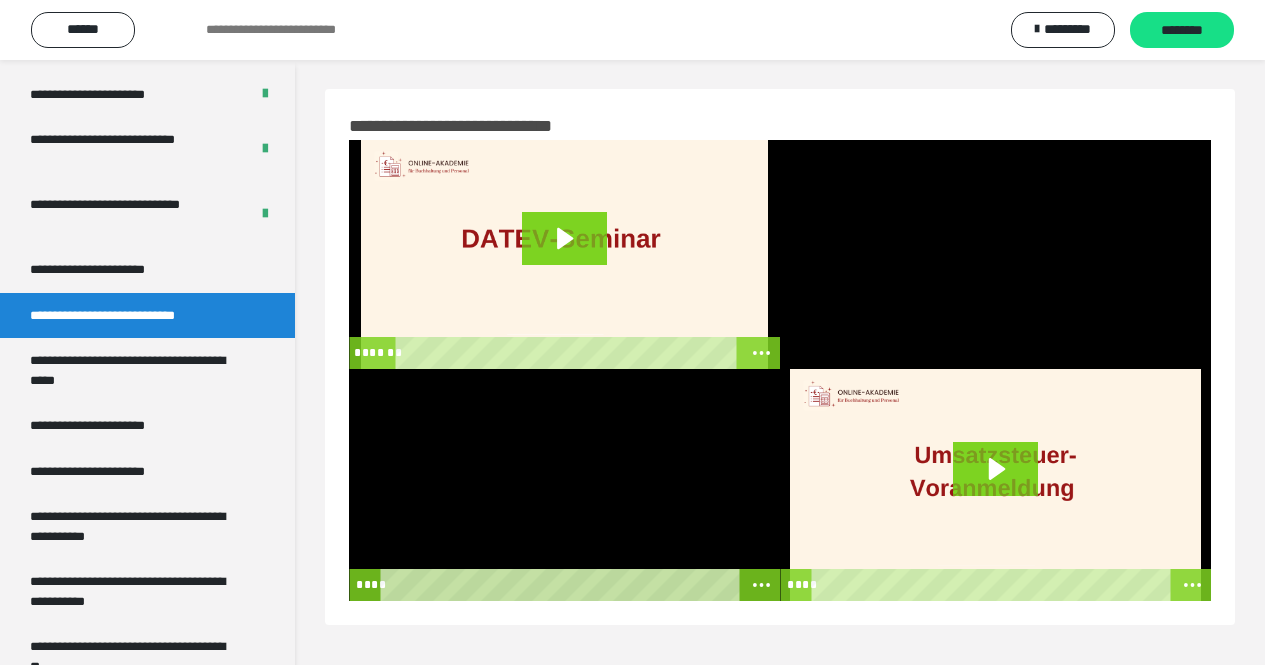 click at bounding box center [564, 485] 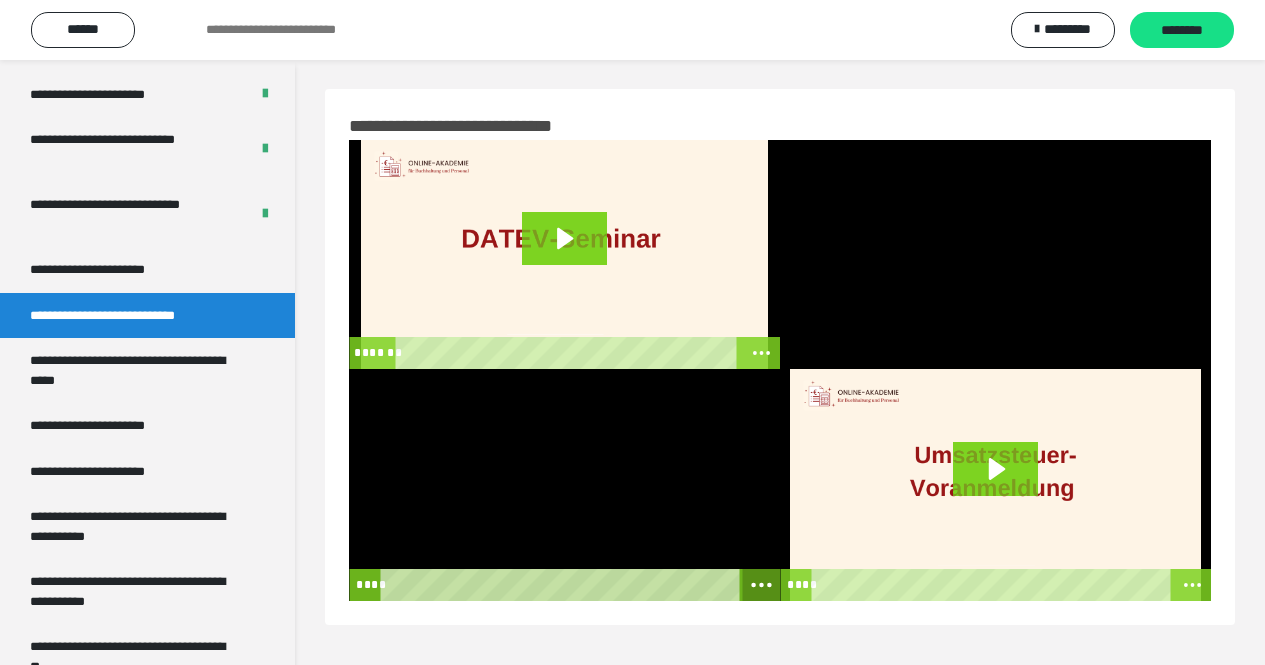 click 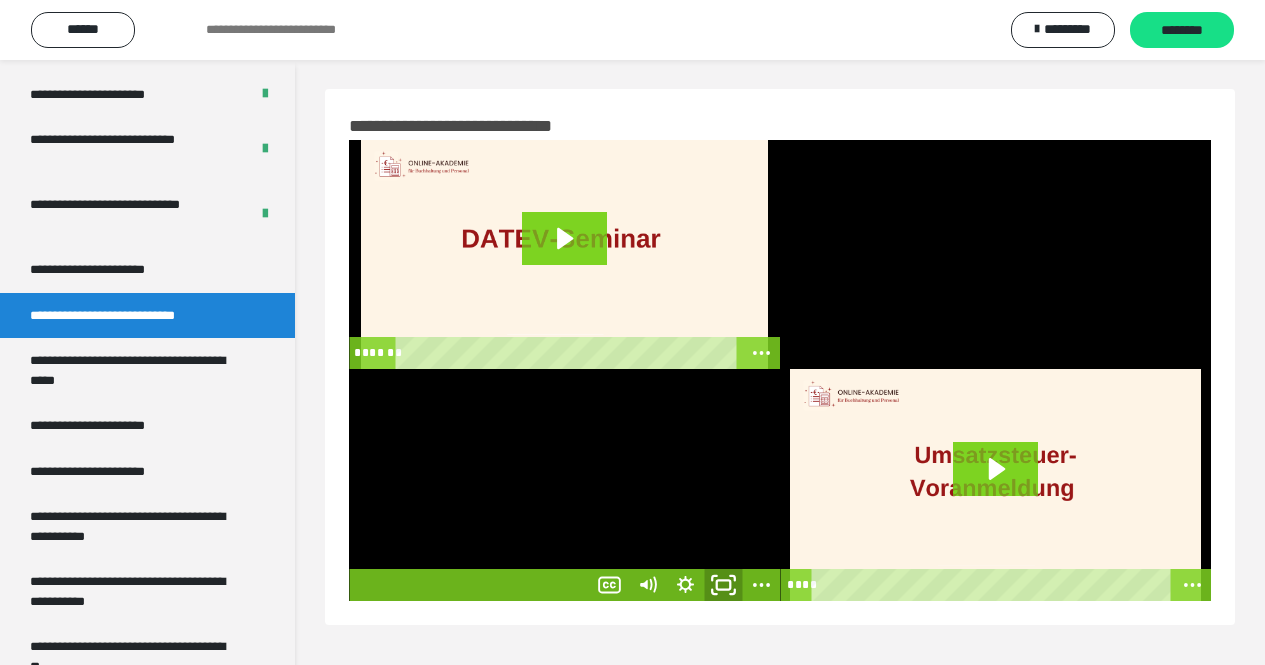 click 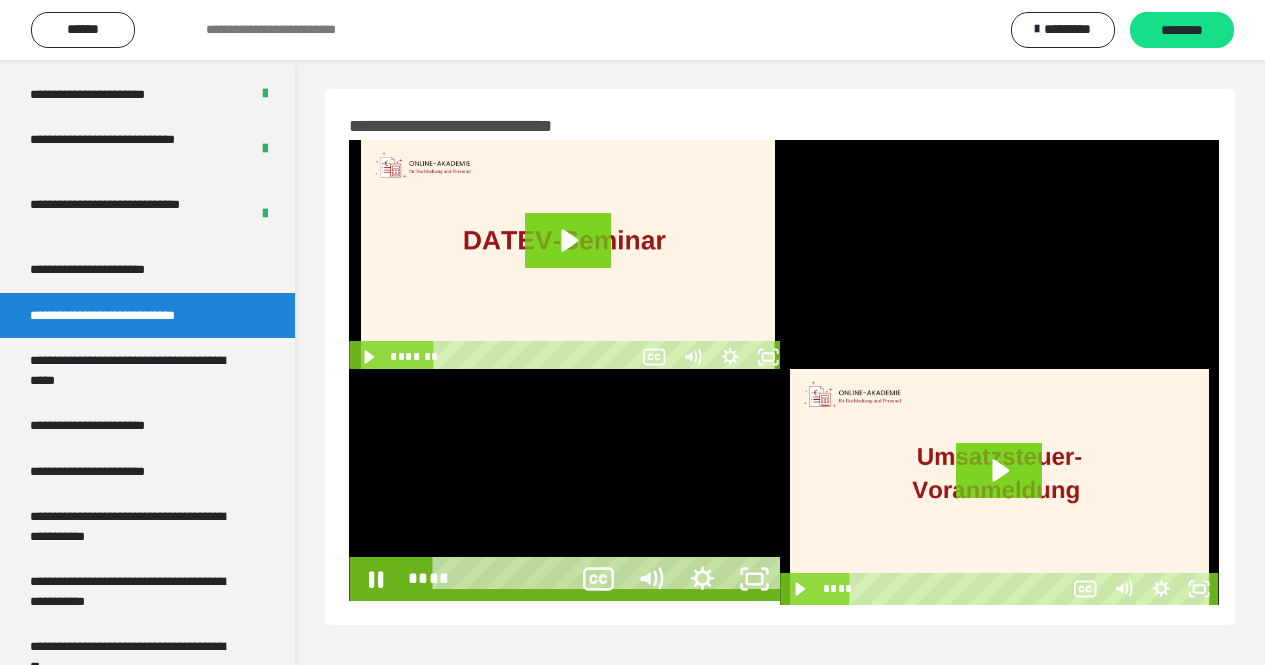 scroll, scrollTop: 3824, scrollLeft: 0, axis: vertical 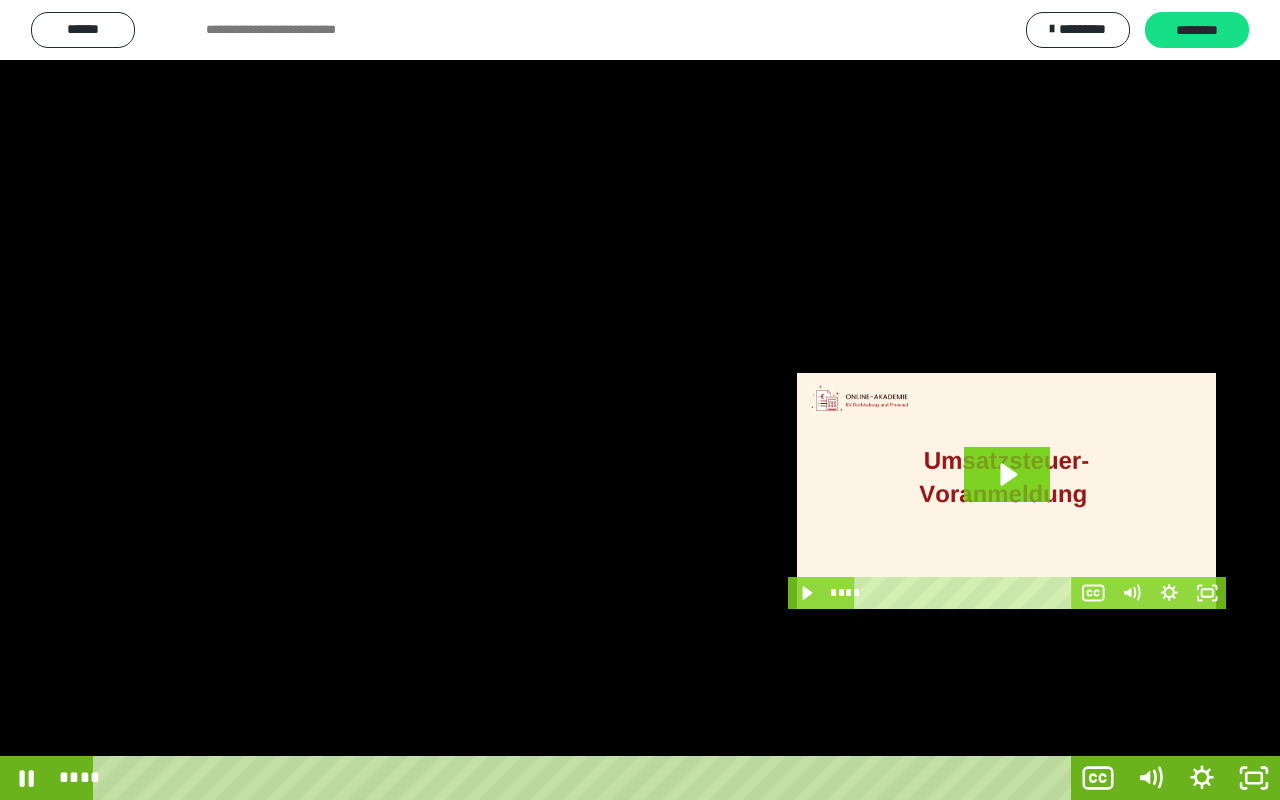 click at bounding box center (640, 400) 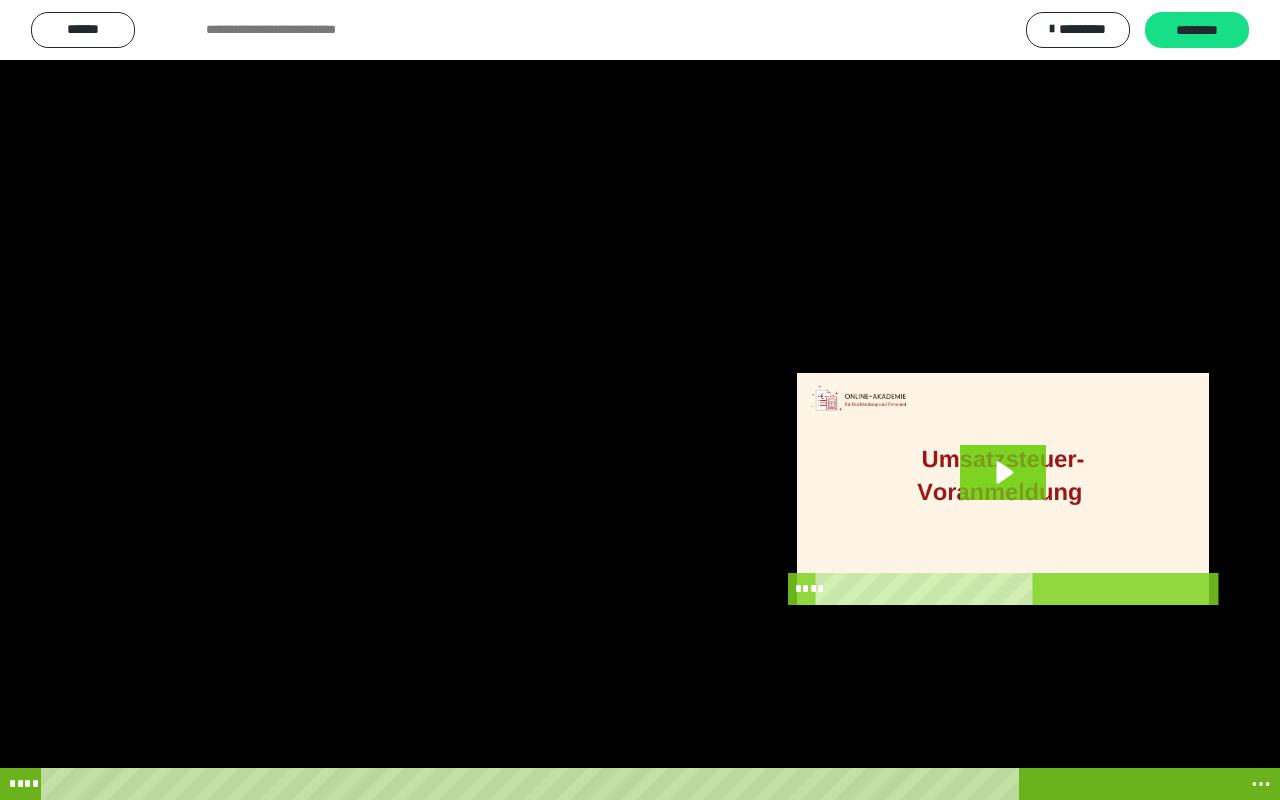 scroll, scrollTop: 3865, scrollLeft: 0, axis: vertical 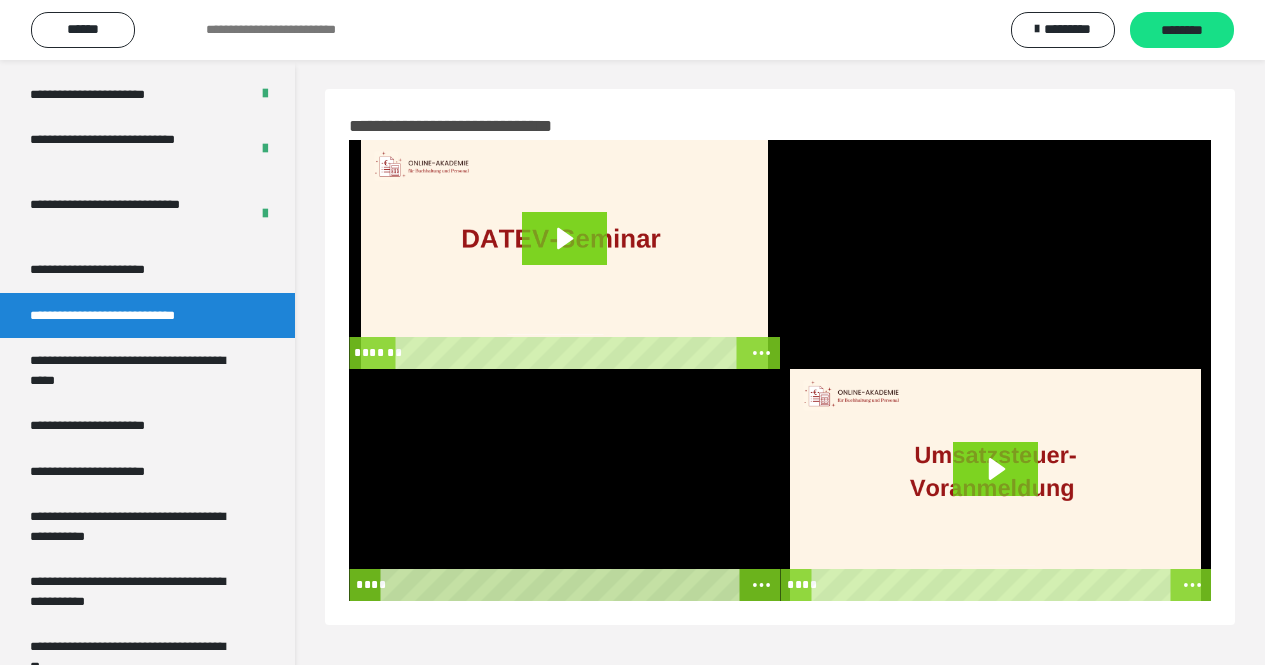 click at bounding box center [564, 485] 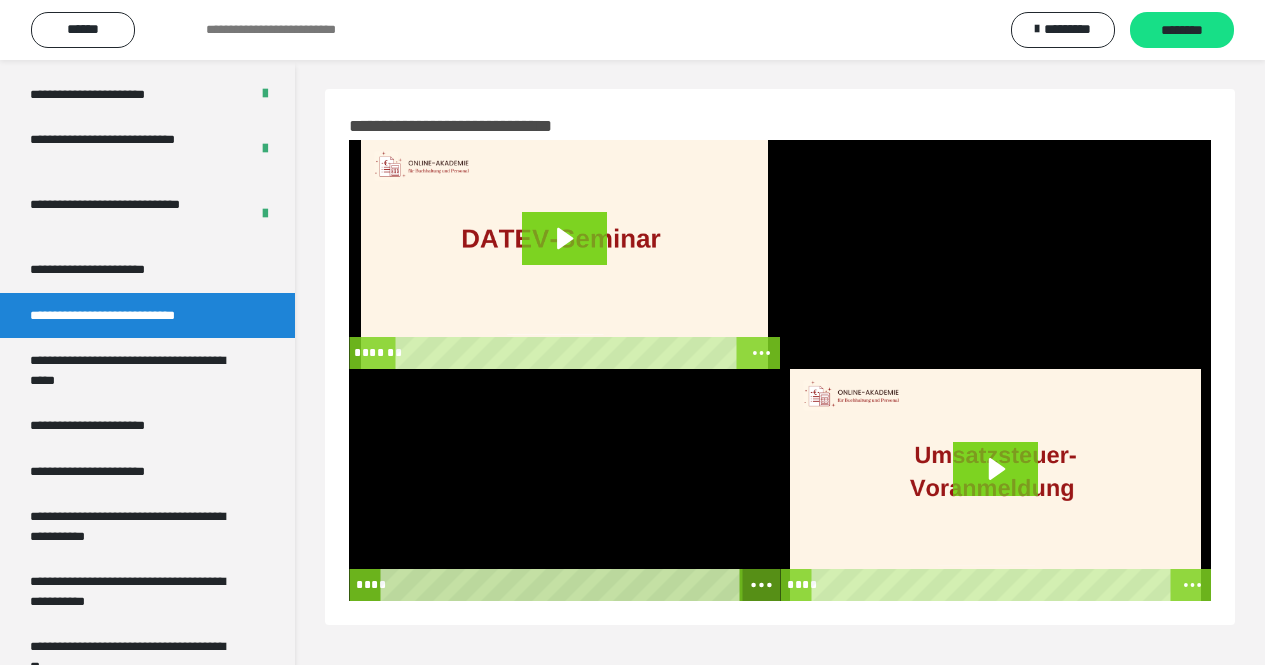 click 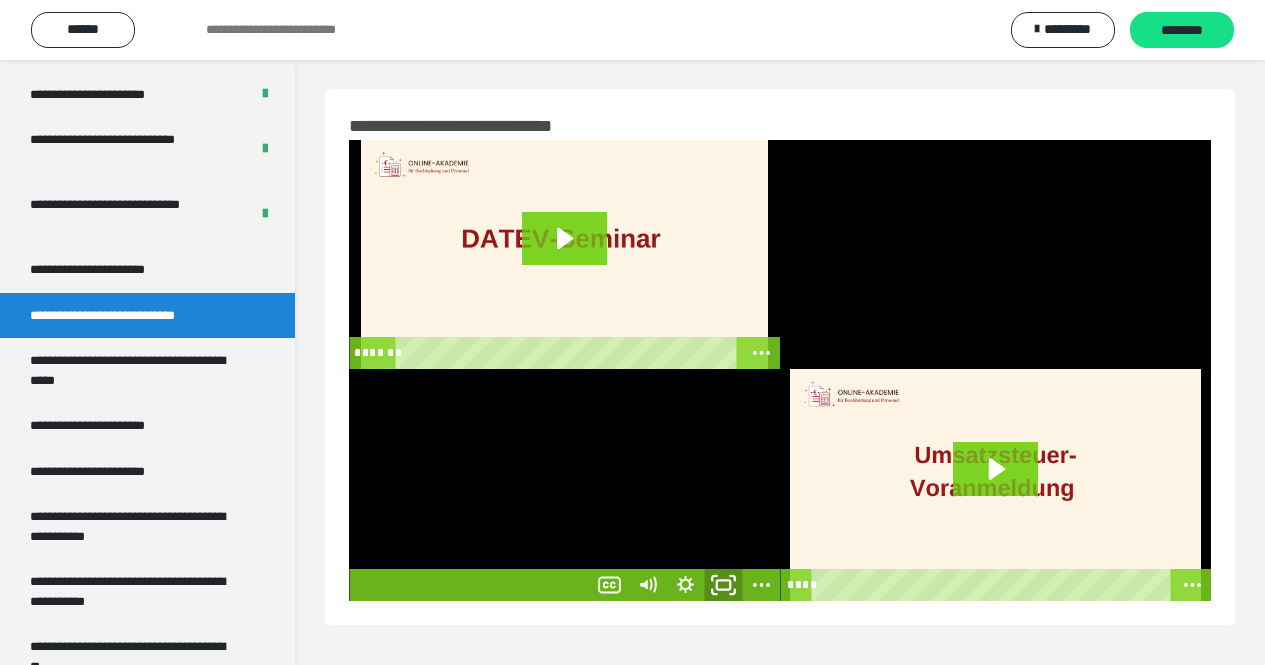 click 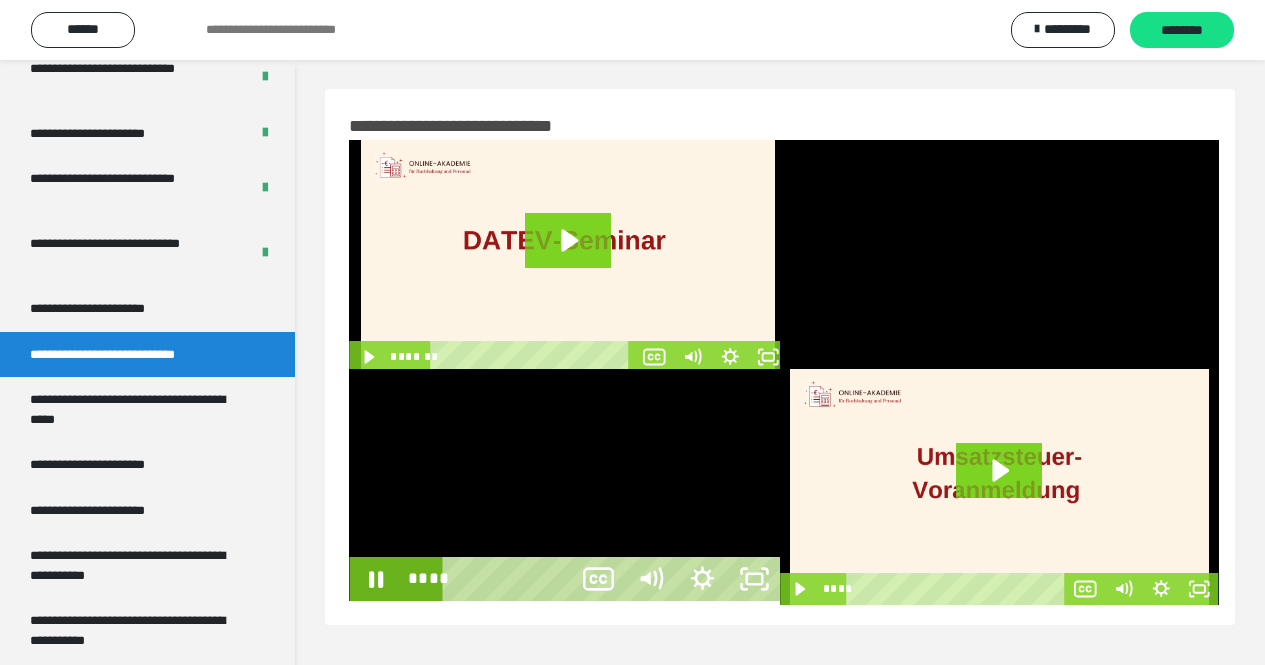 scroll, scrollTop: 3824, scrollLeft: 0, axis: vertical 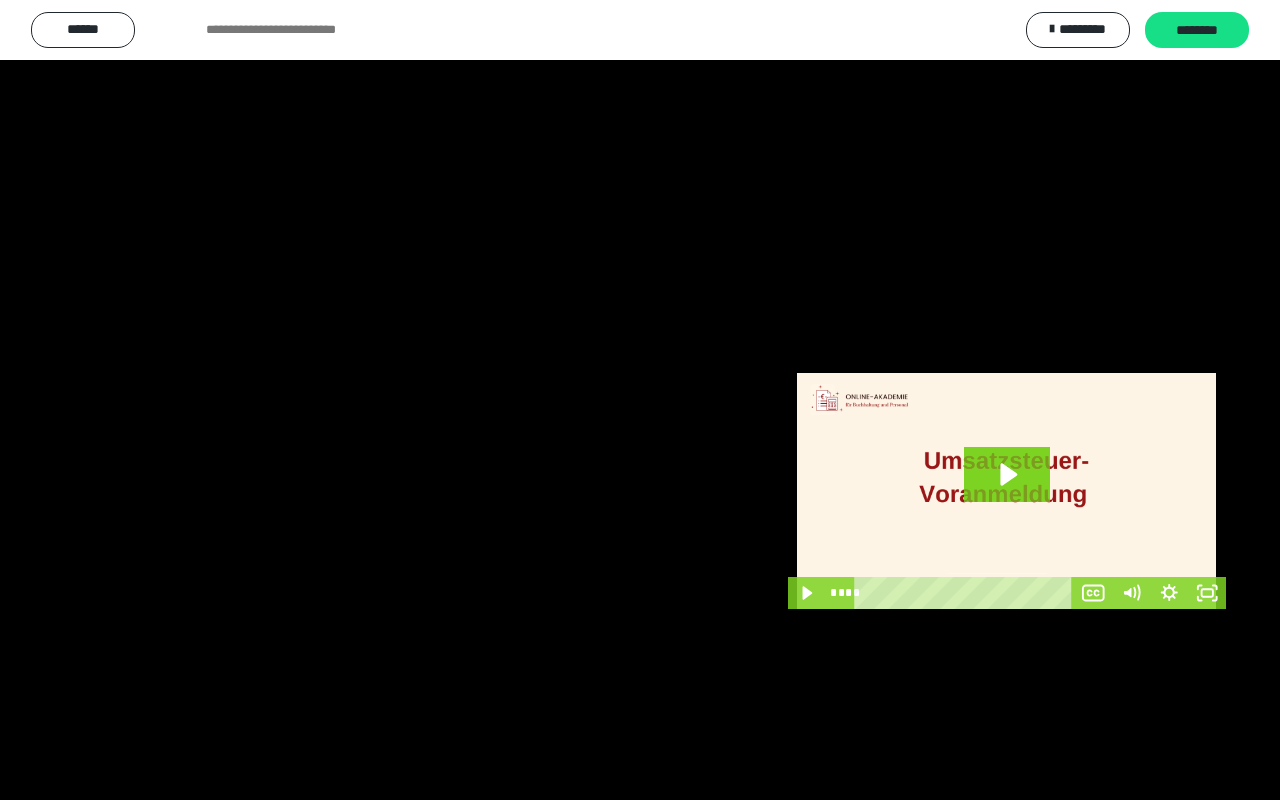 type 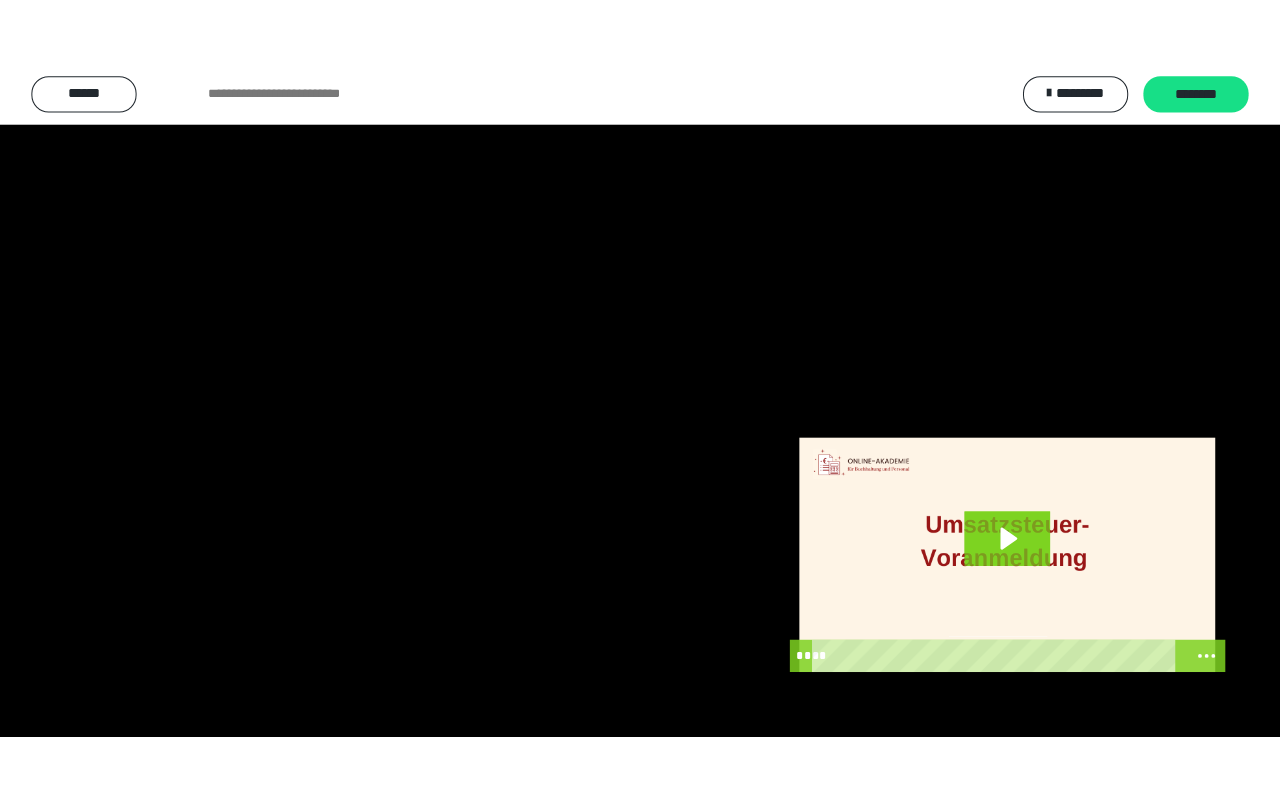 scroll, scrollTop: 3865, scrollLeft: 0, axis: vertical 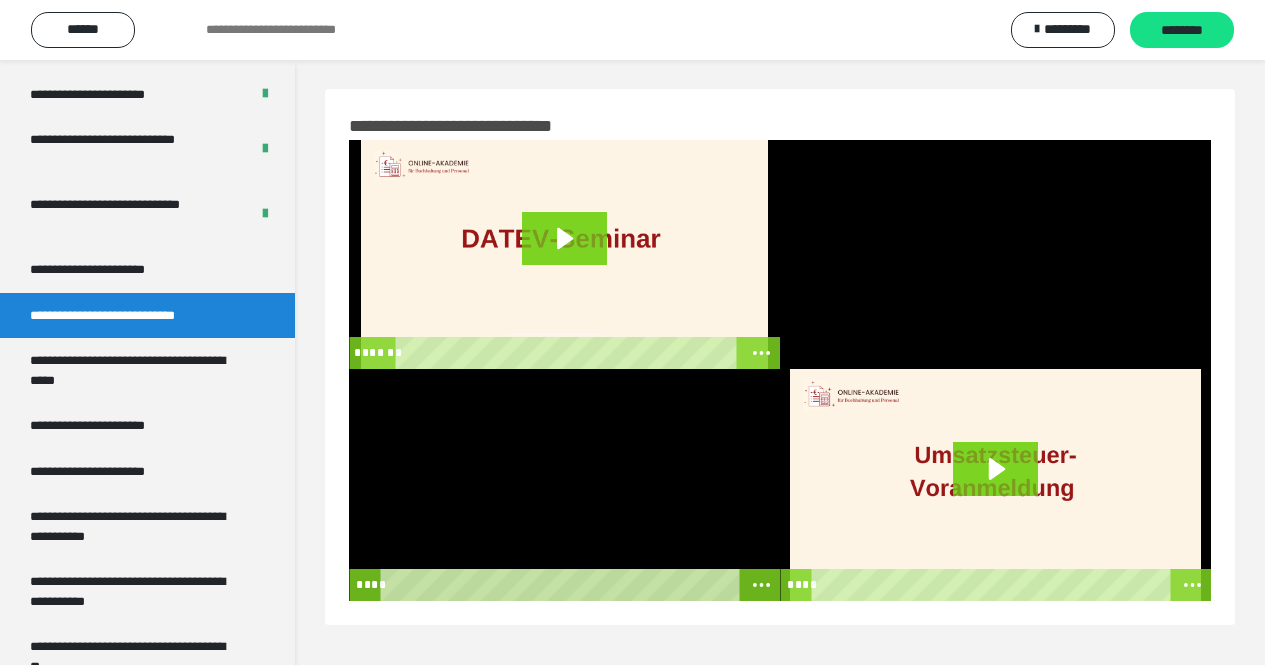 click at bounding box center (564, 485) 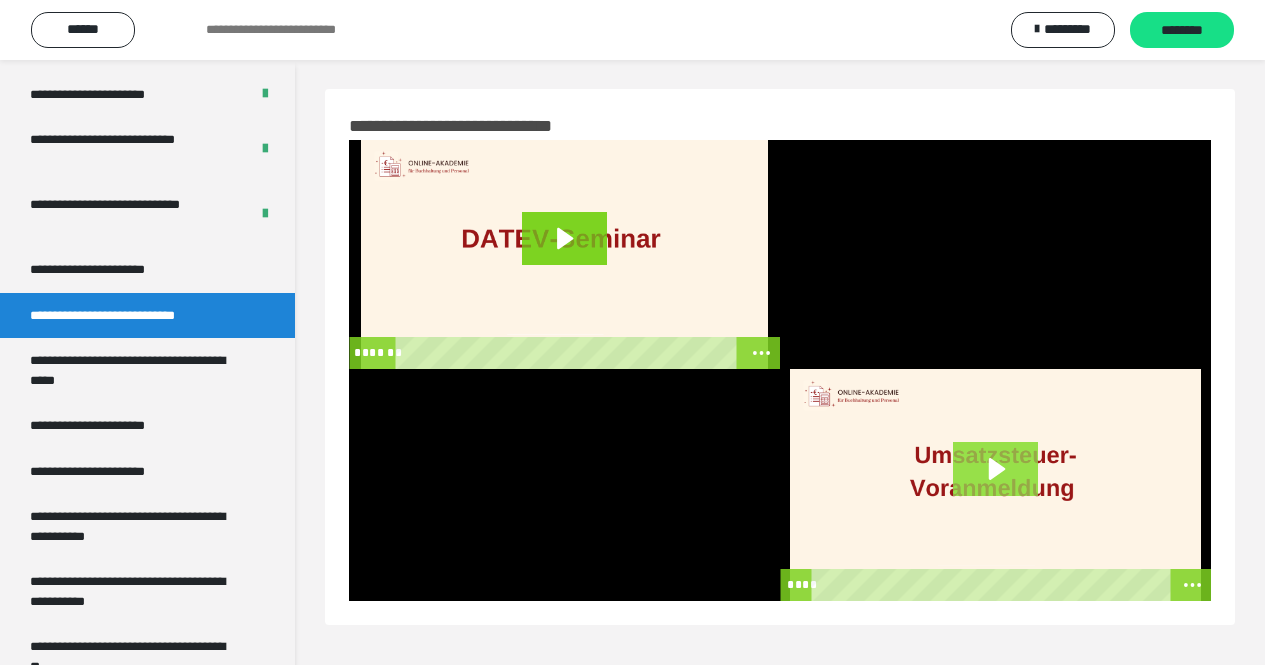 click 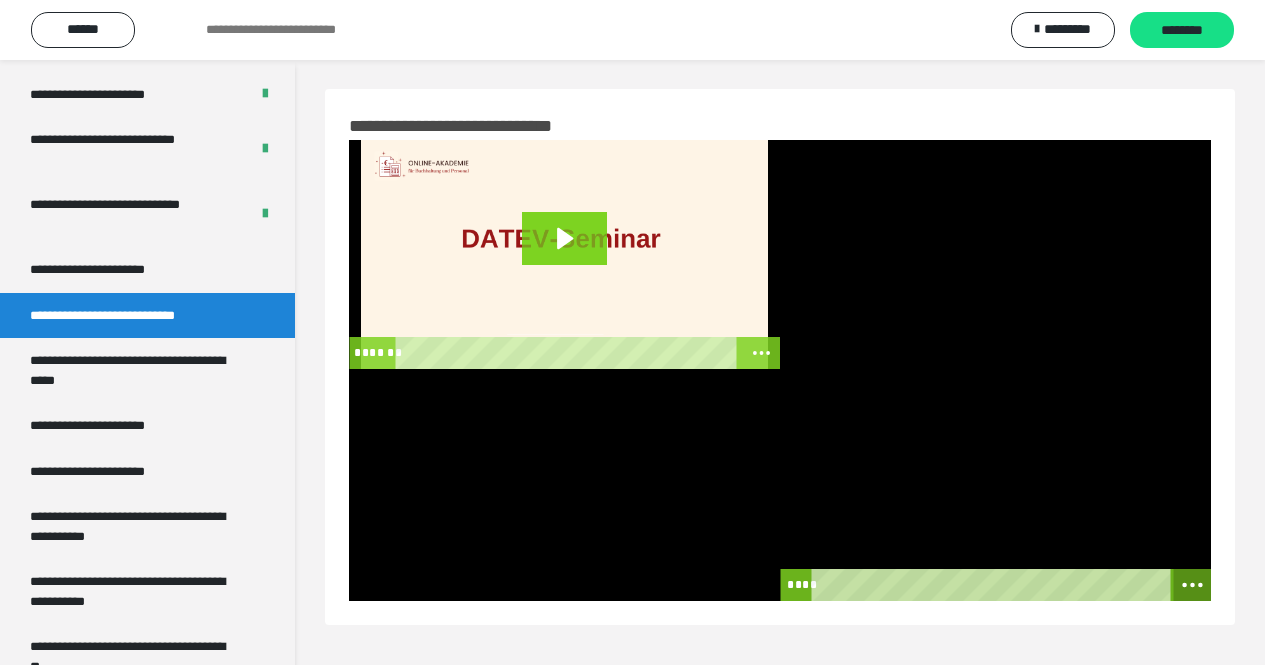 click 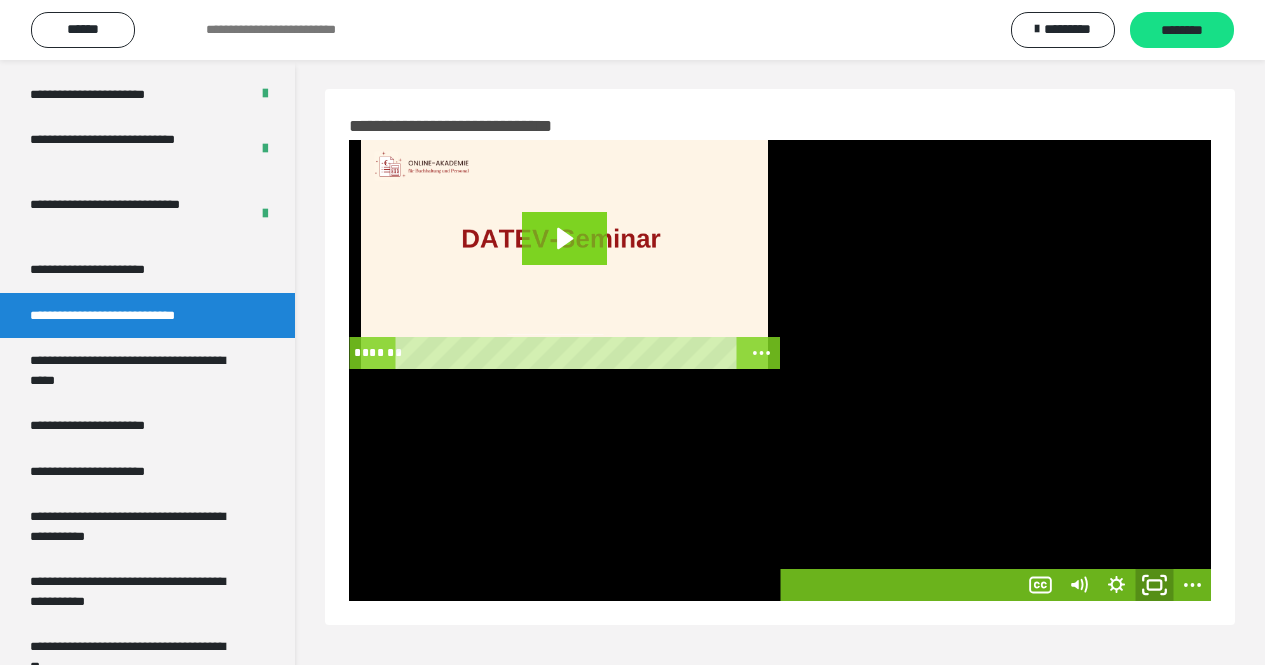 click 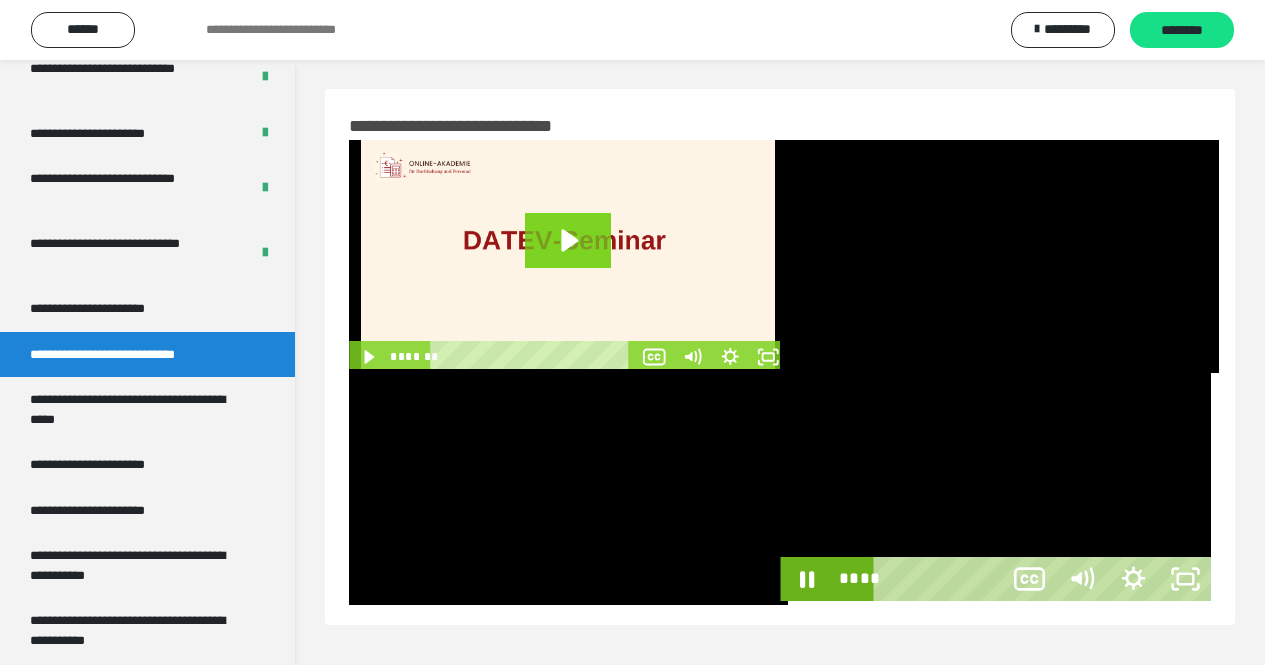 scroll, scrollTop: 3824, scrollLeft: 0, axis: vertical 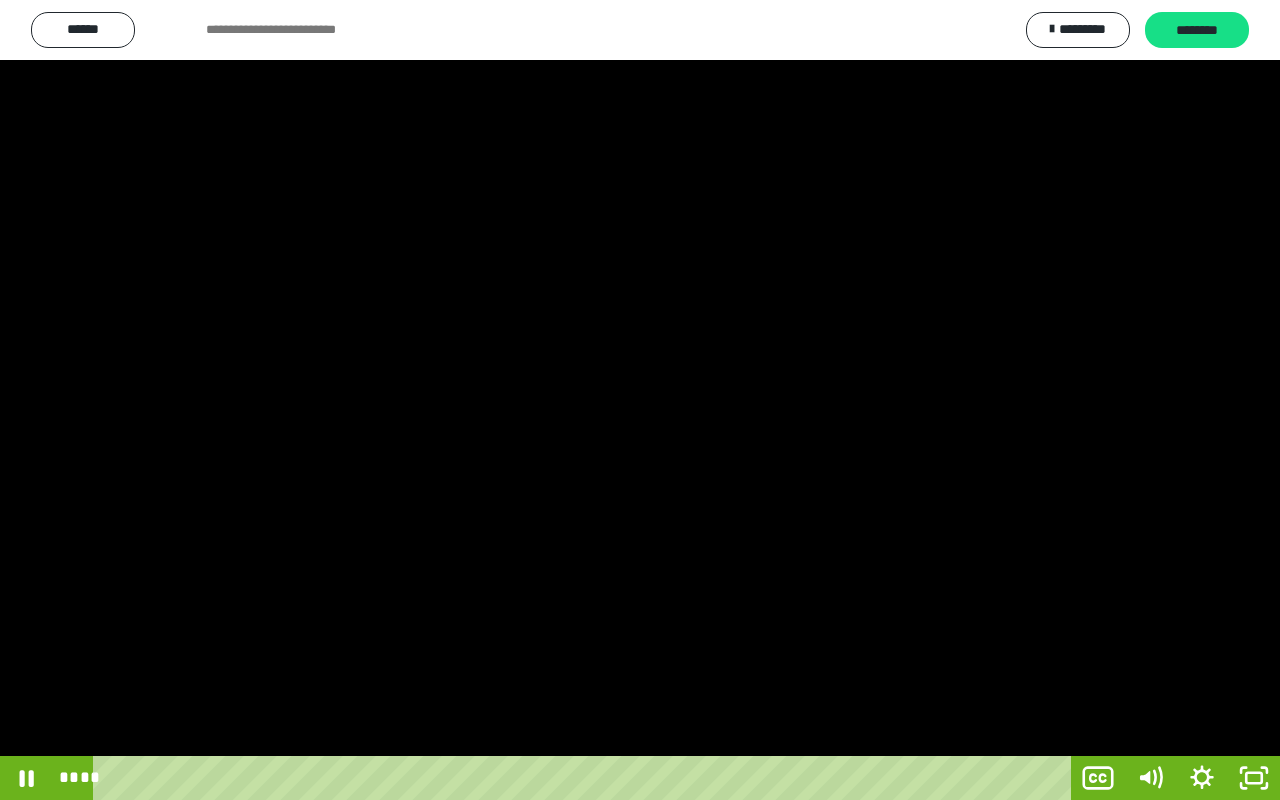 click at bounding box center (640, 400) 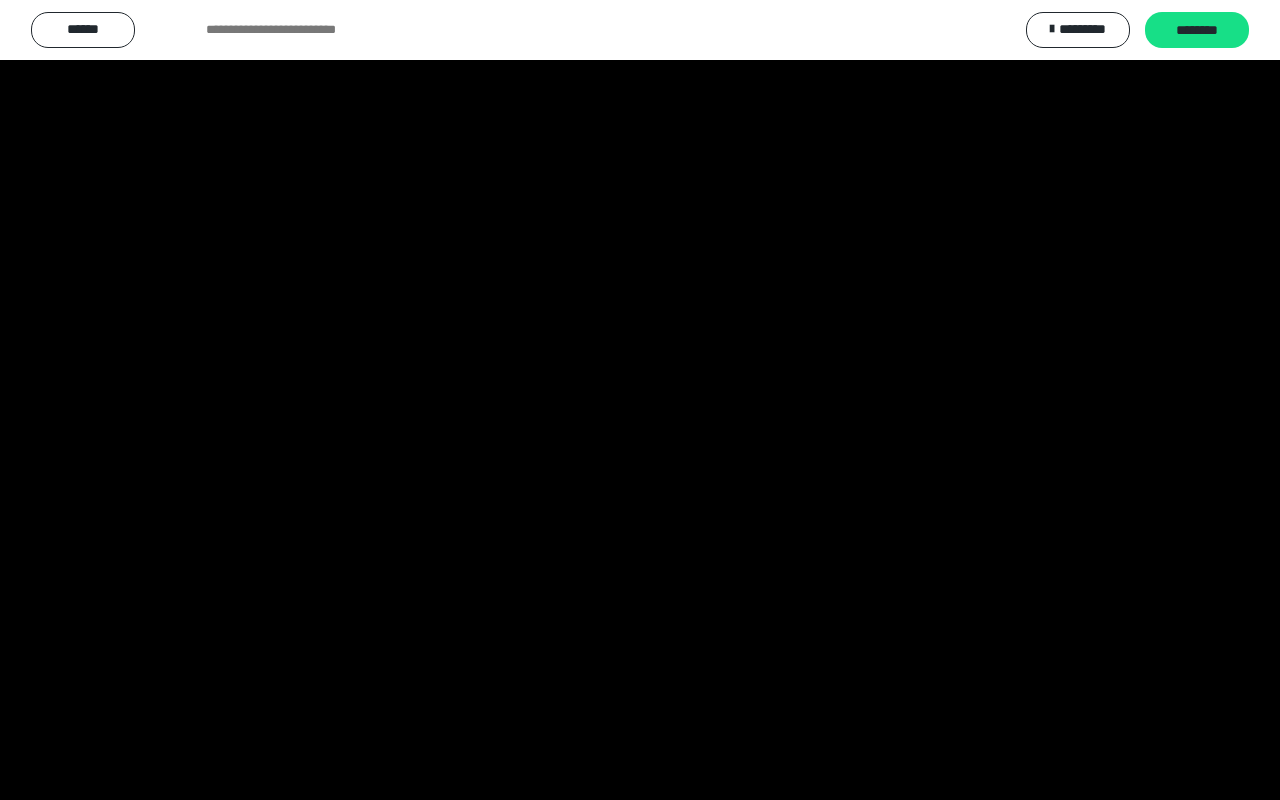 scroll, scrollTop: 3865, scrollLeft: 0, axis: vertical 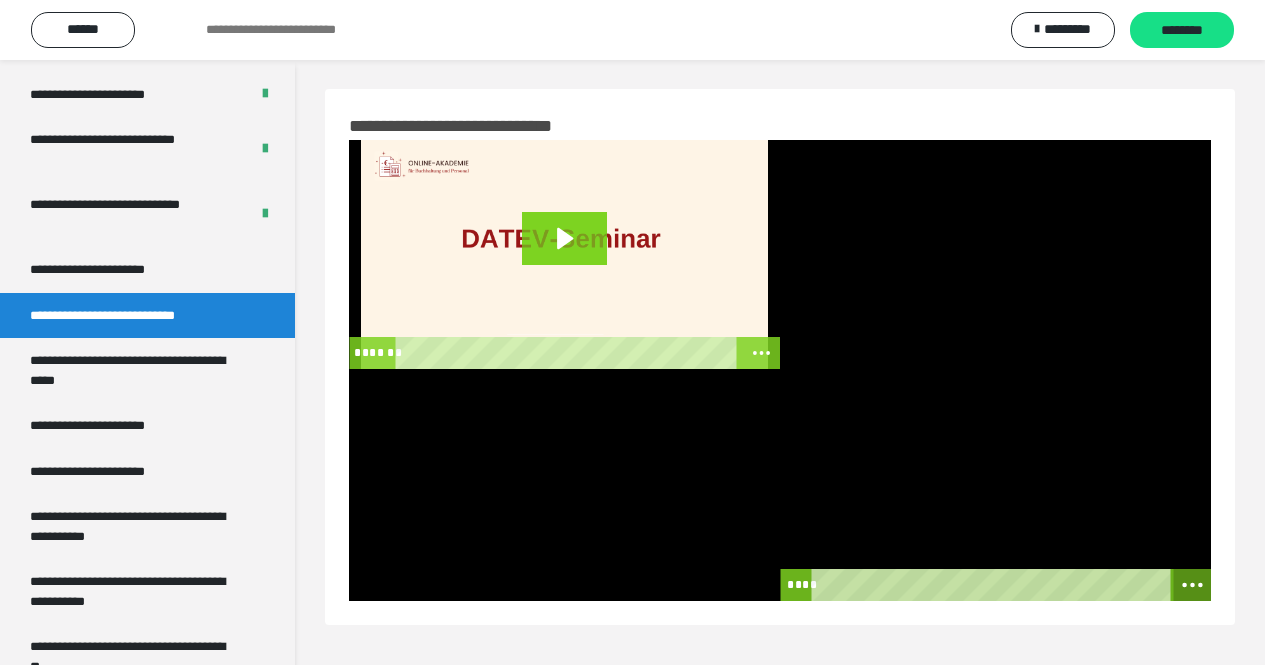 click 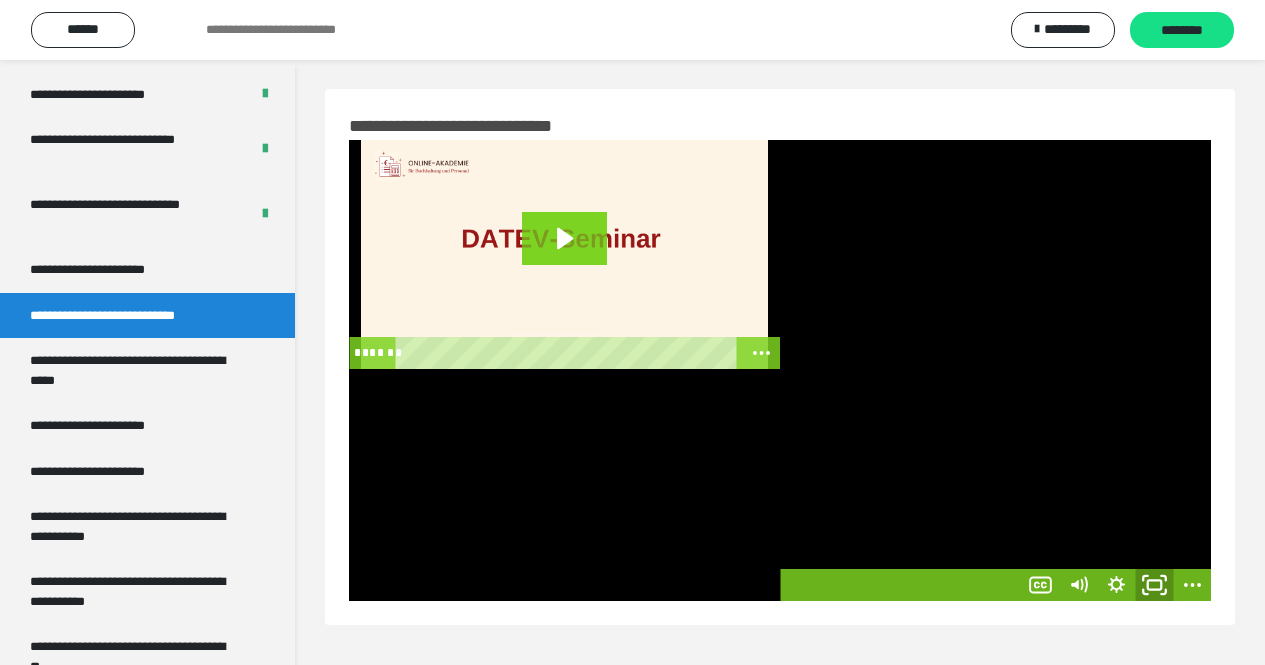 click 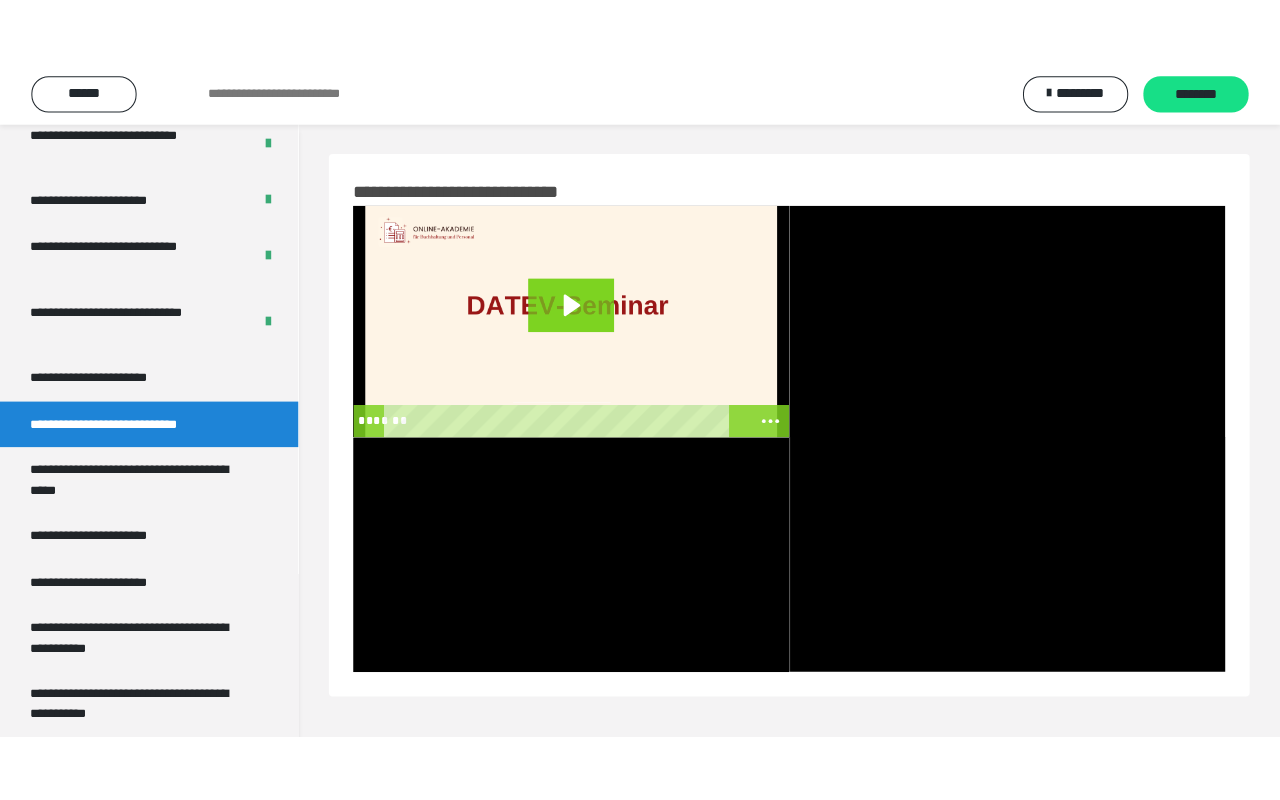 scroll, scrollTop: 3865, scrollLeft: 0, axis: vertical 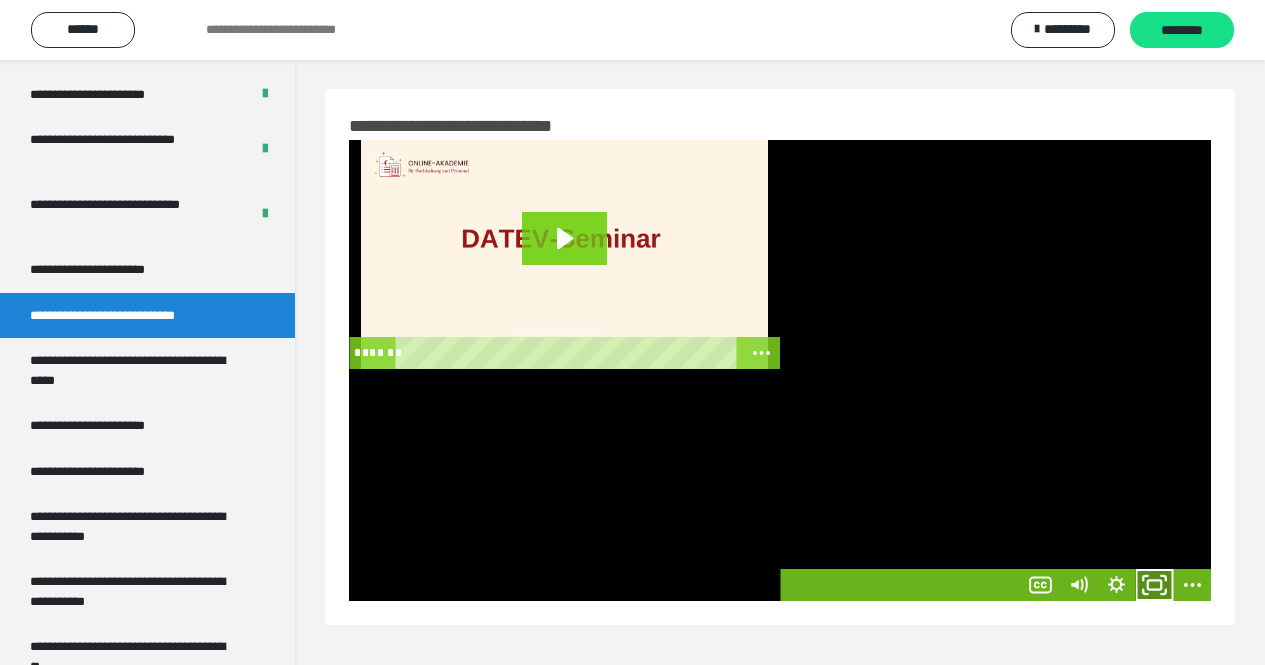 click 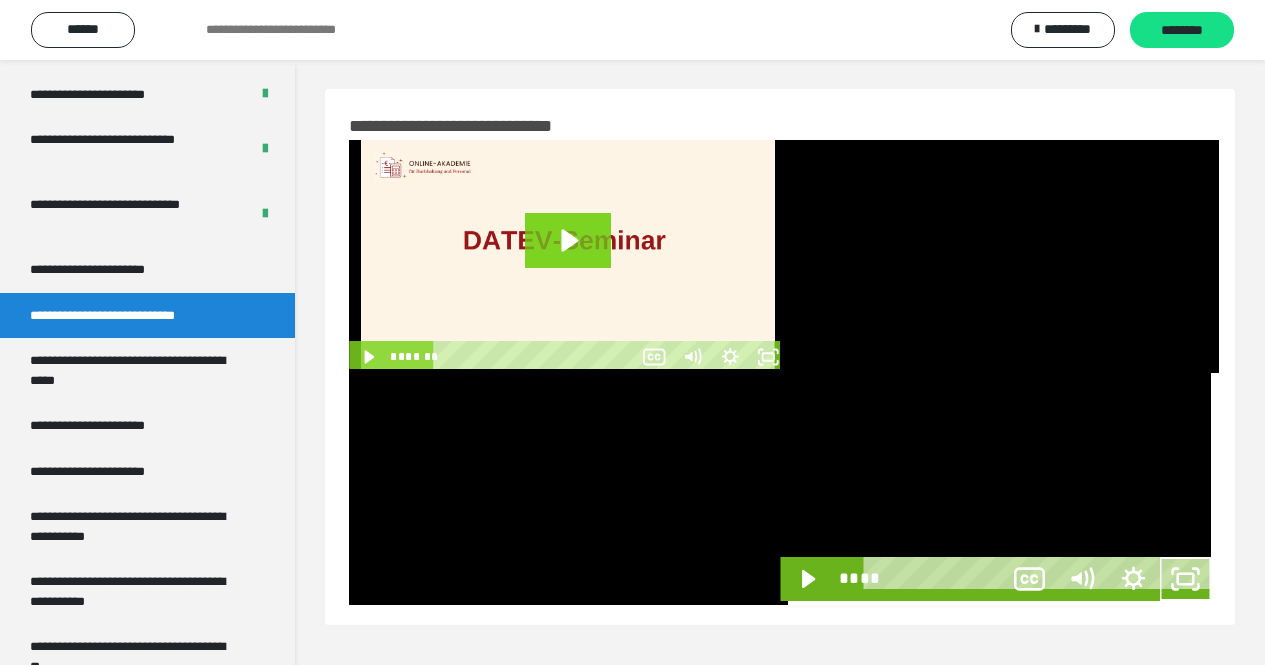 scroll, scrollTop: 3824, scrollLeft: 0, axis: vertical 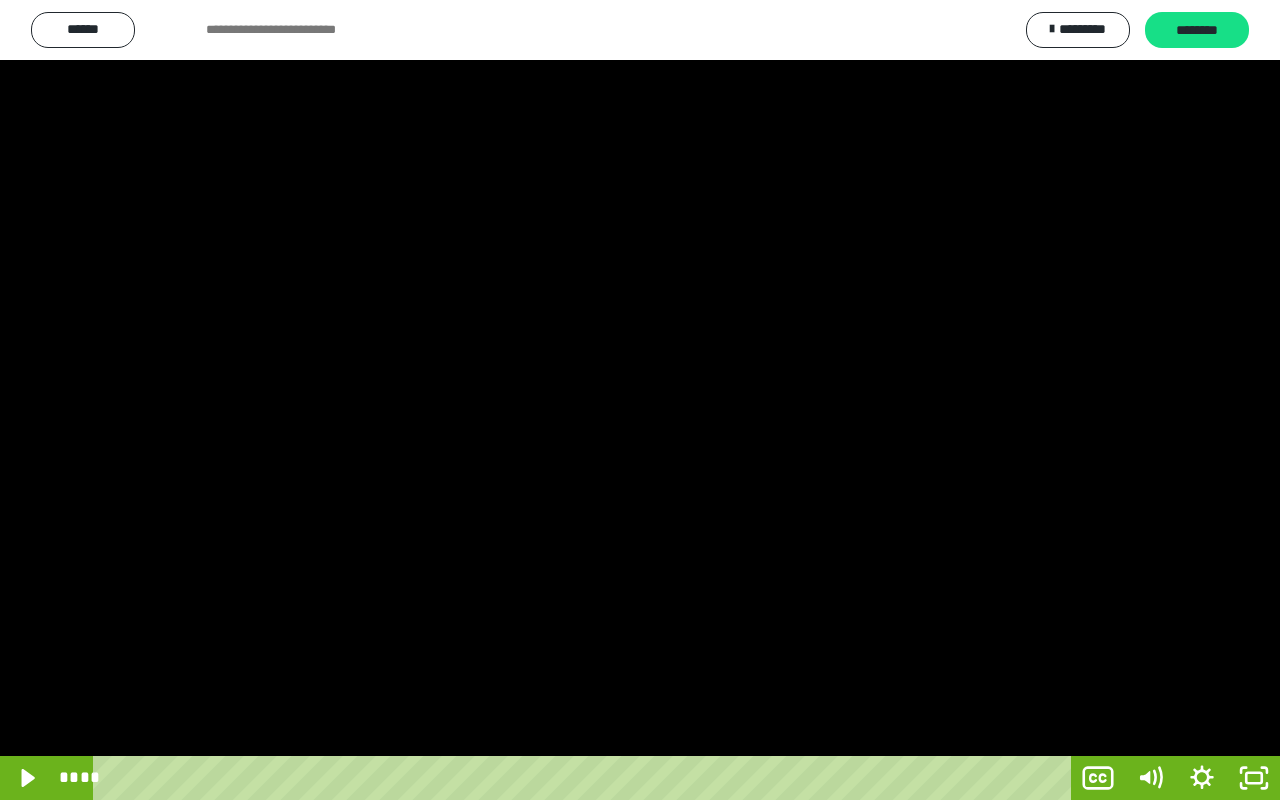 click at bounding box center (640, 400) 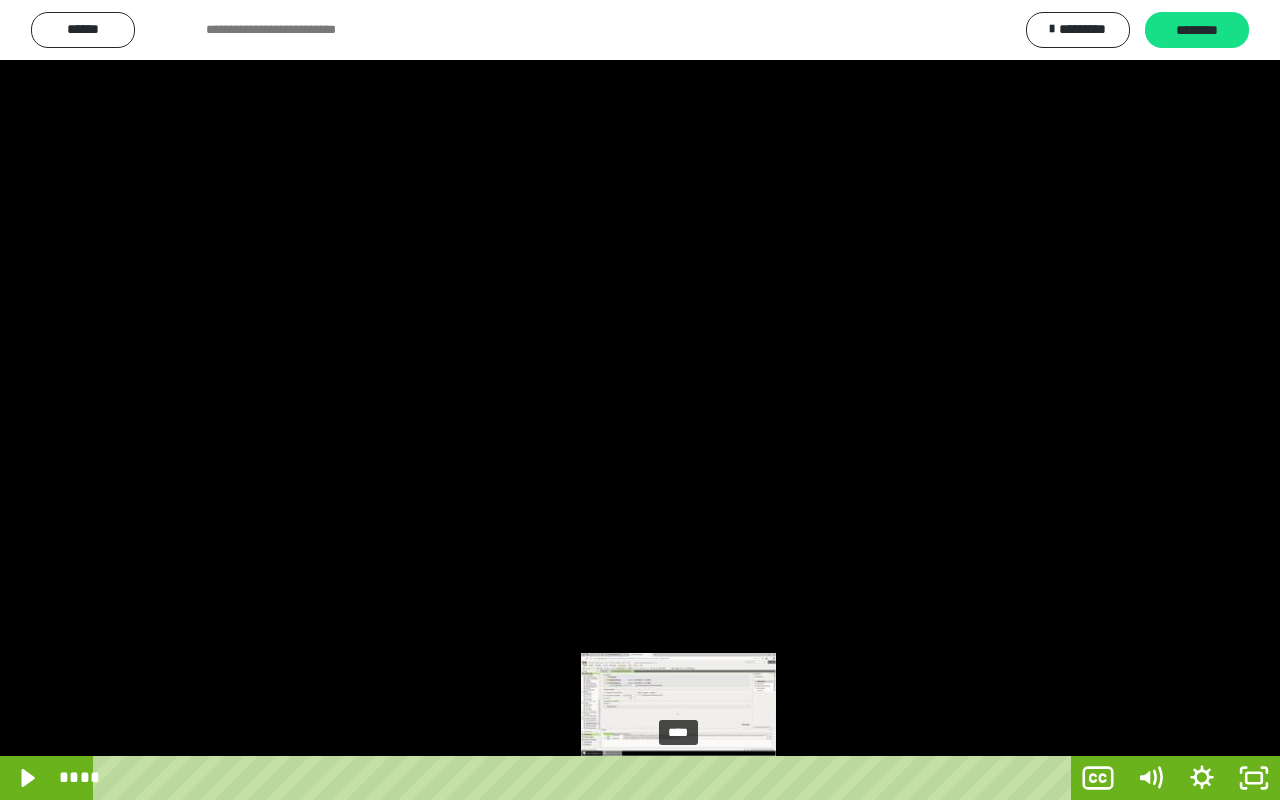 click on "****" at bounding box center [586, 778] 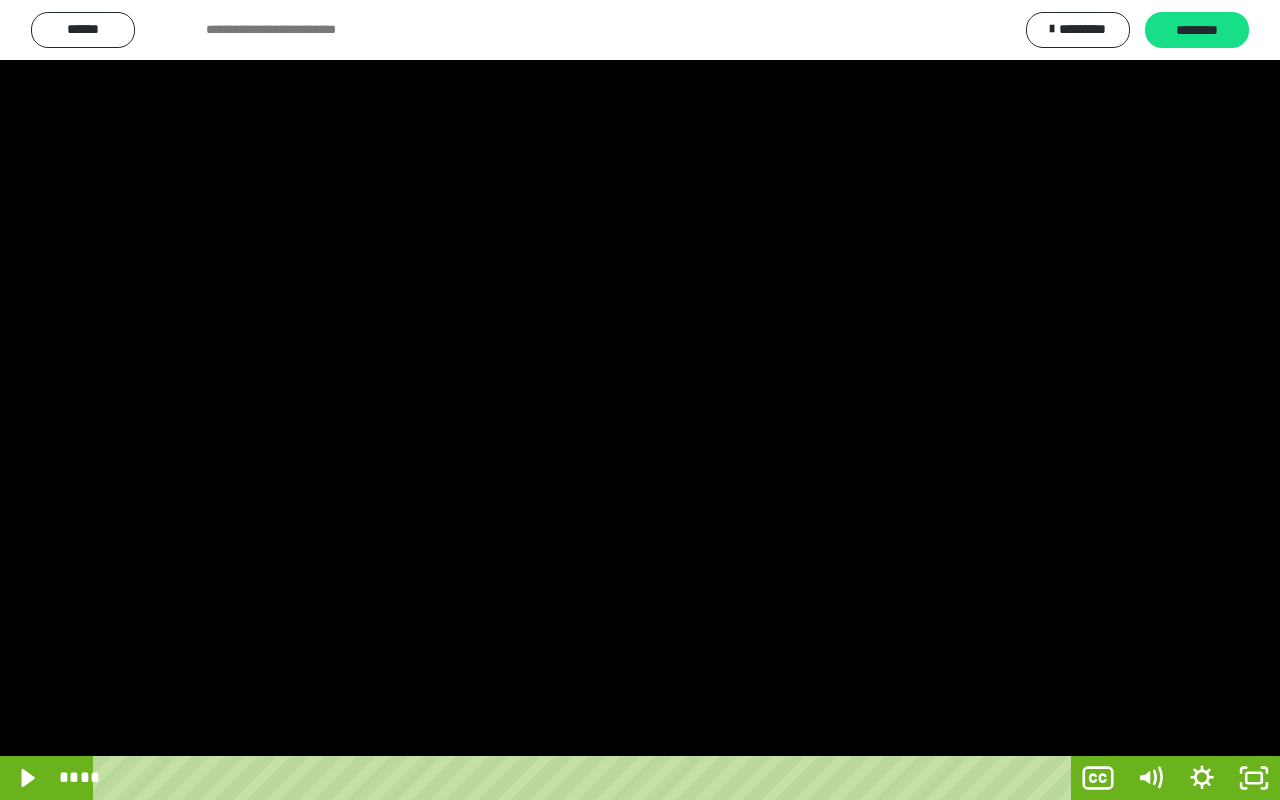 click at bounding box center (640, 400) 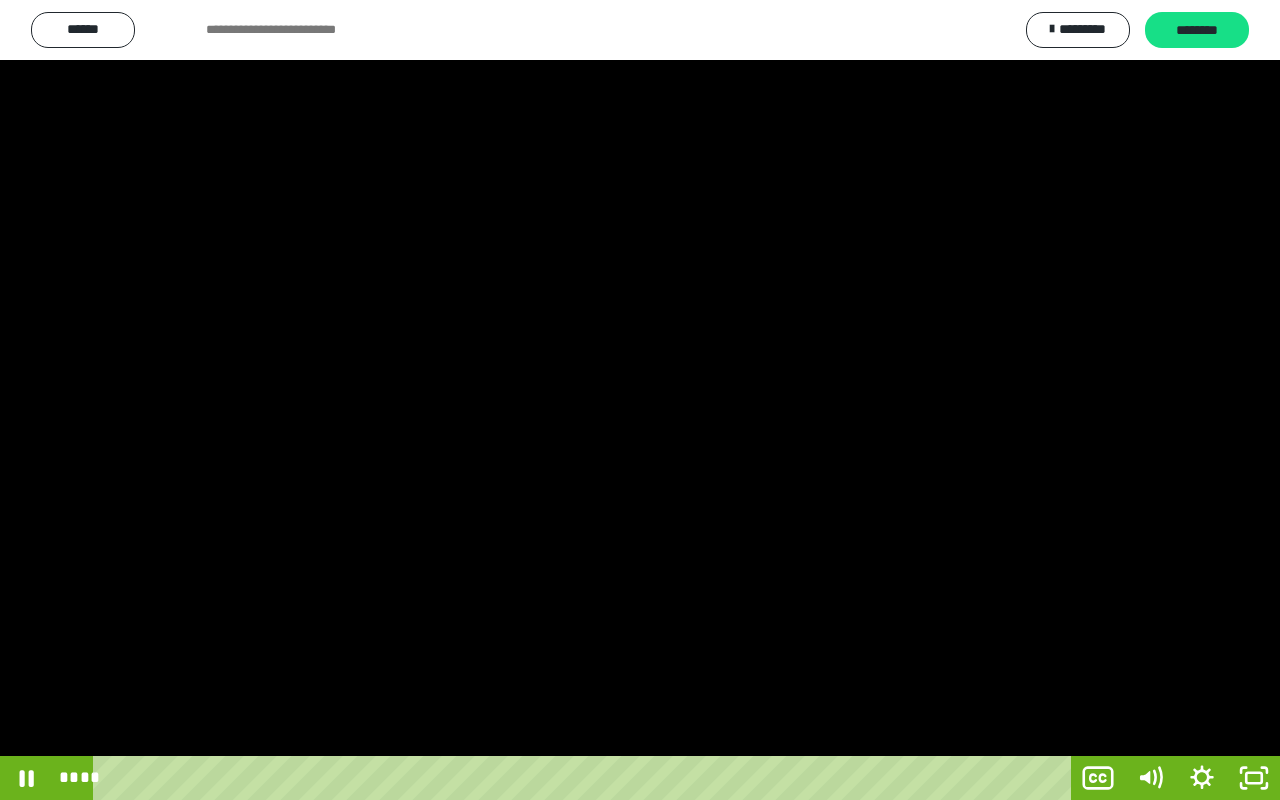 type 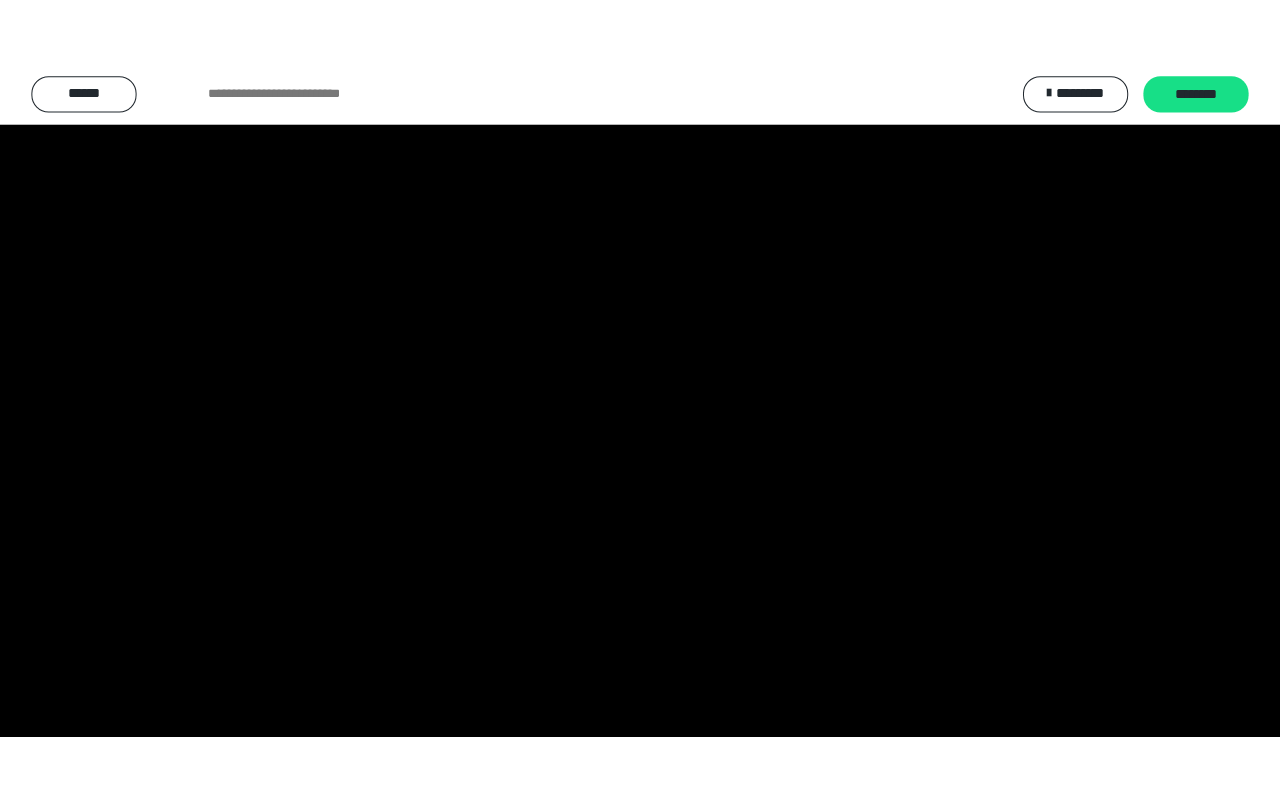 scroll, scrollTop: 3865, scrollLeft: 0, axis: vertical 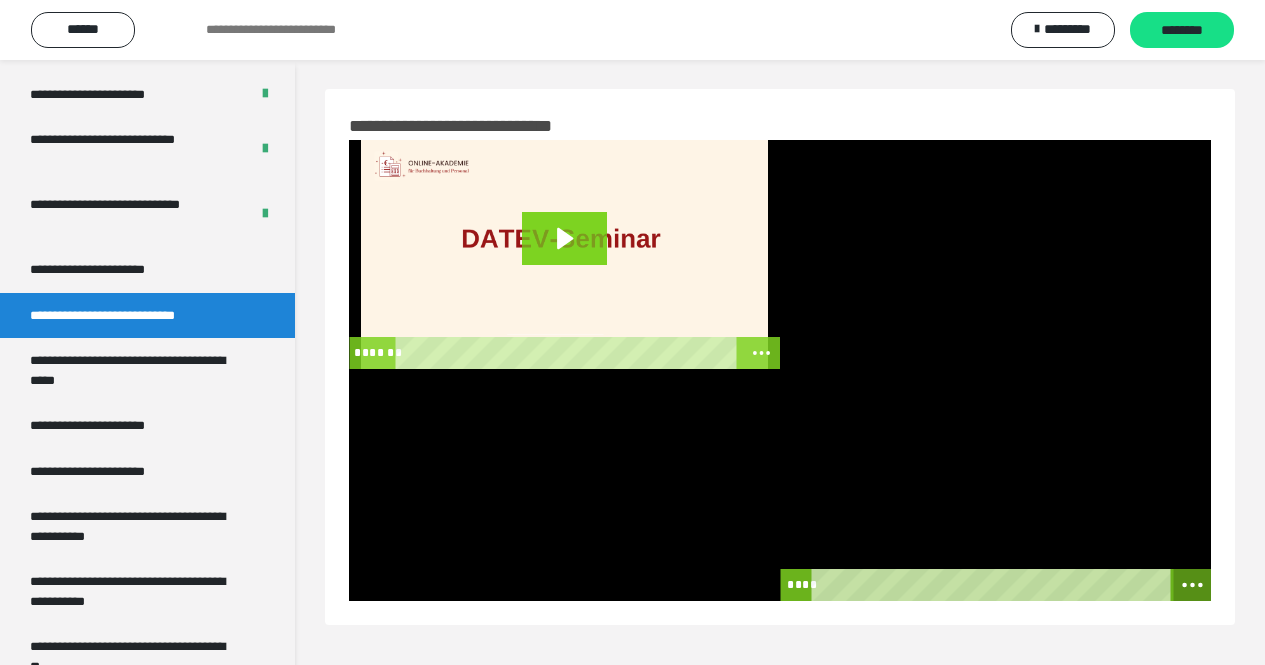 click 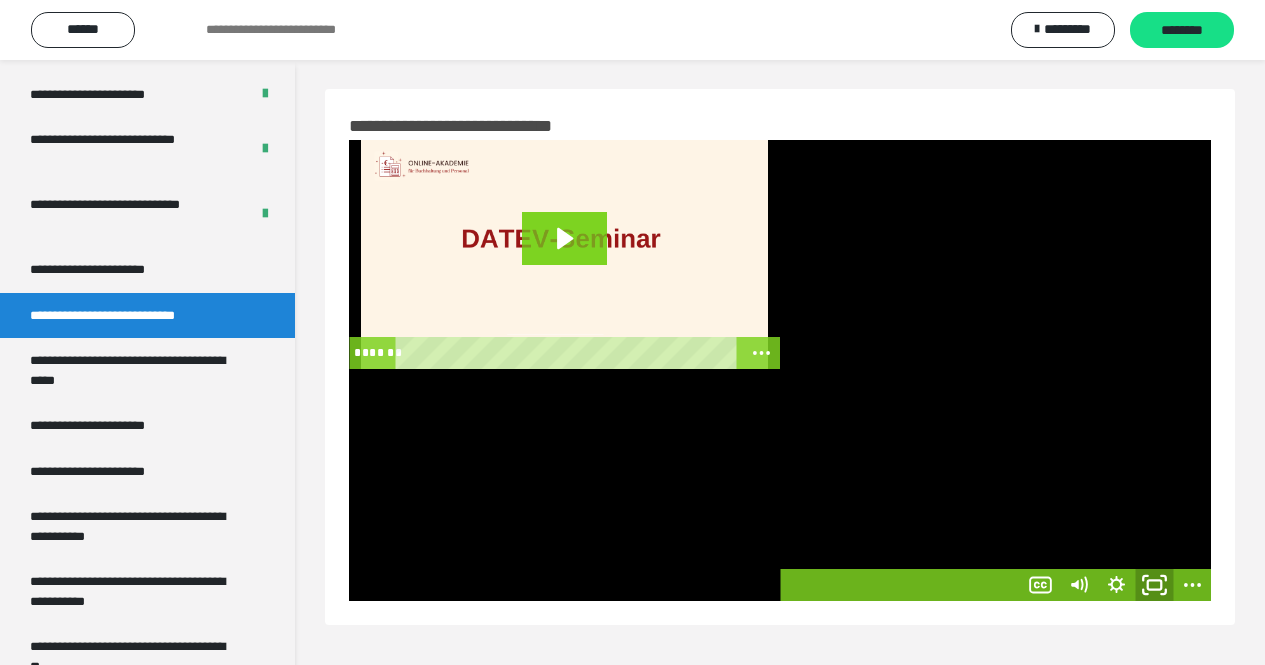click 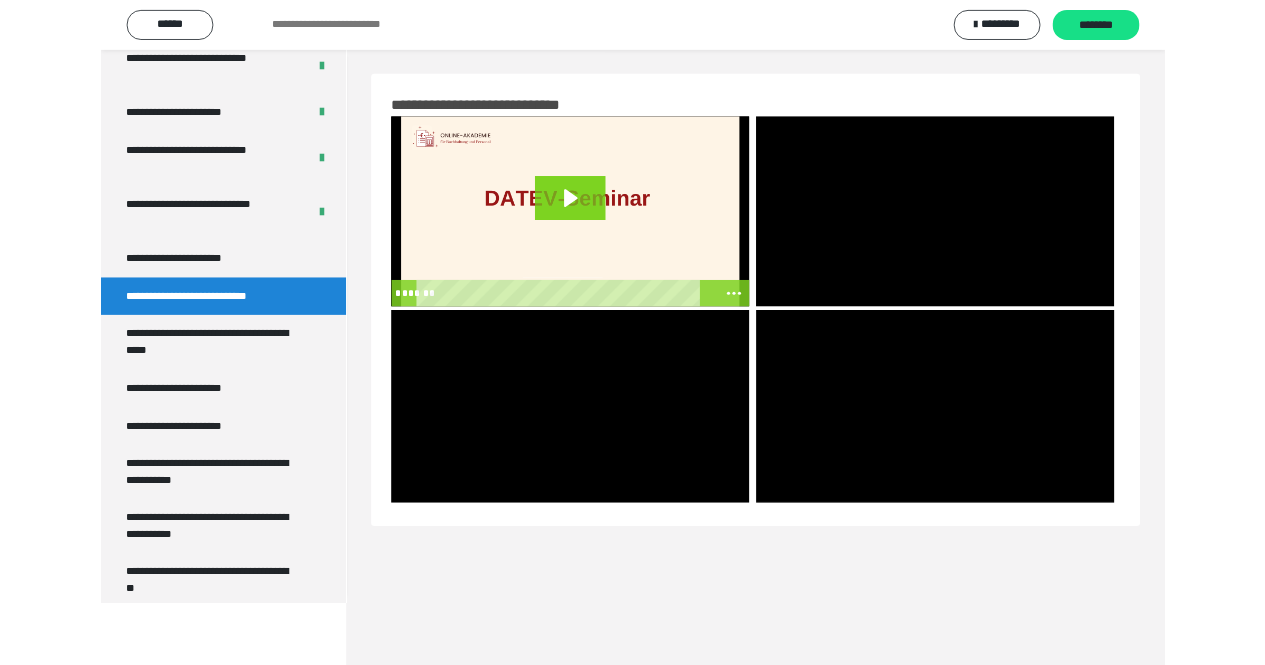 scroll, scrollTop: 3865, scrollLeft: 0, axis: vertical 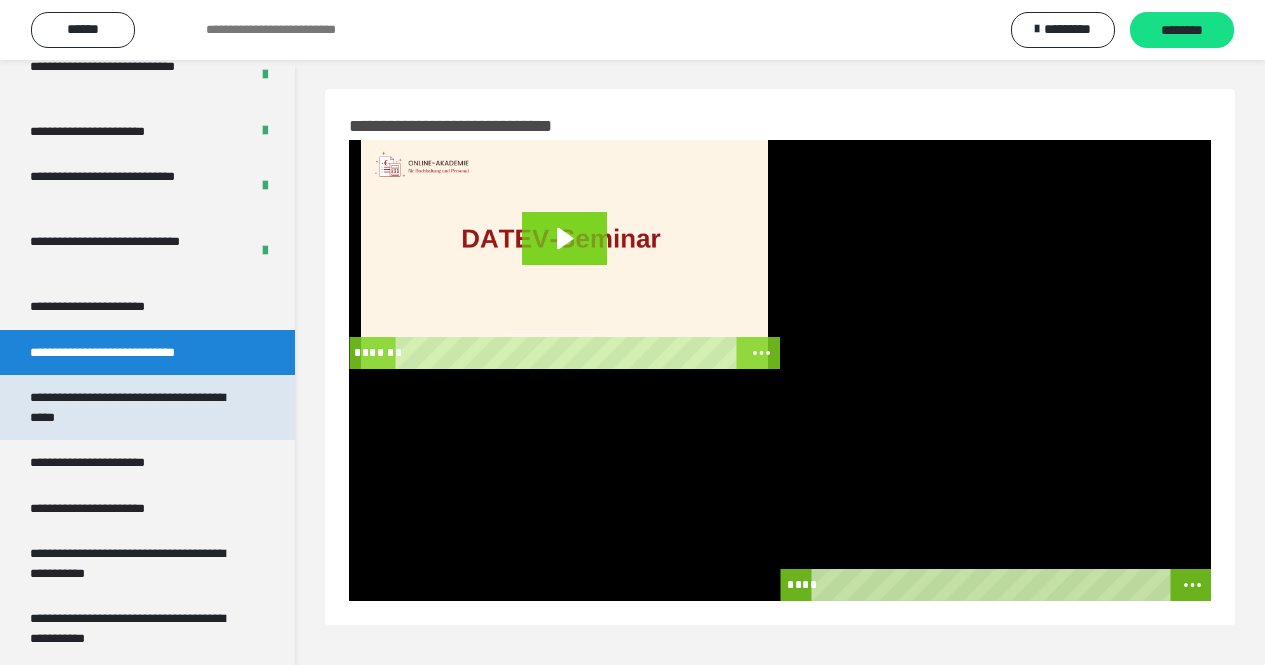 click on "**********" at bounding box center [132, 407] 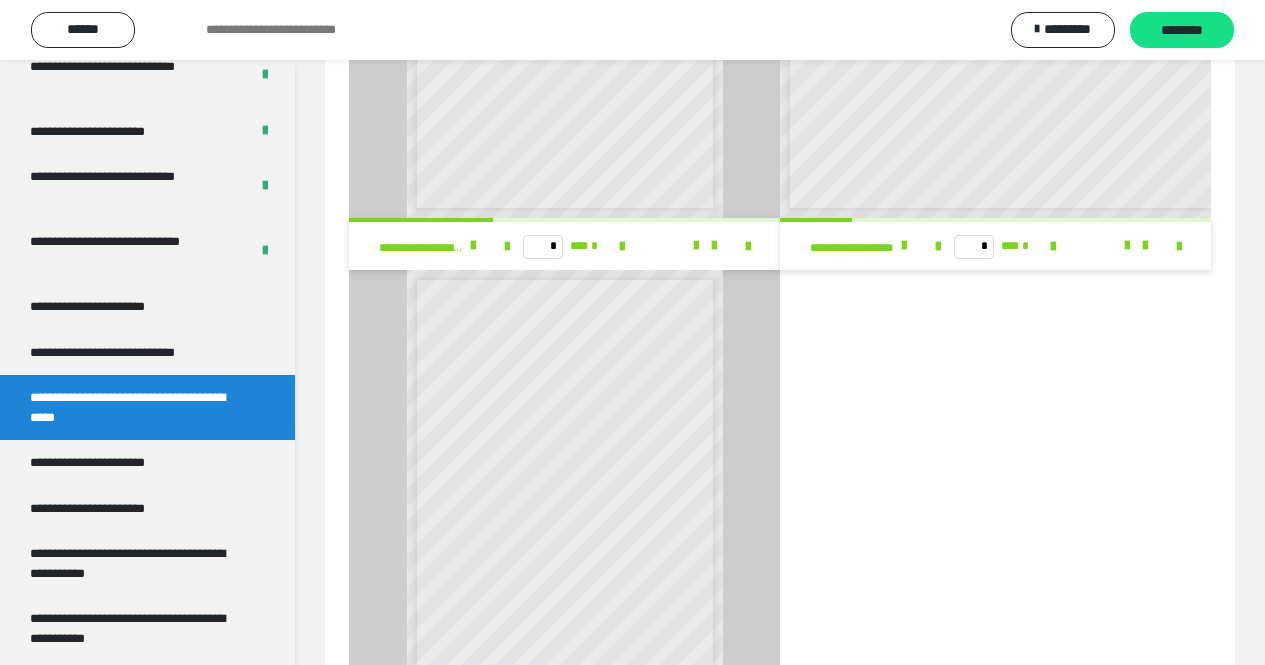 scroll, scrollTop: 530, scrollLeft: 0, axis: vertical 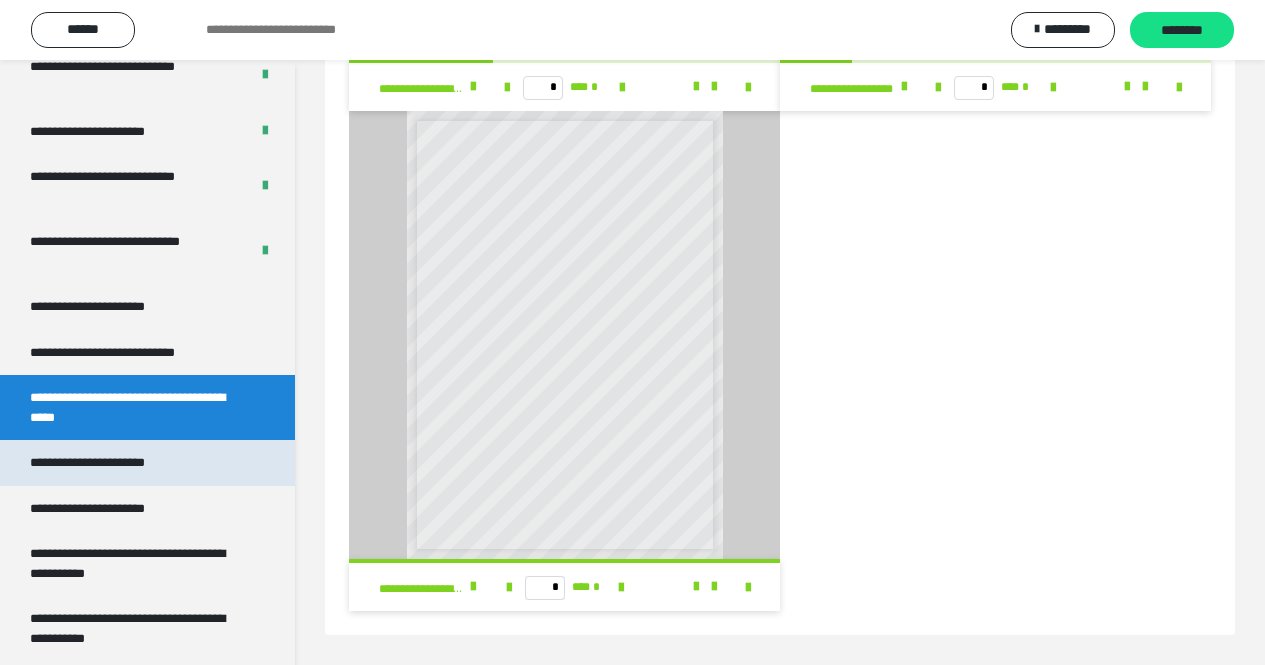 click on "**********" at bounding box center [110, 463] 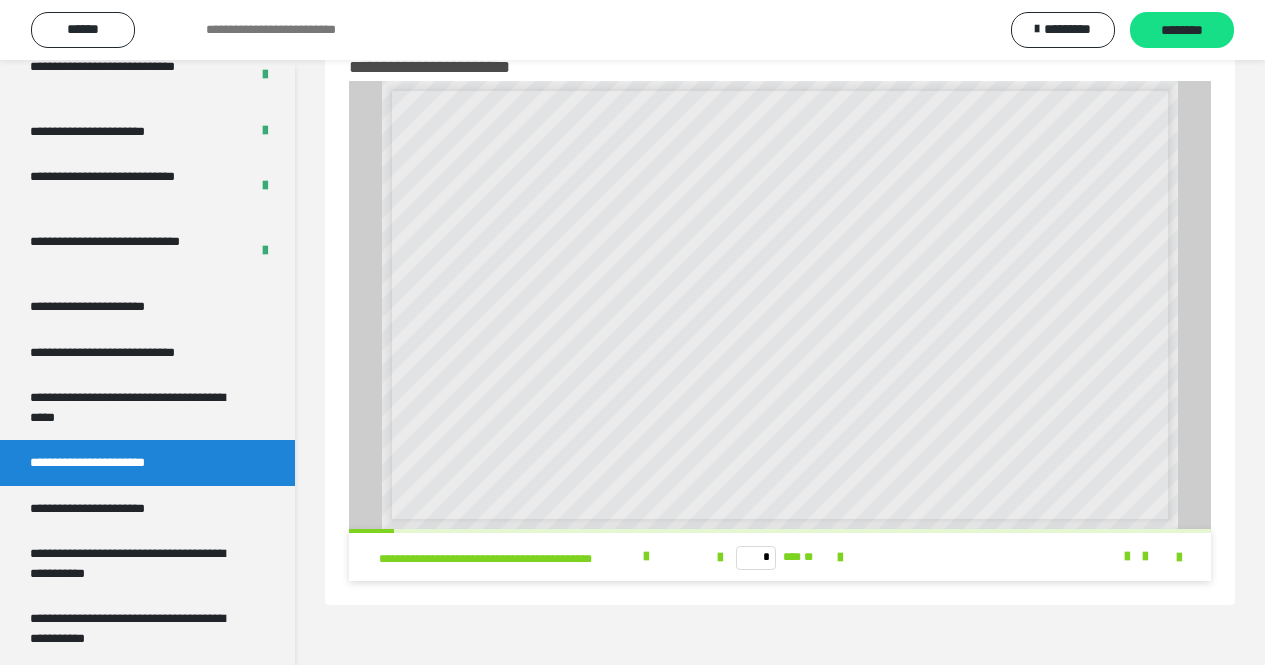 scroll, scrollTop: 0, scrollLeft: 0, axis: both 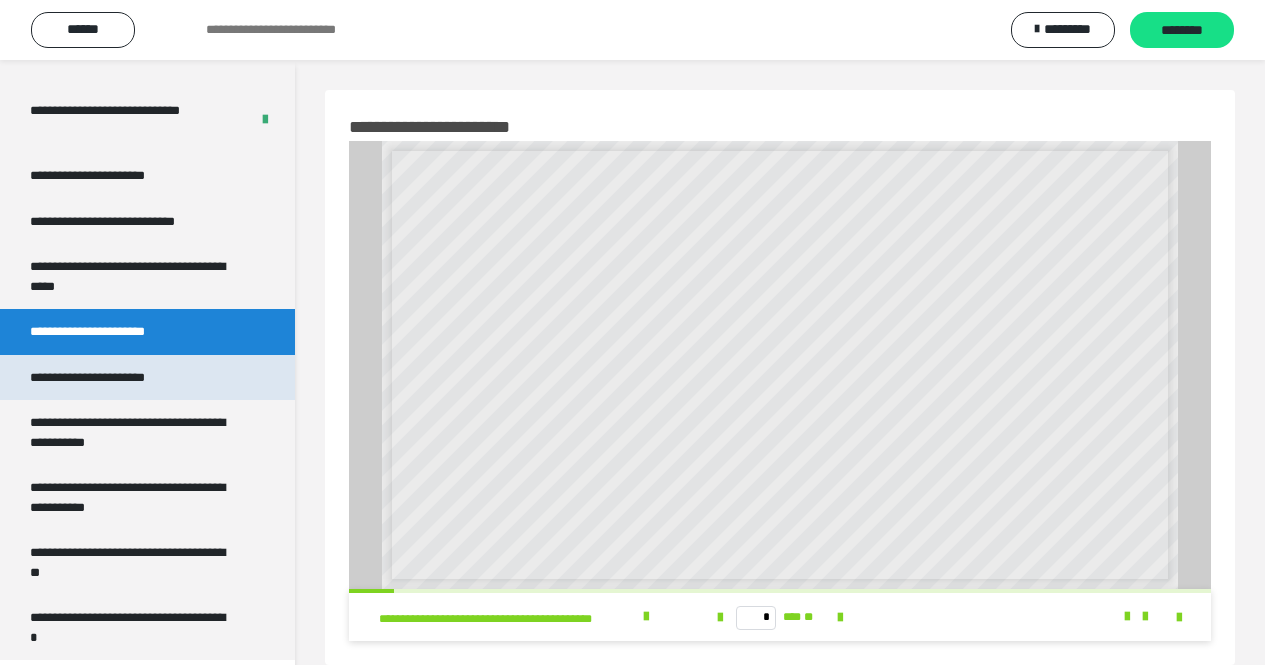 click on "**********" at bounding box center (111, 378) 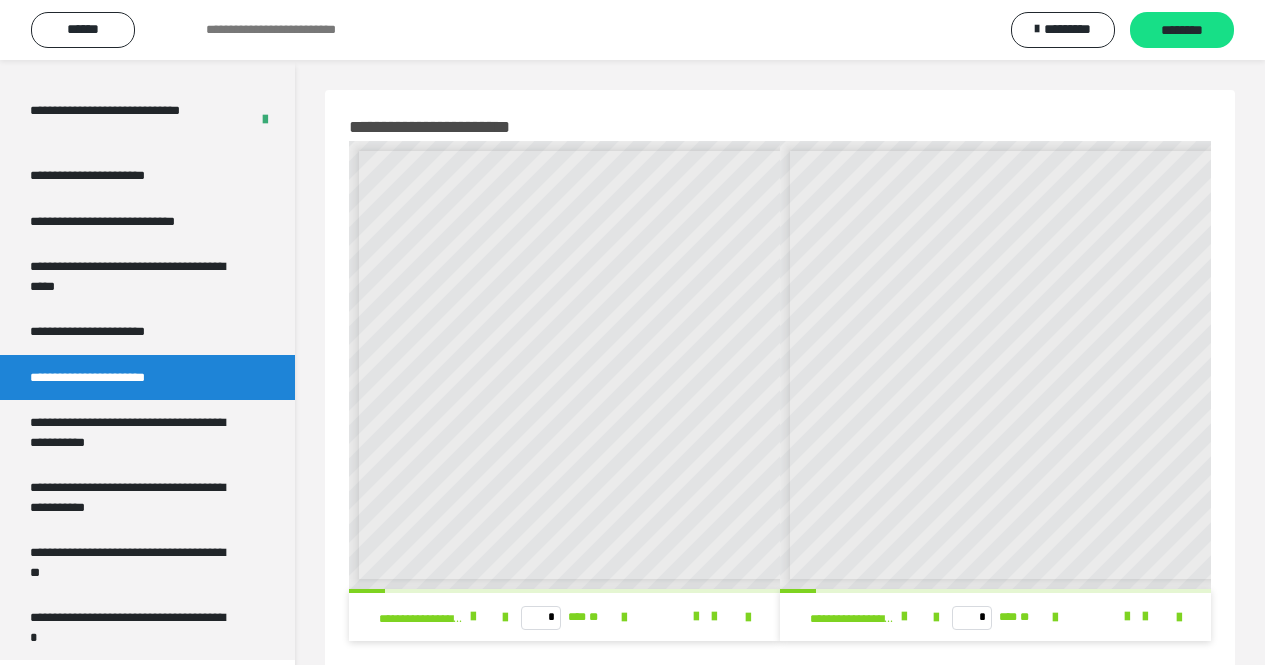 scroll, scrollTop: 7, scrollLeft: 0, axis: vertical 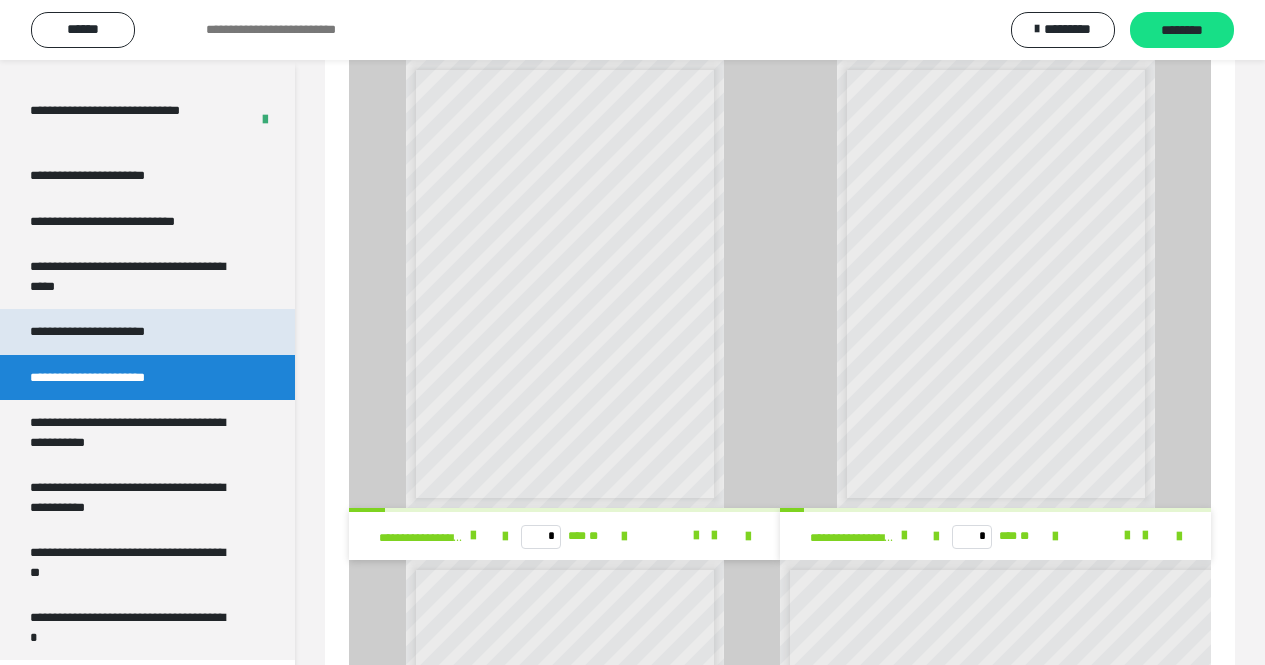 click on "**********" at bounding box center [147, 332] 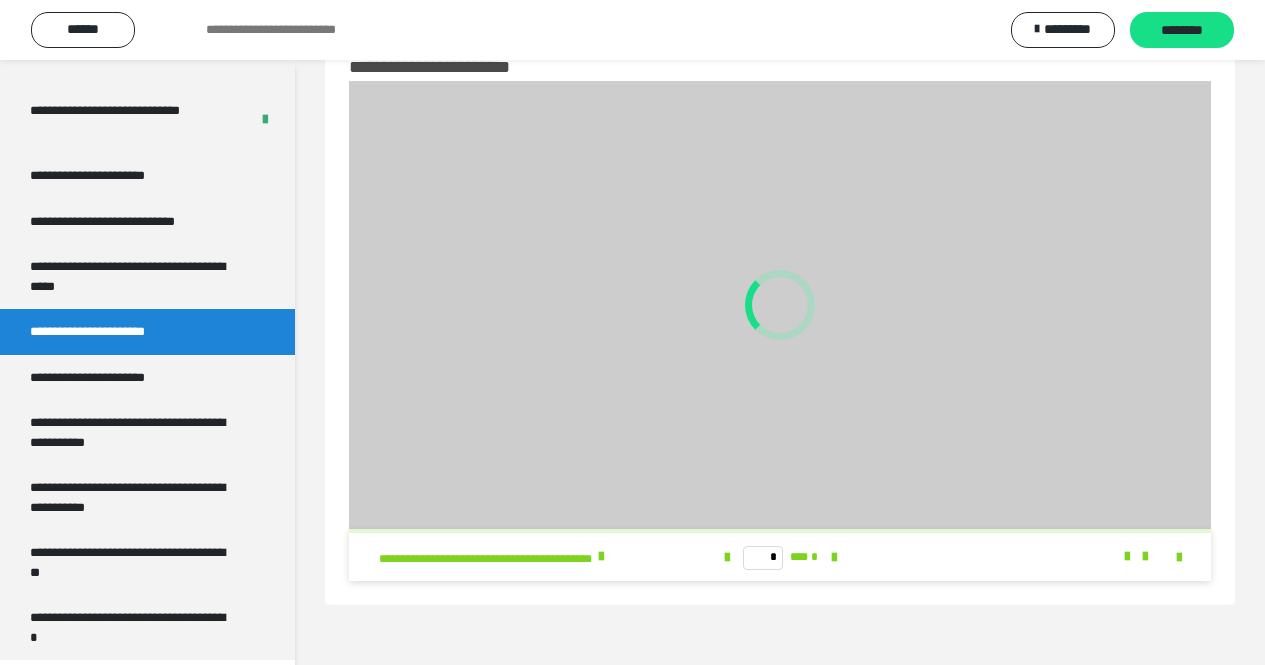 scroll, scrollTop: 60, scrollLeft: 0, axis: vertical 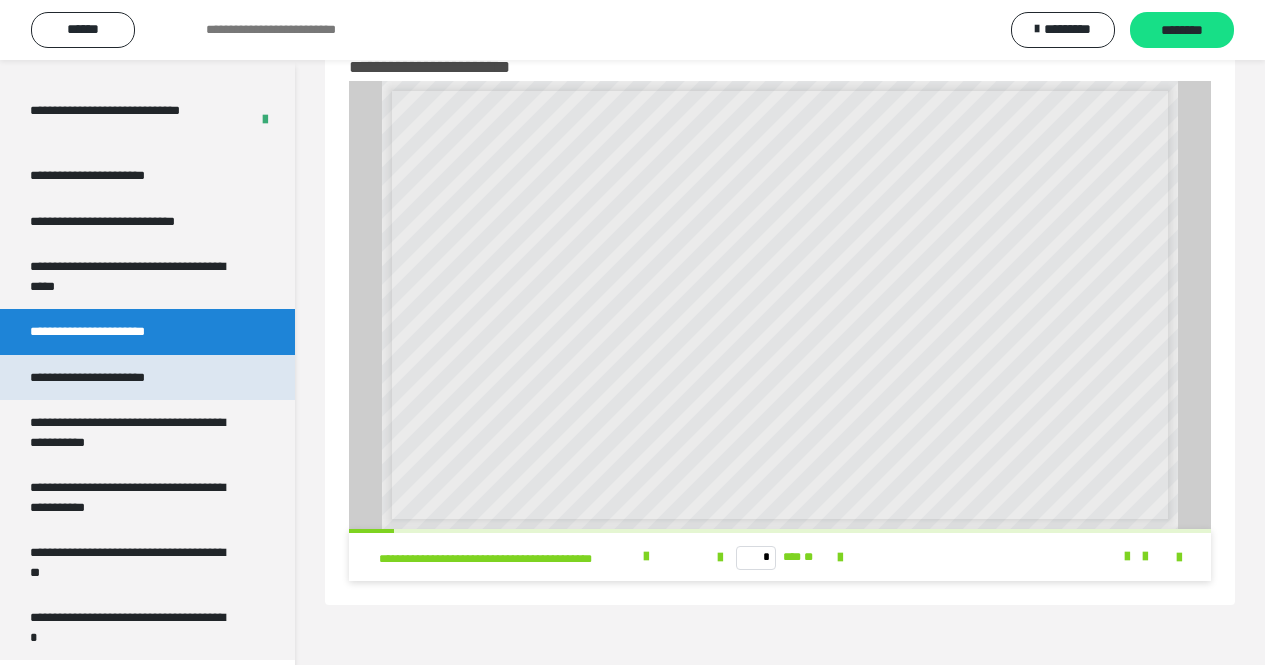 click on "**********" at bounding box center (111, 378) 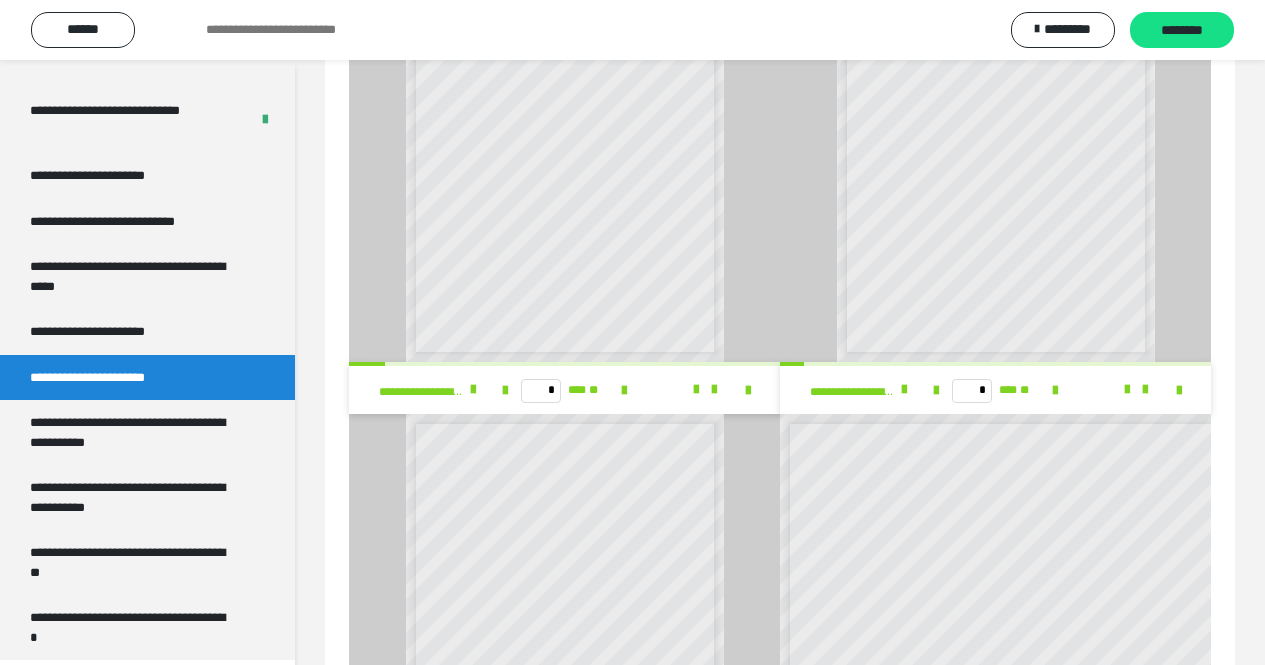 scroll, scrollTop: 918, scrollLeft: 0, axis: vertical 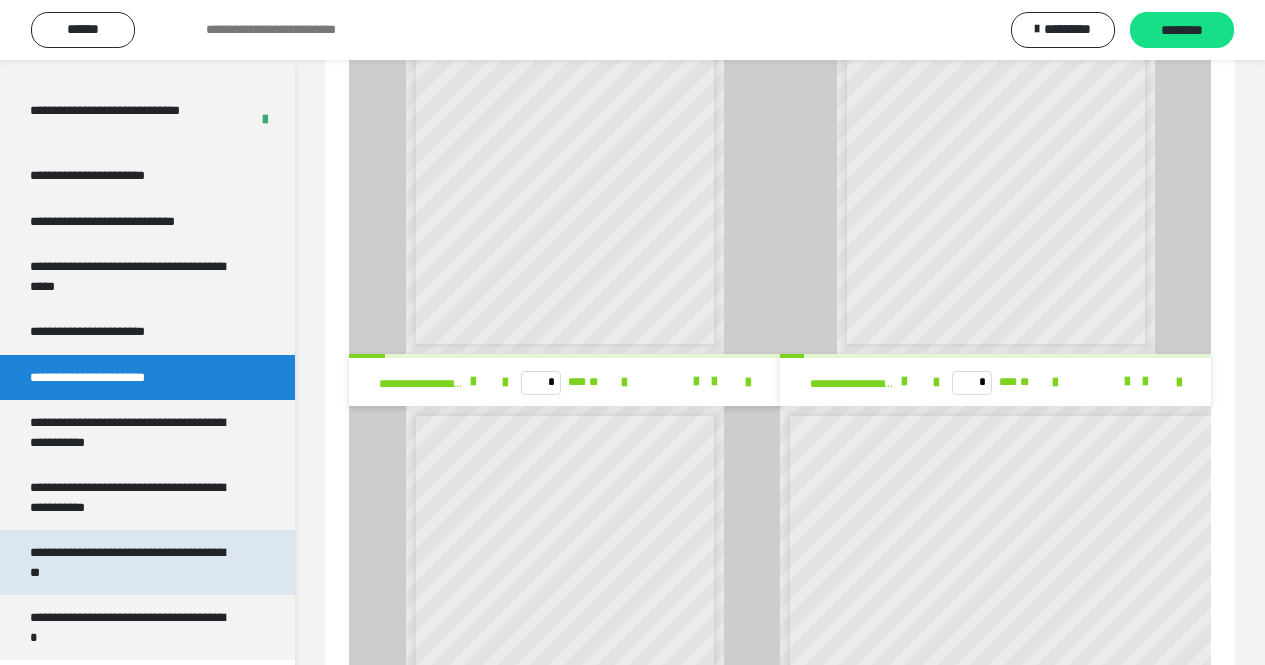 click on "**********" at bounding box center (132, 562) 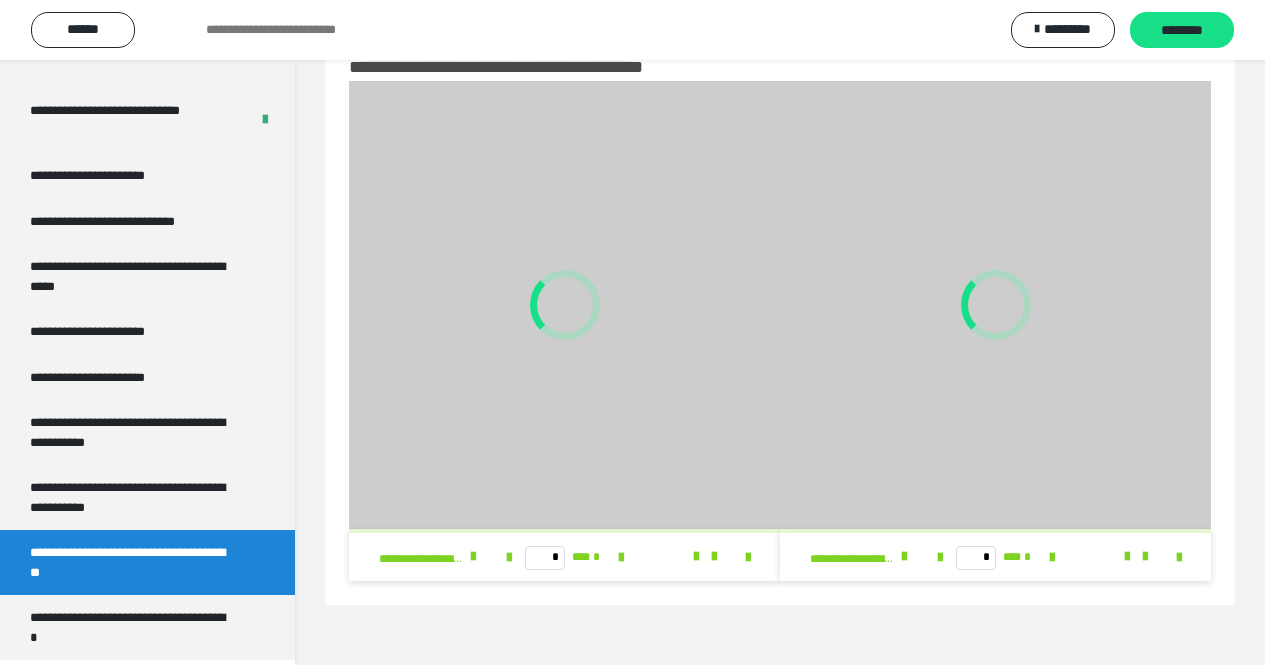 scroll, scrollTop: 60, scrollLeft: 0, axis: vertical 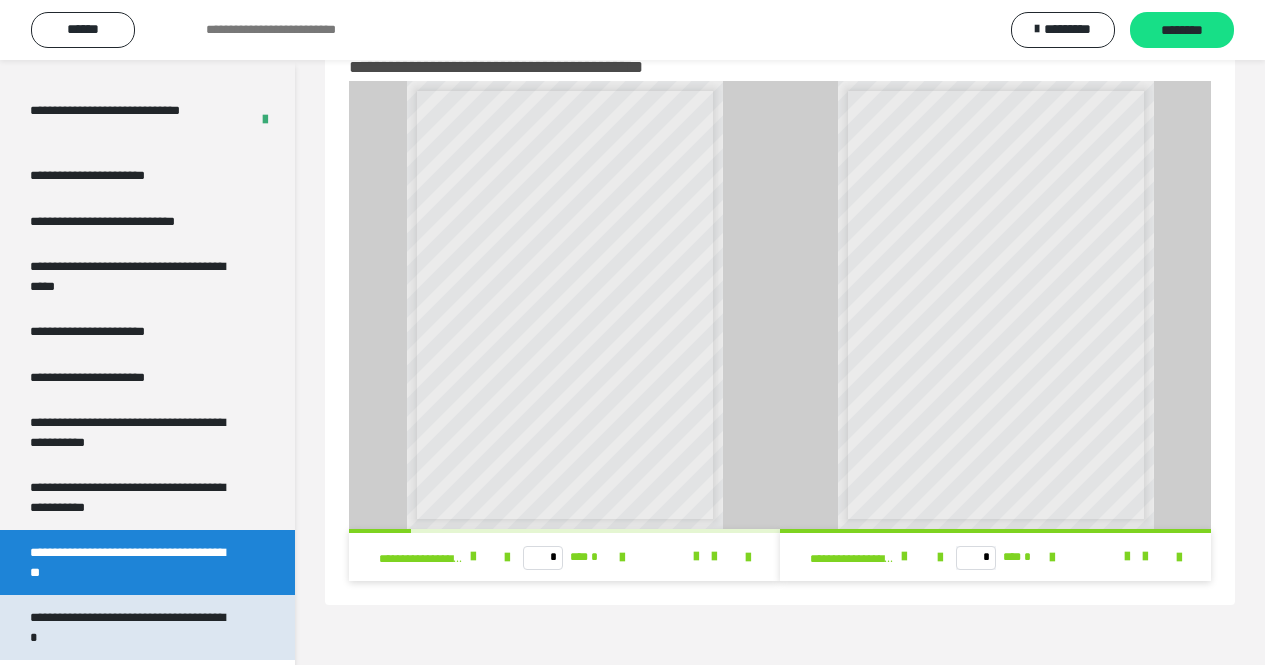 click on "**********" at bounding box center [132, 627] 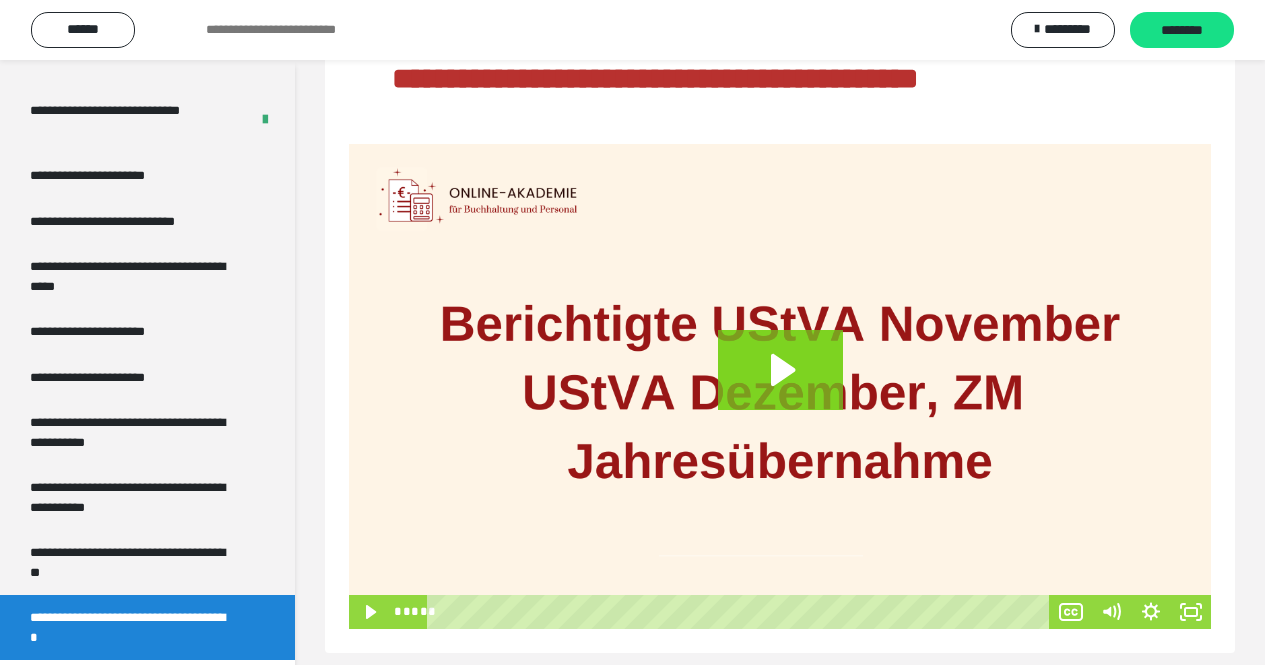 scroll, scrollTop: 207, scrollLeft: 0, axis: vertical 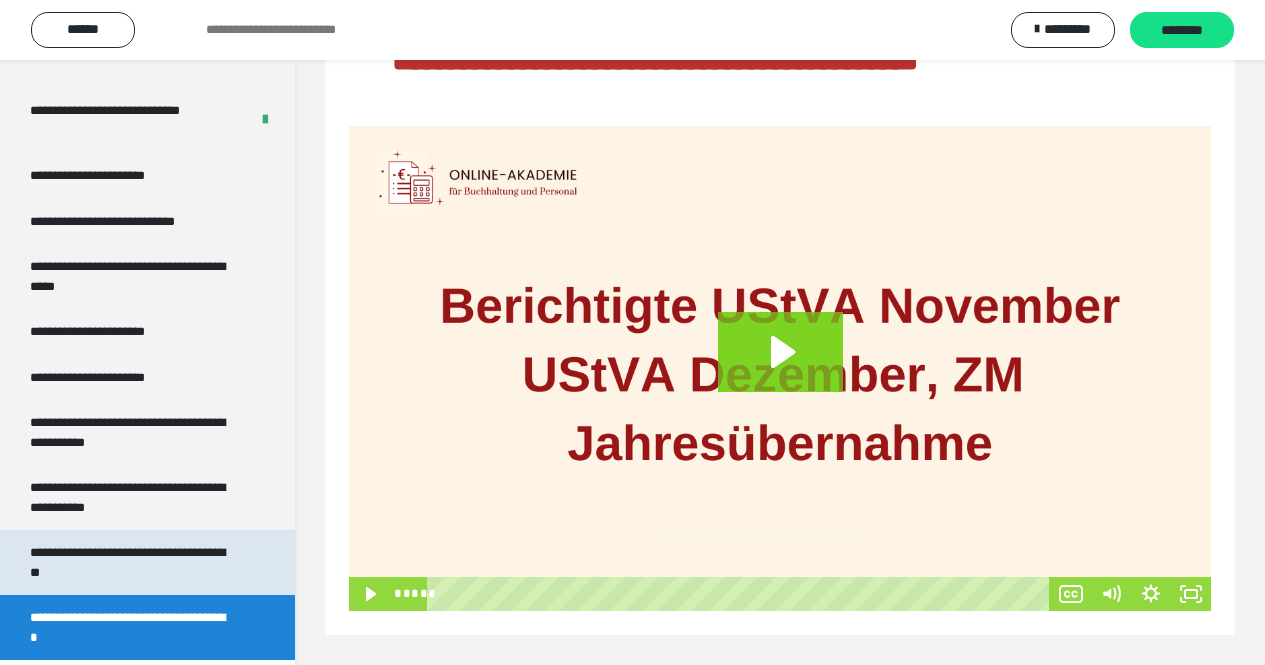 click on "**********" at bounding box center [132, 562] 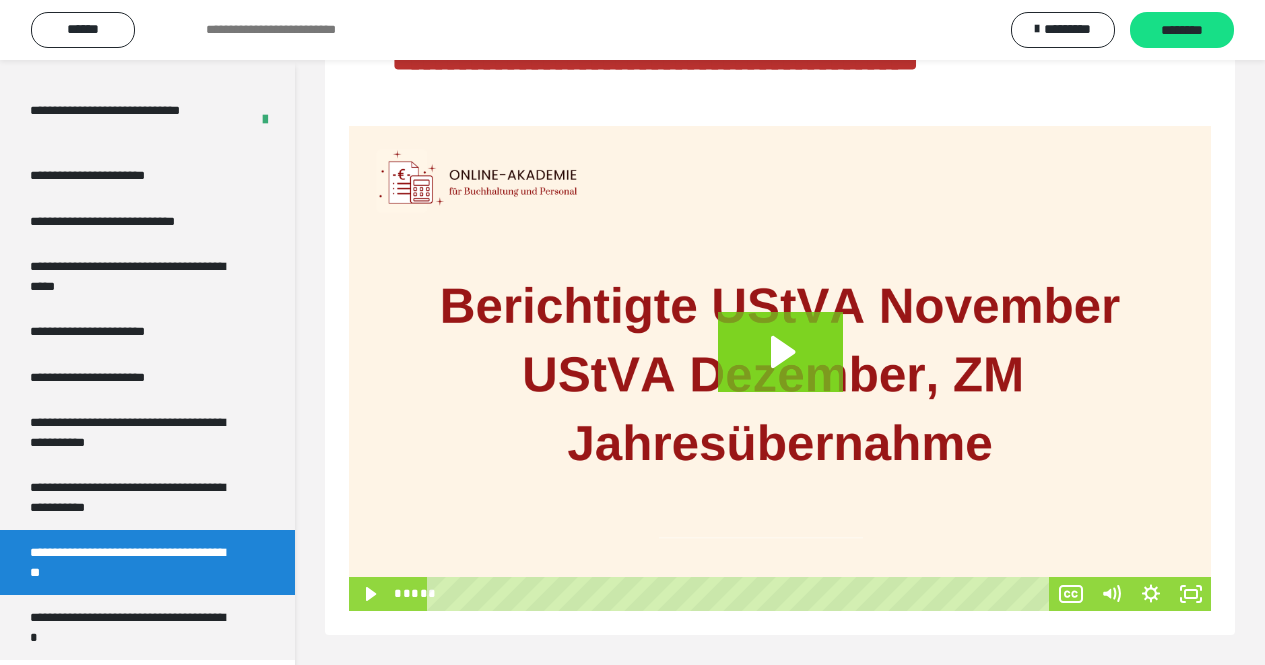 scroll, scrollTop: 60, scrollLeft: 0, axis: vertical 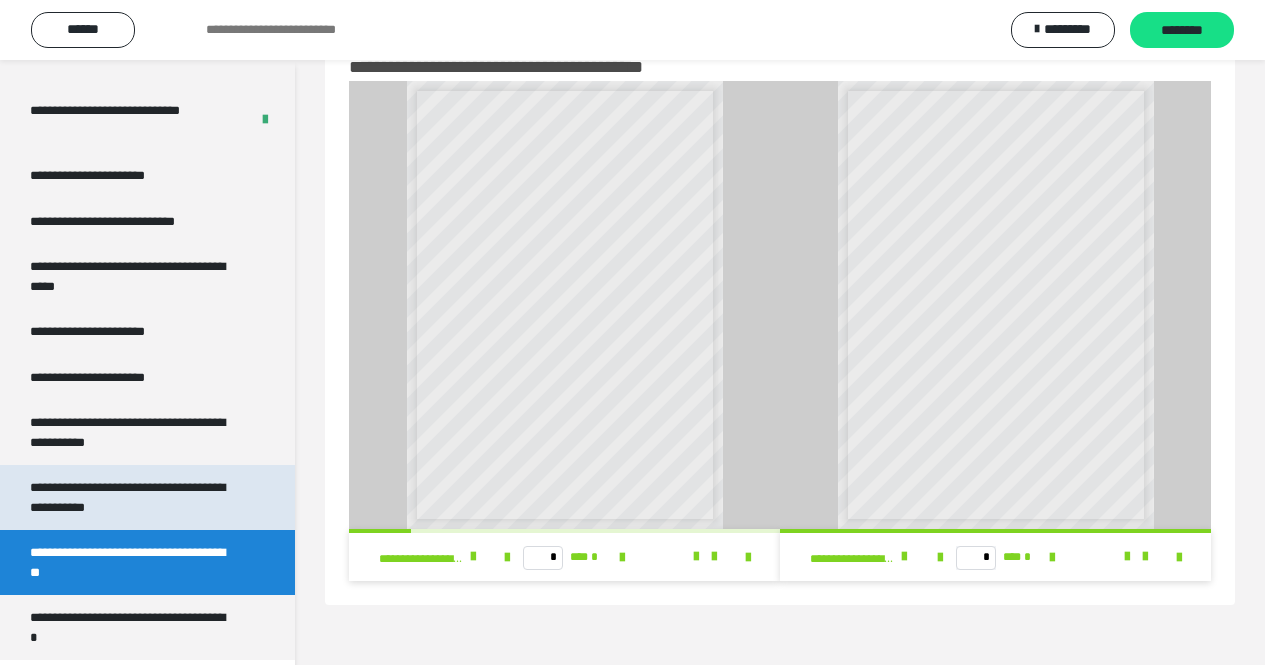 click on "**********" at bounding box center (132, 497) 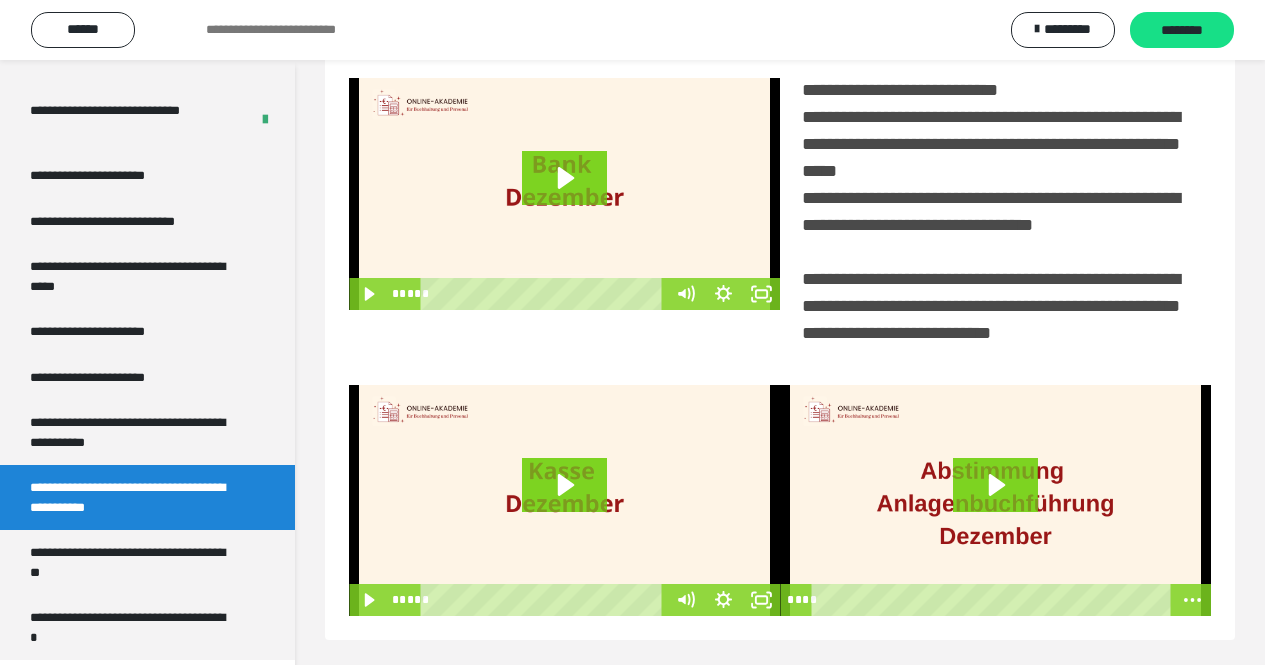 scroll, scrollTop: 372, scrollLeft: 0, axis: vertical 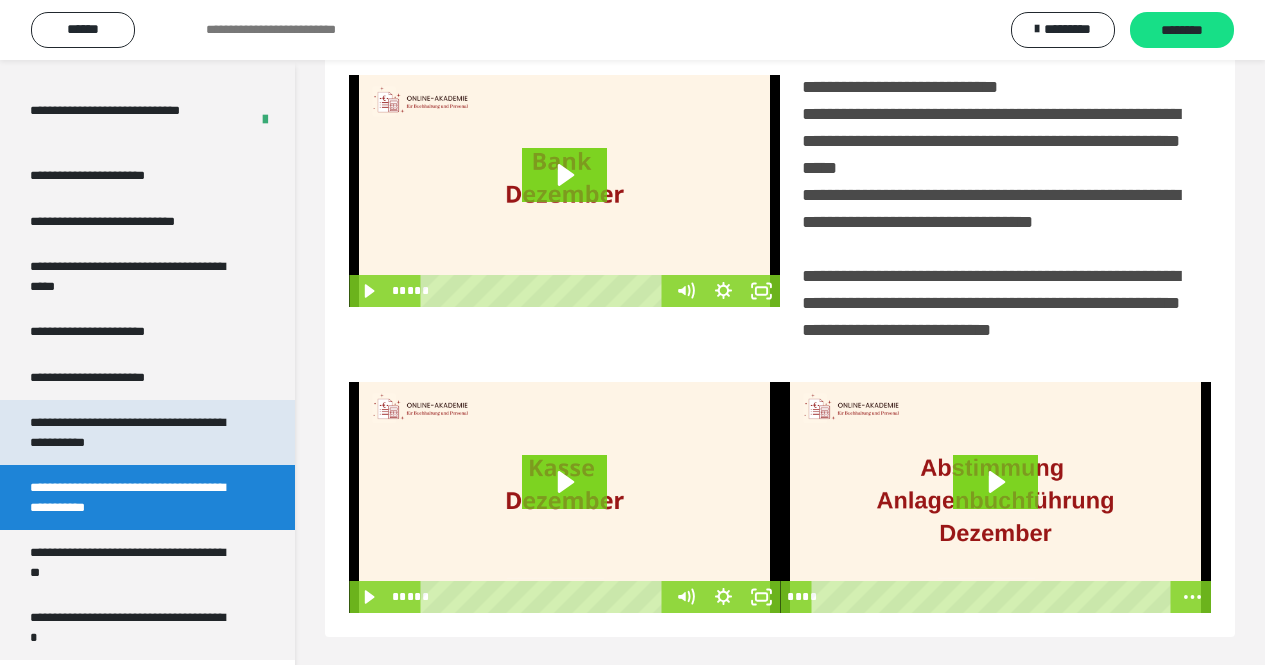 click on "**********" at bounding box center [132, 432] 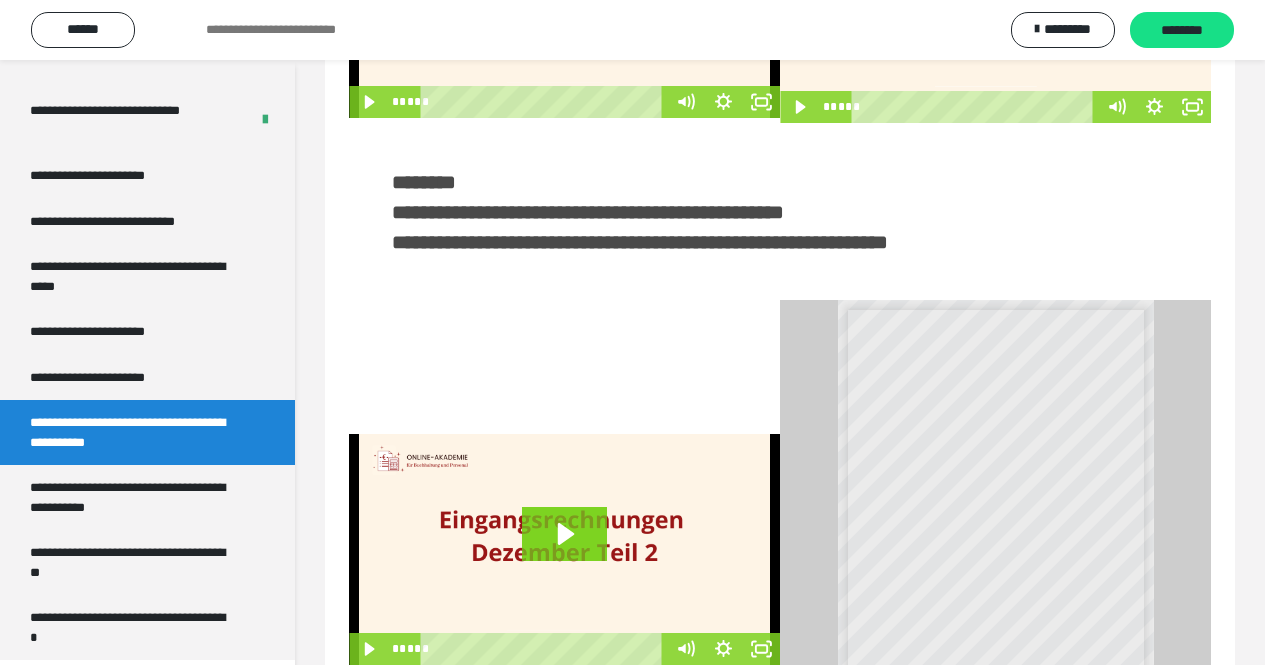 scroll, scrollTop: 448, scrollLeft: 0, axis: vertical 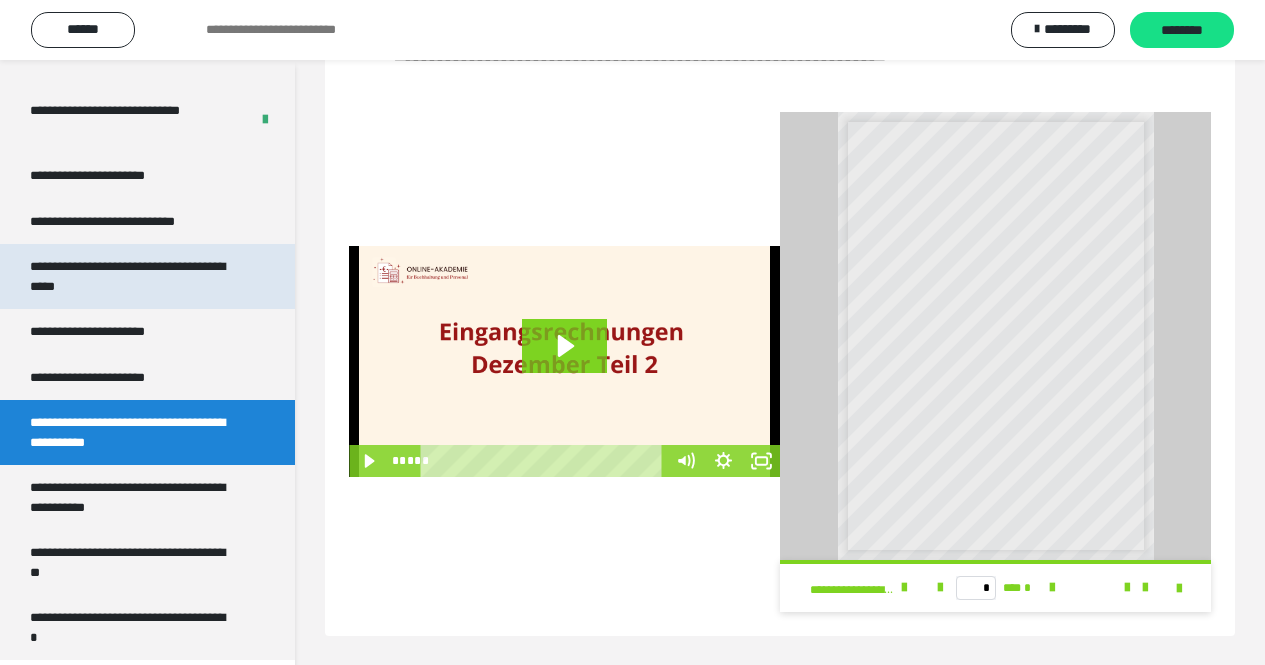 click on "**********" at bounding box center [132, 276] 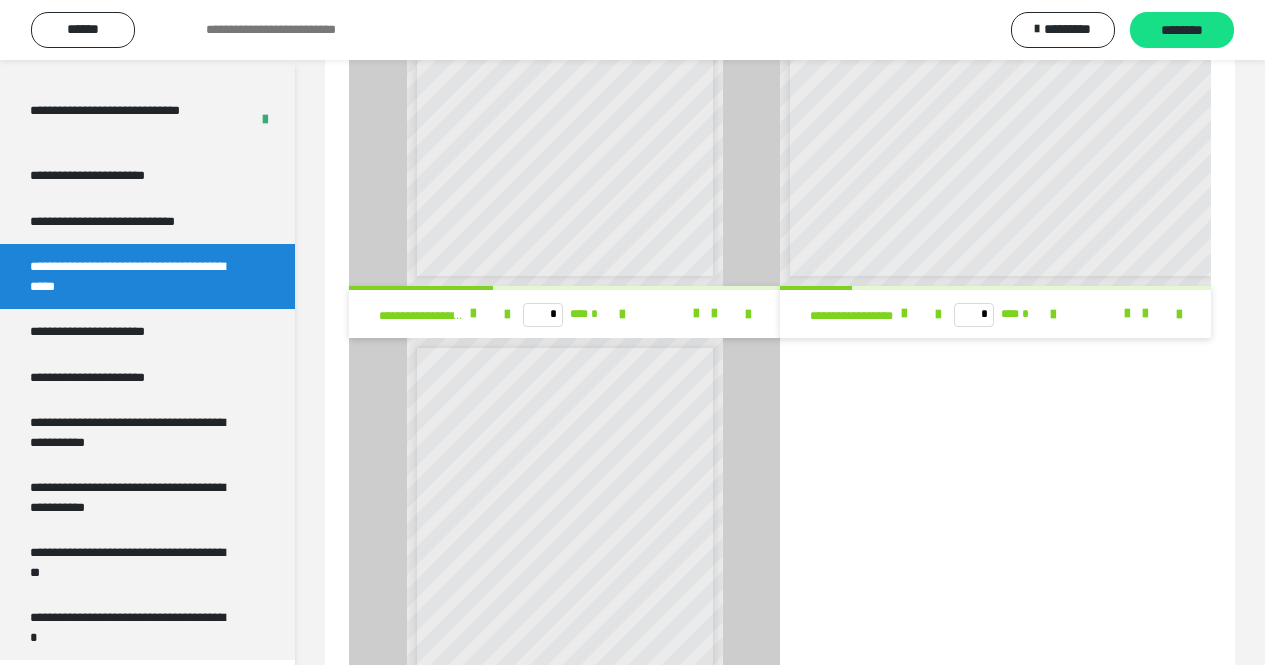 scroll, scrollTop: 302, scrollLeft: 0, axis: vertical 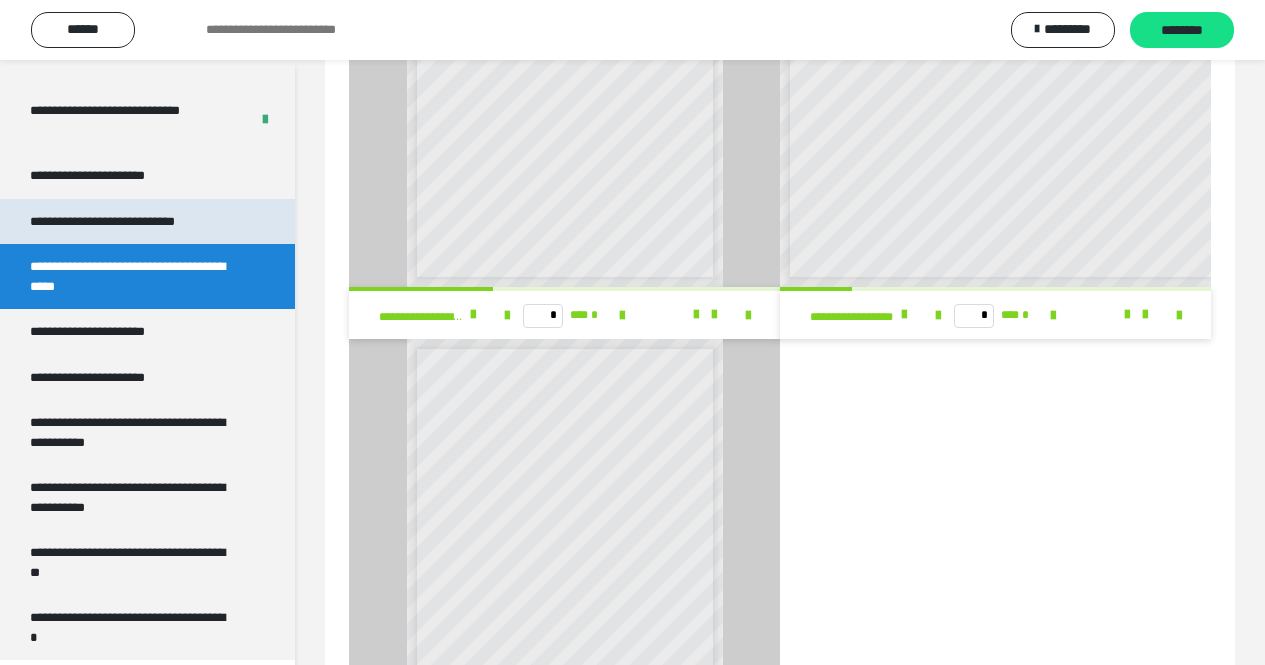 click on "**********" at bounding box center (129, 222) 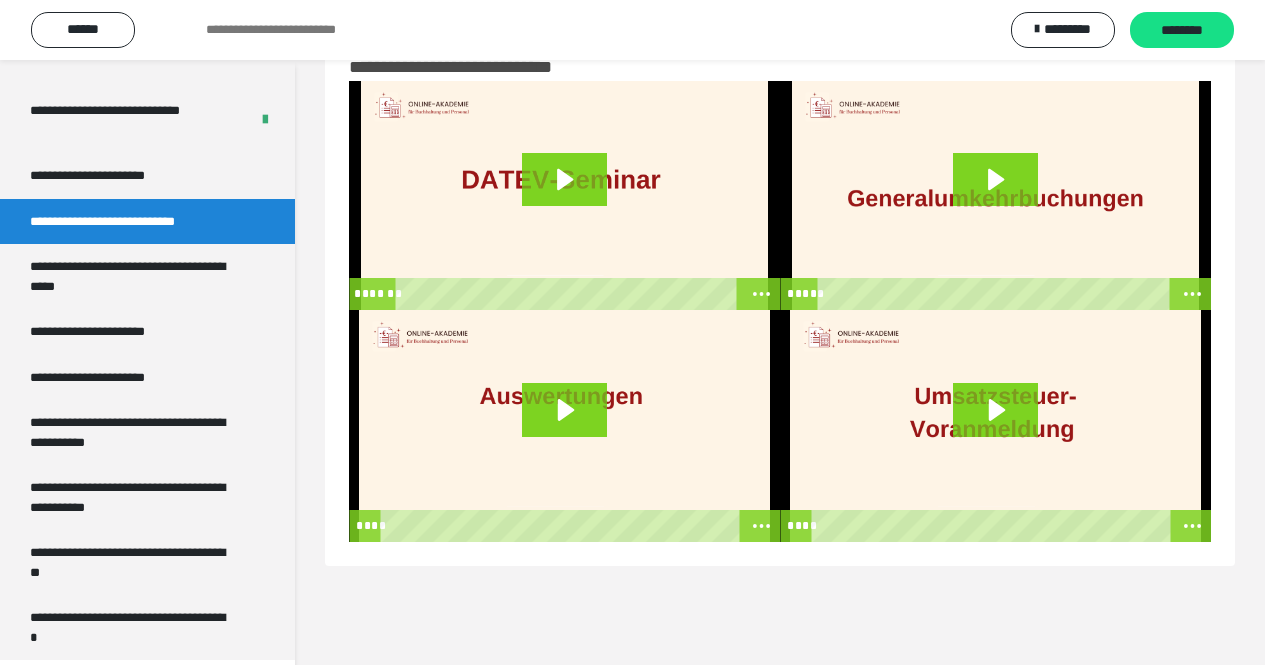 scroll, scrollTop: 60, scrollLeft: 0, axis: vertical 